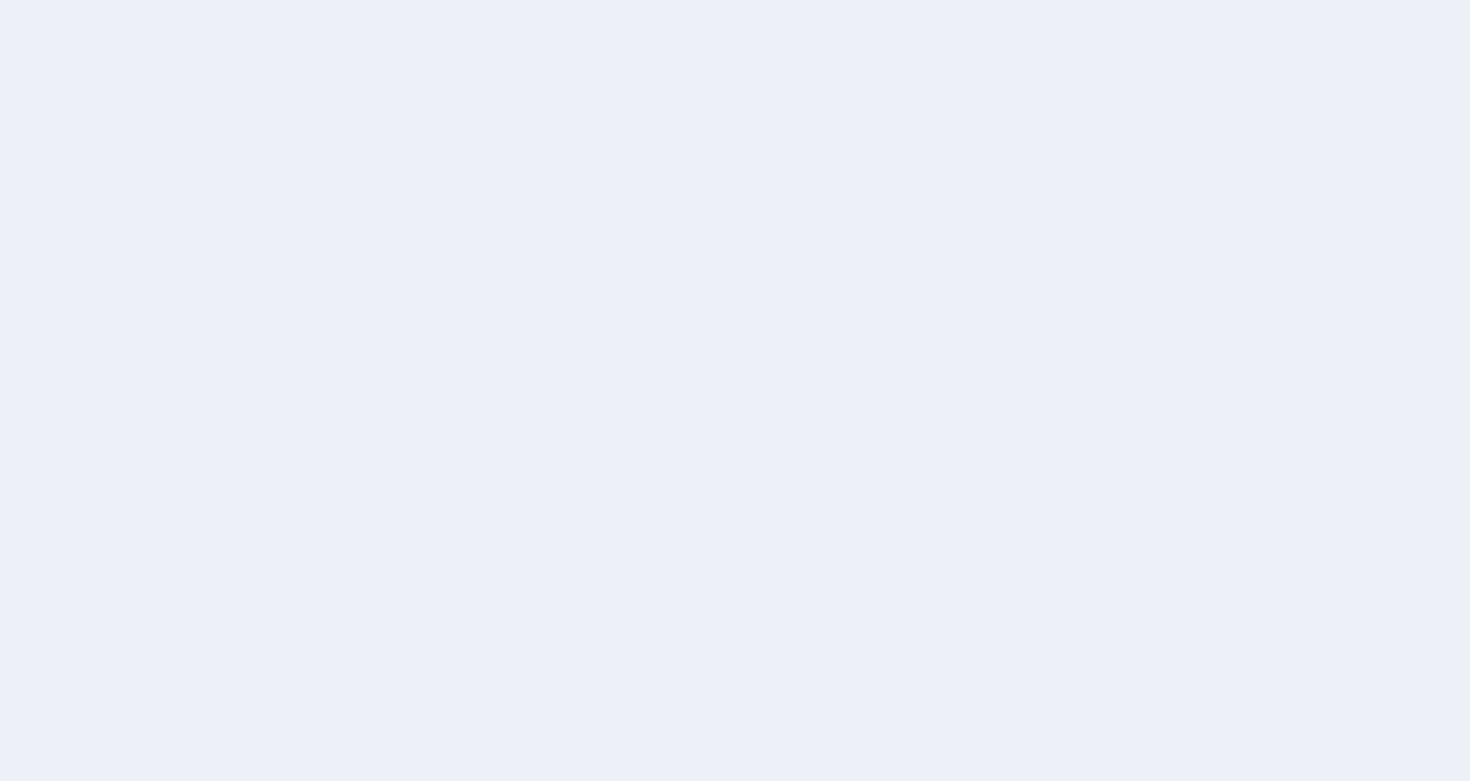 scroll, scrollTop: 0, scrollLeft: 0, axis: both 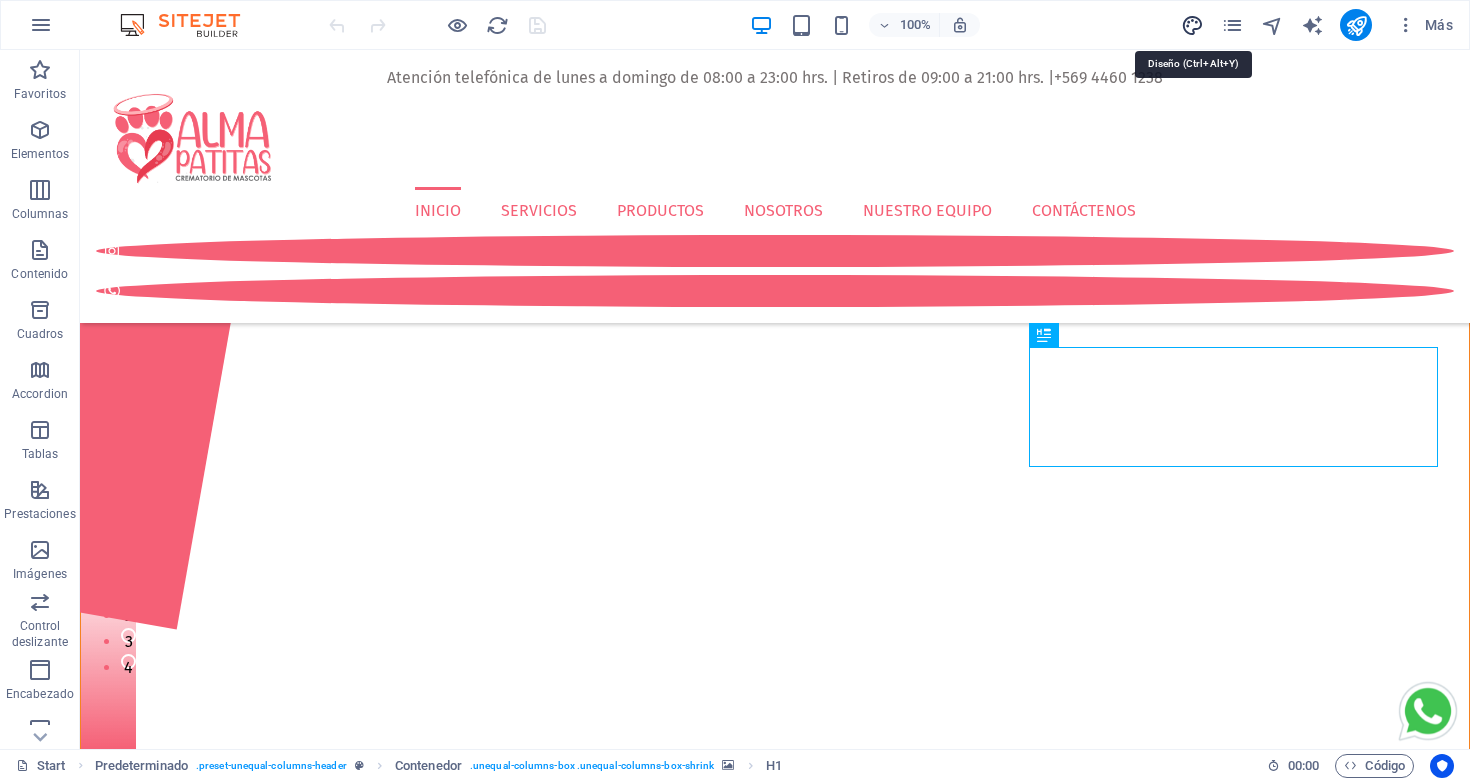 click at bounding box center (1192, 25) 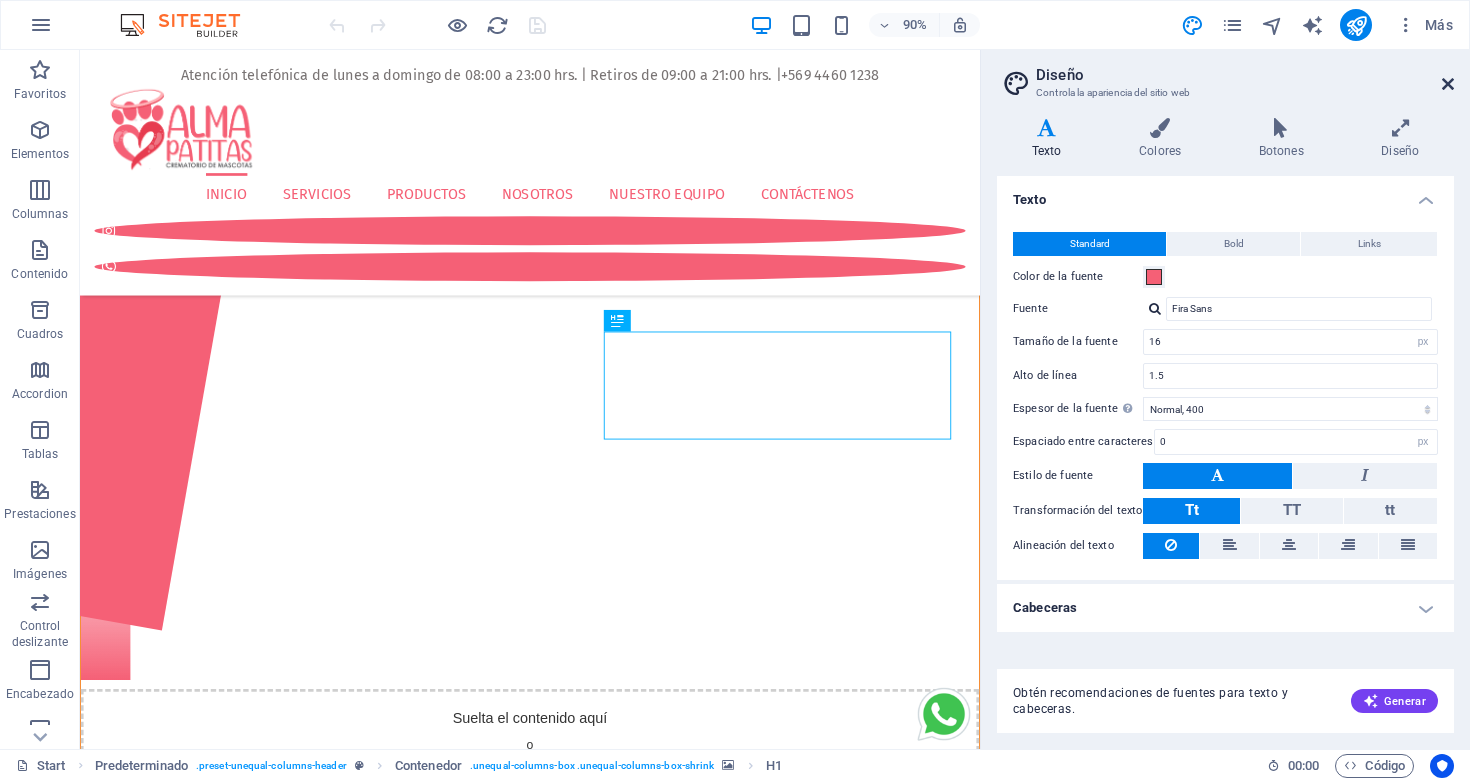 click at bounding box center (1448, 84) 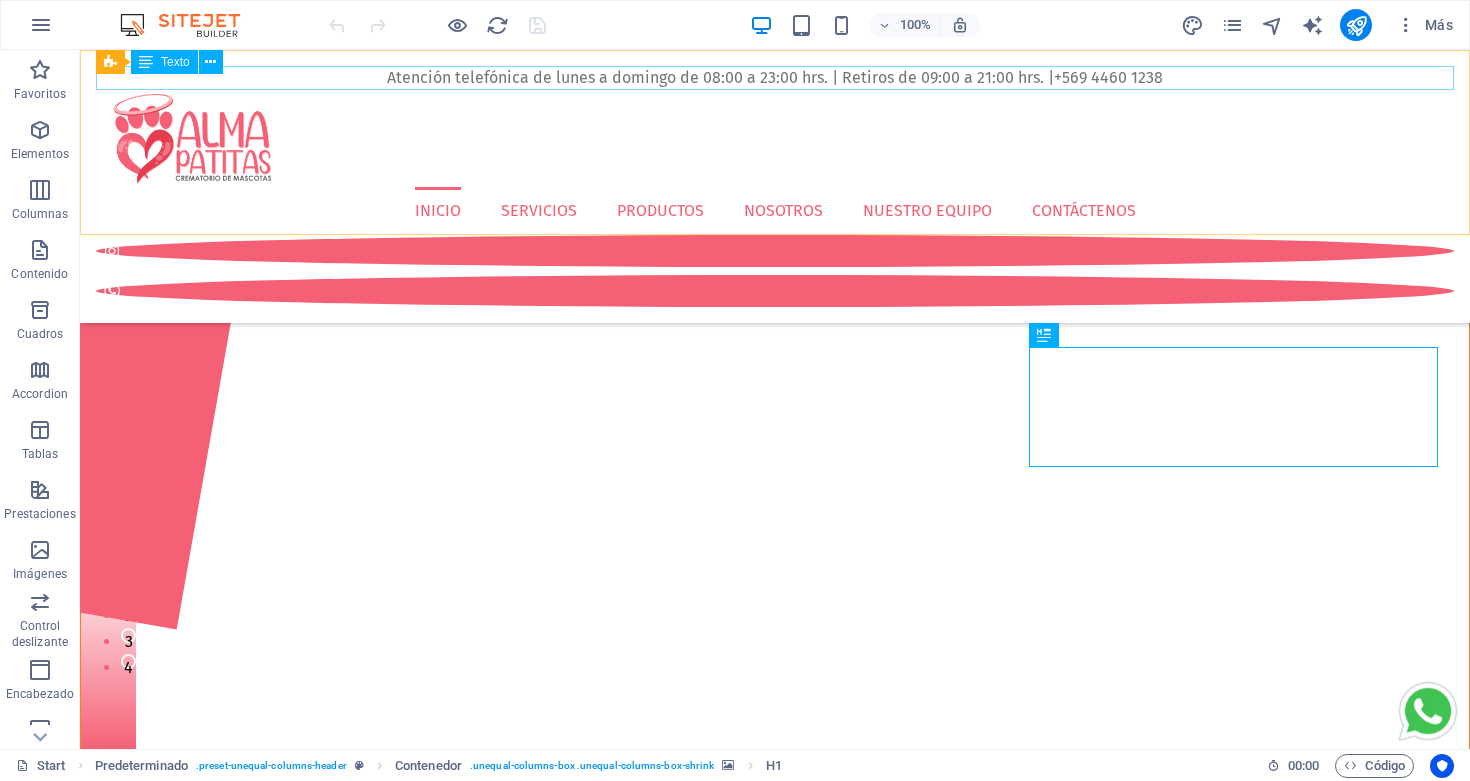 click on "Atención telefónica de lunes a domingo de 08:00 a 23:00 hrs. | Retiros de 09:00 a 21:00 hrs. |   +569 [PHONE]" at bounding box center (775, 78) 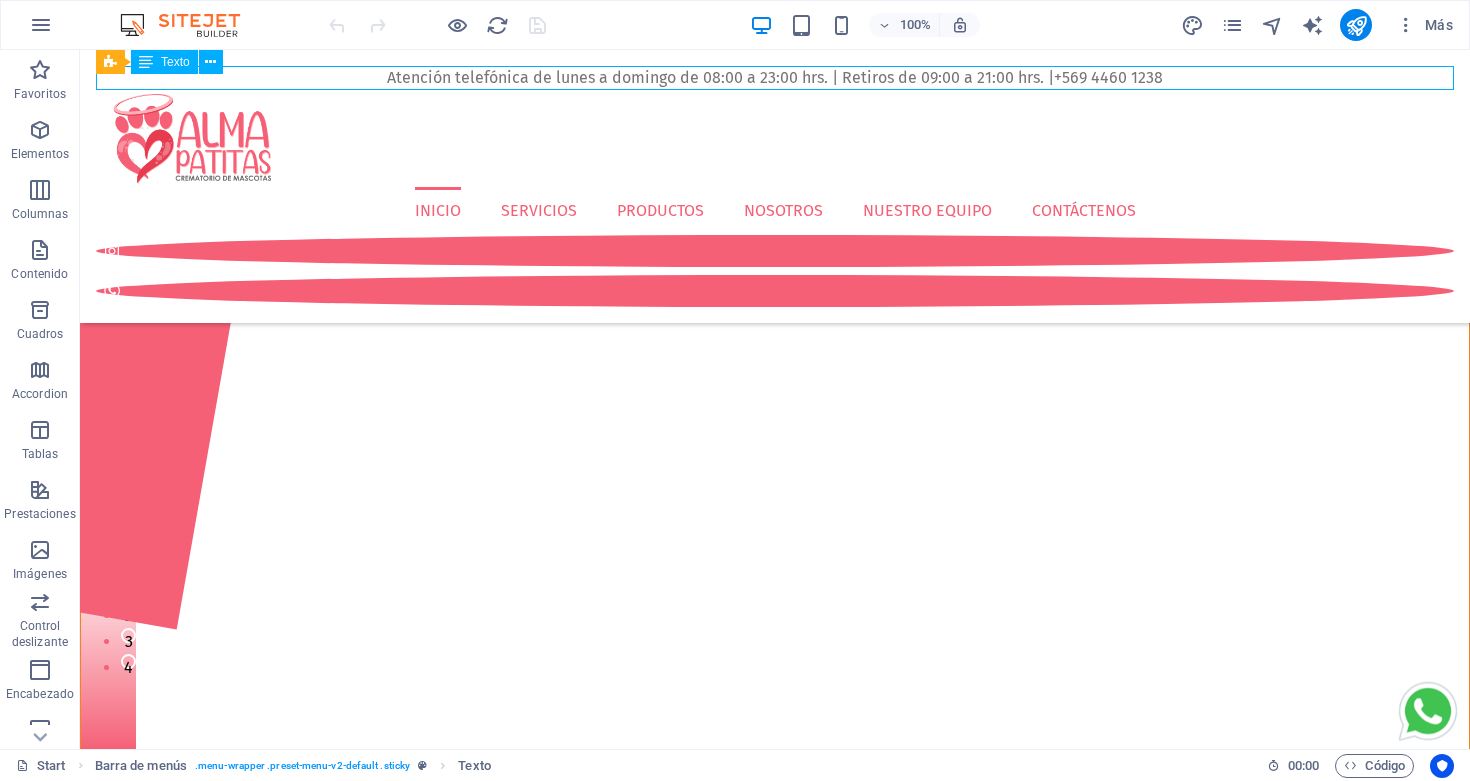 click on "Atención telefónica de lunes a domingo de 08:00 a 23:00 hrs. | Retiros de 09:00 a 21:00 hrs. |   +569 [PHONE]" at bounding box center (775, 78) 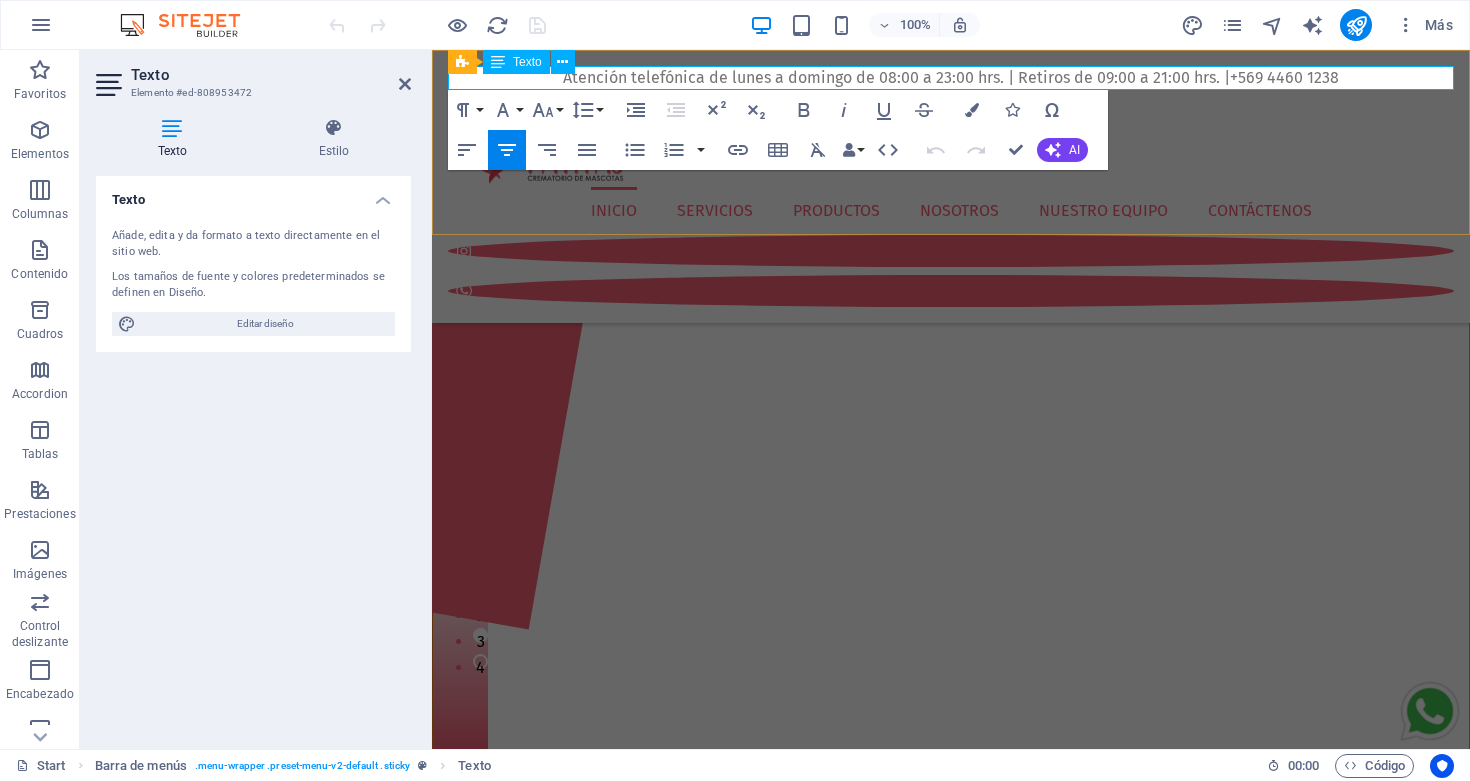 click on "Atención telefónica de lunes a domingo de 08:00 a 23:00 hrs. | Retiros de 09:00 a 21:00 hrs. |   +569 [PHONE]" at bounding box center [951, 77] 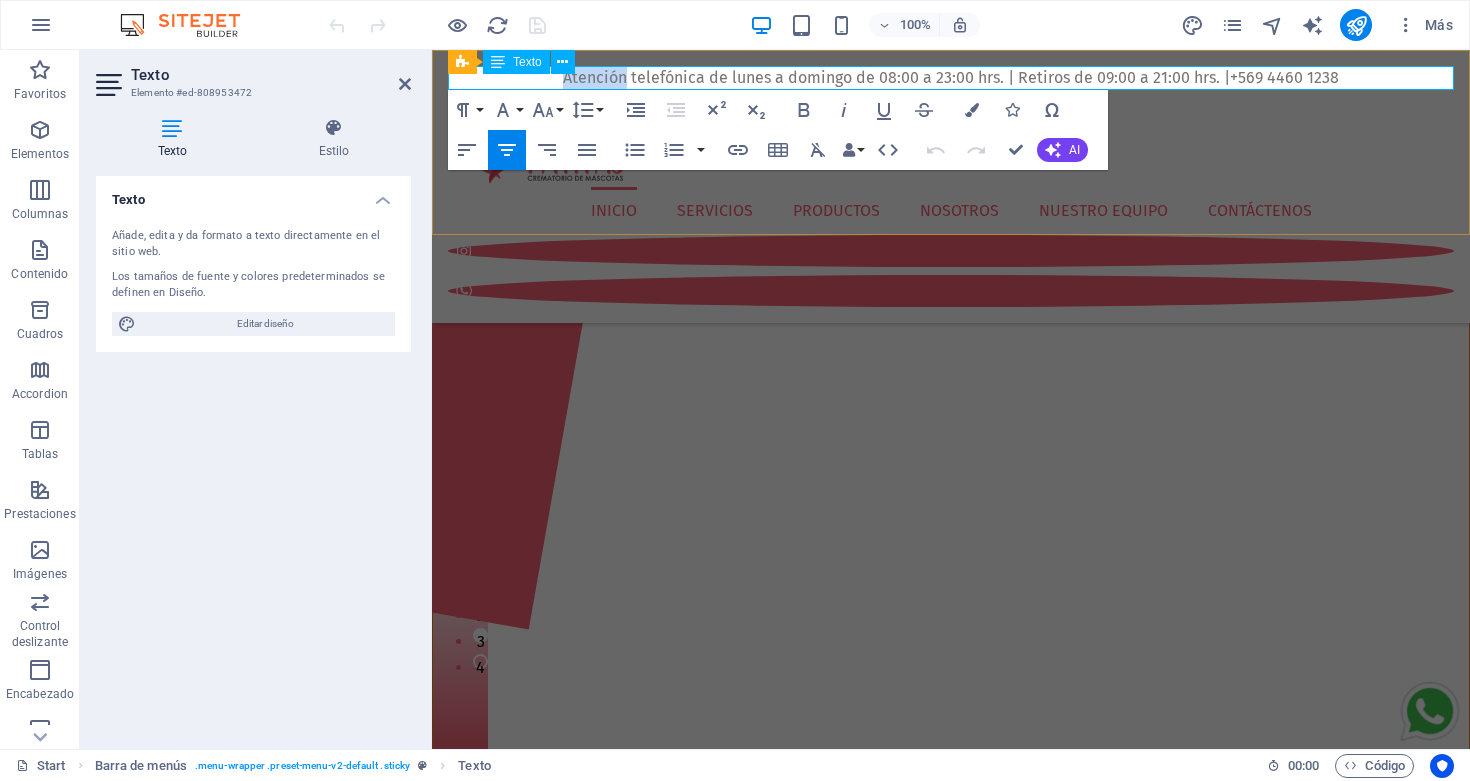 click on "Atención telefónica de lunes a domingo de 08:00 a 23:00 hrs. | Retiros de 09:00 a 21:00 hrs. |   +569 [PHONE]" at bounding box center (951, 77) 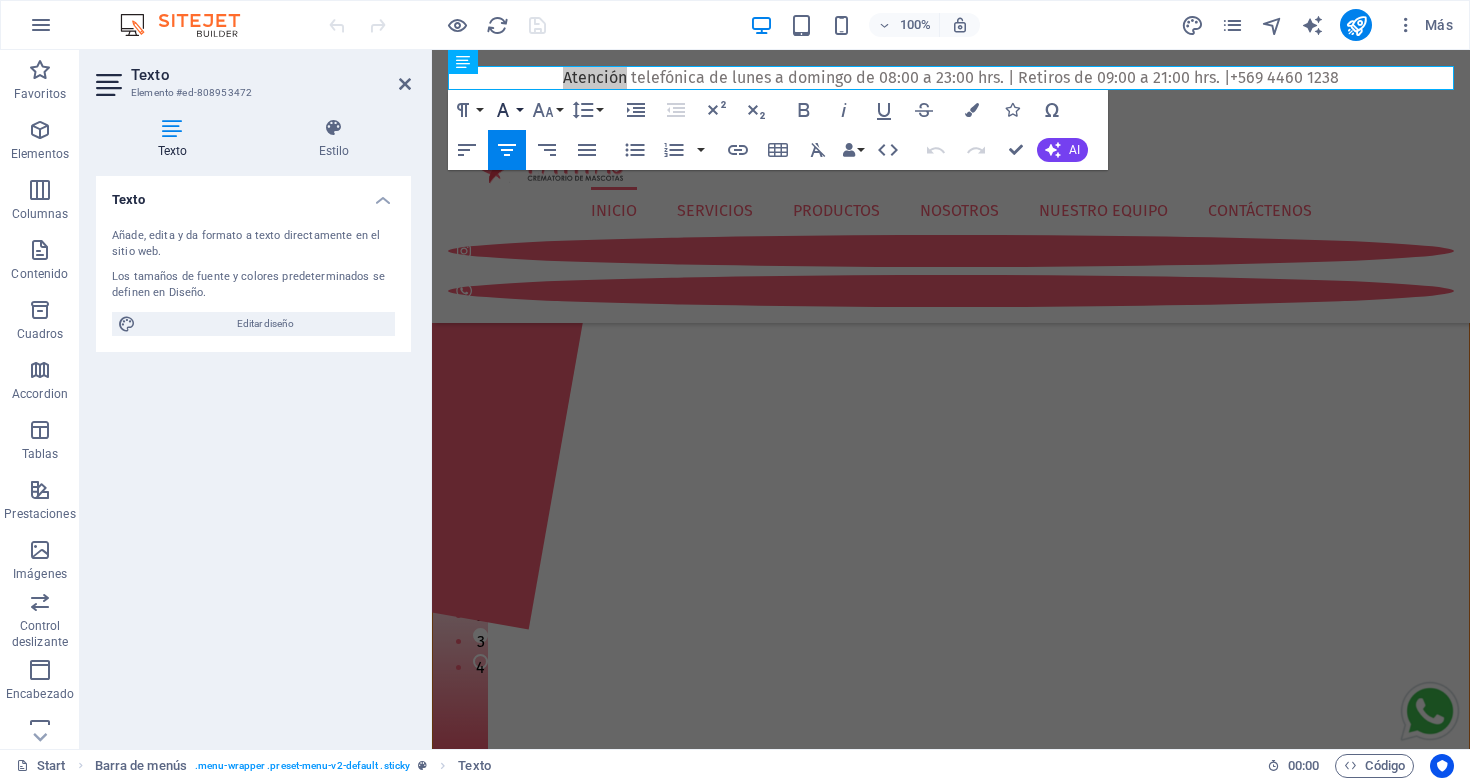 click on "Font Family" at bounding box center (507, 110) 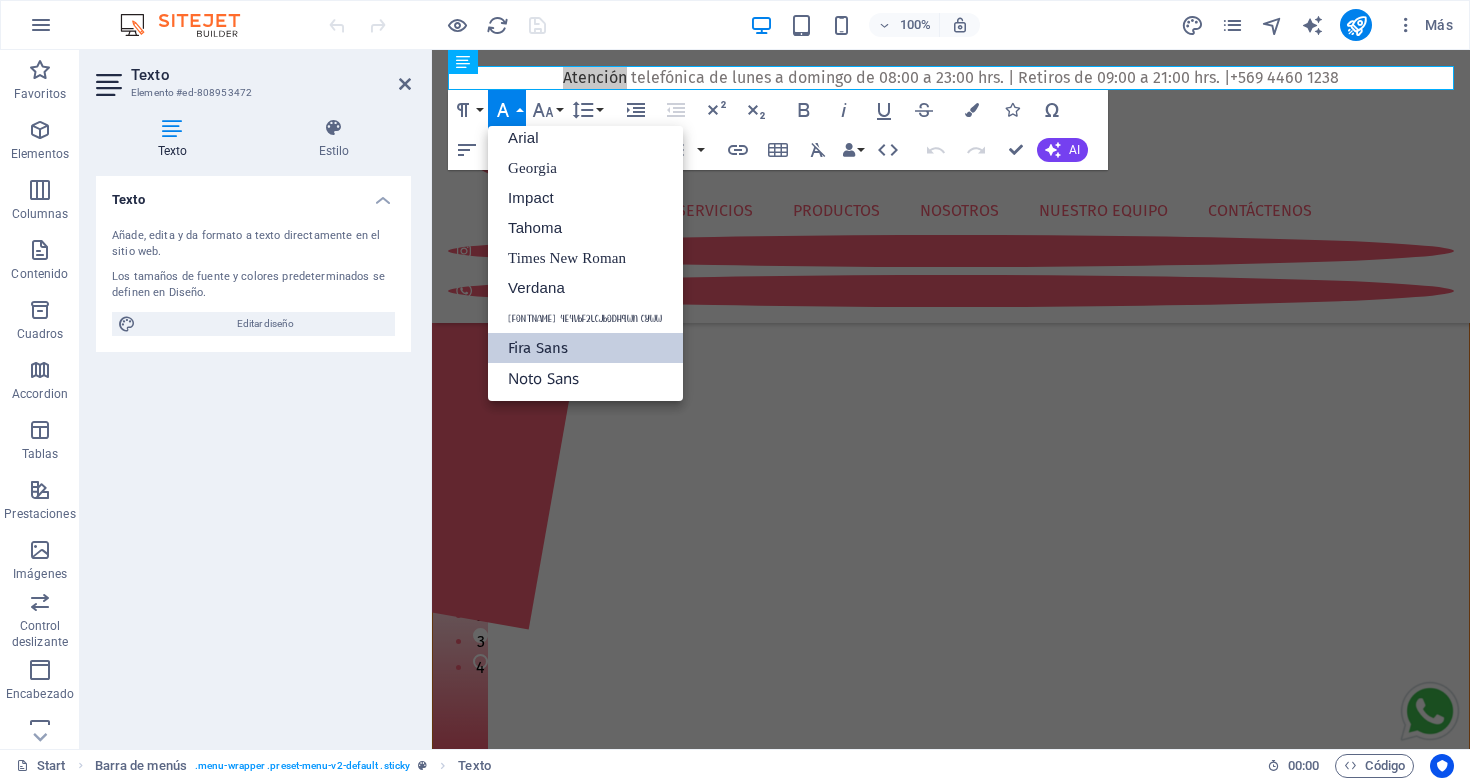 scroll, scrollTop: 11, scrollLeft: 0, axis: vertical 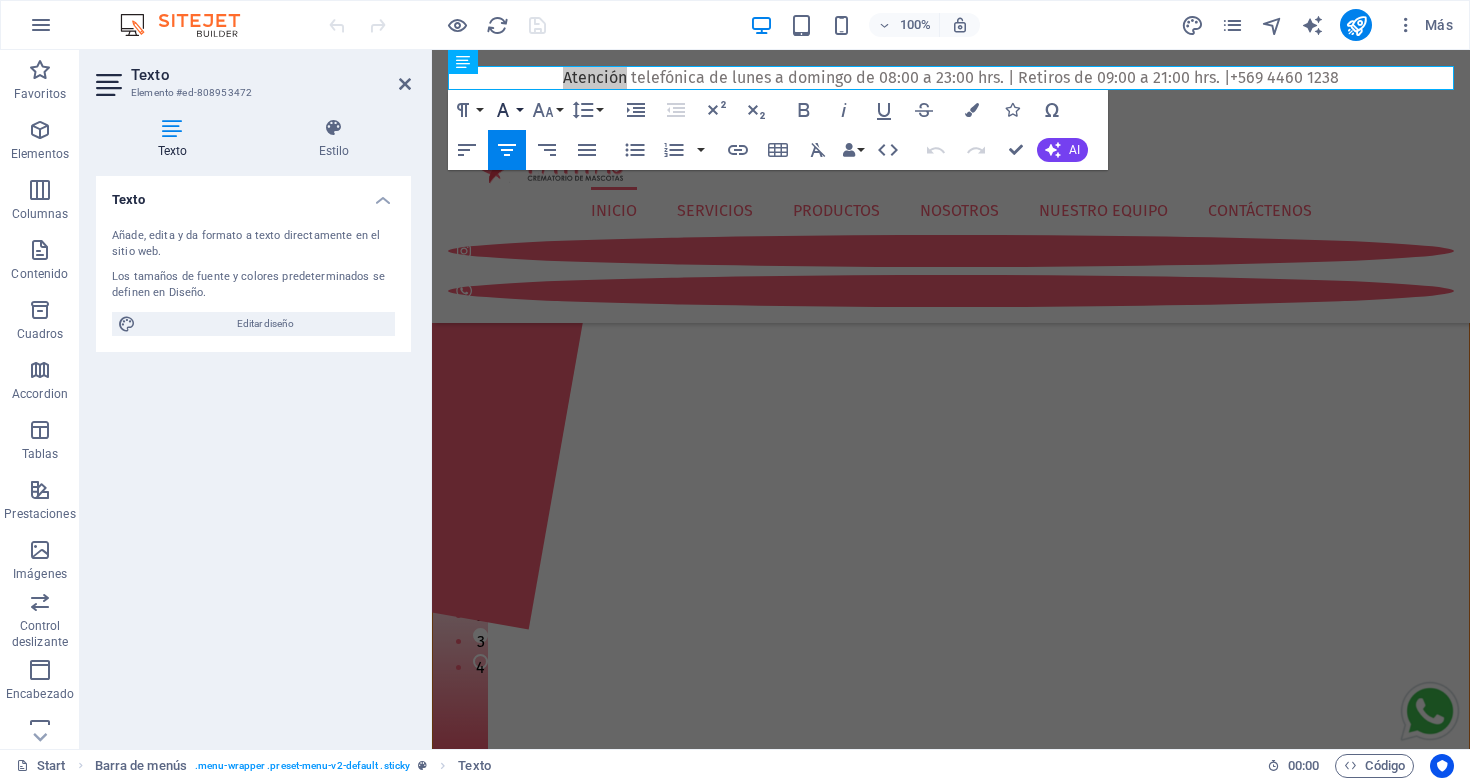 type 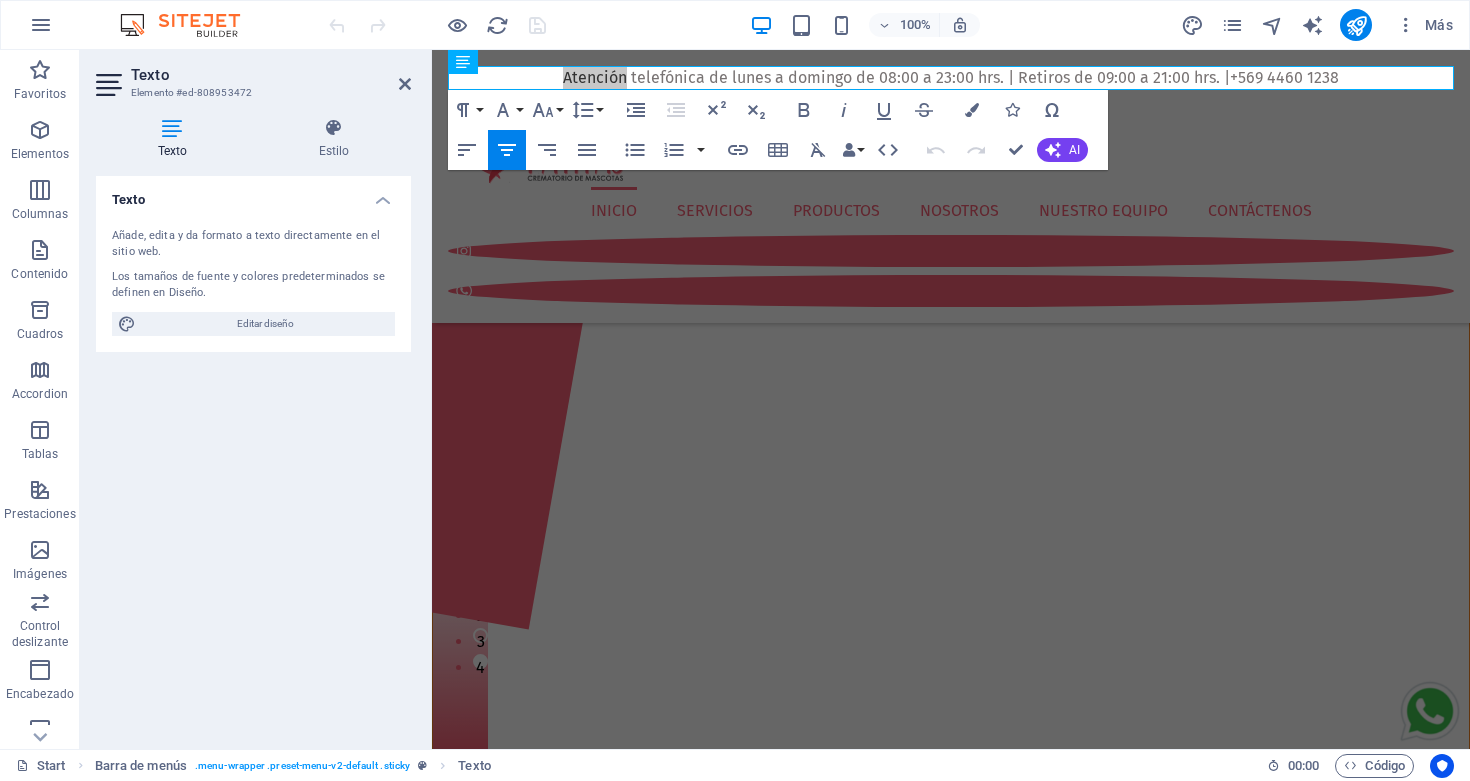 click on "Texto Añade, edita y da formato a texto directamente en el sitio web. Los tamaños de fuente y colores predeterminados se definen en Diseño. Editar diseño Alineación Alineado a la izquierda Centrado Alineado a la derecha" at bounding box center (253, 454) 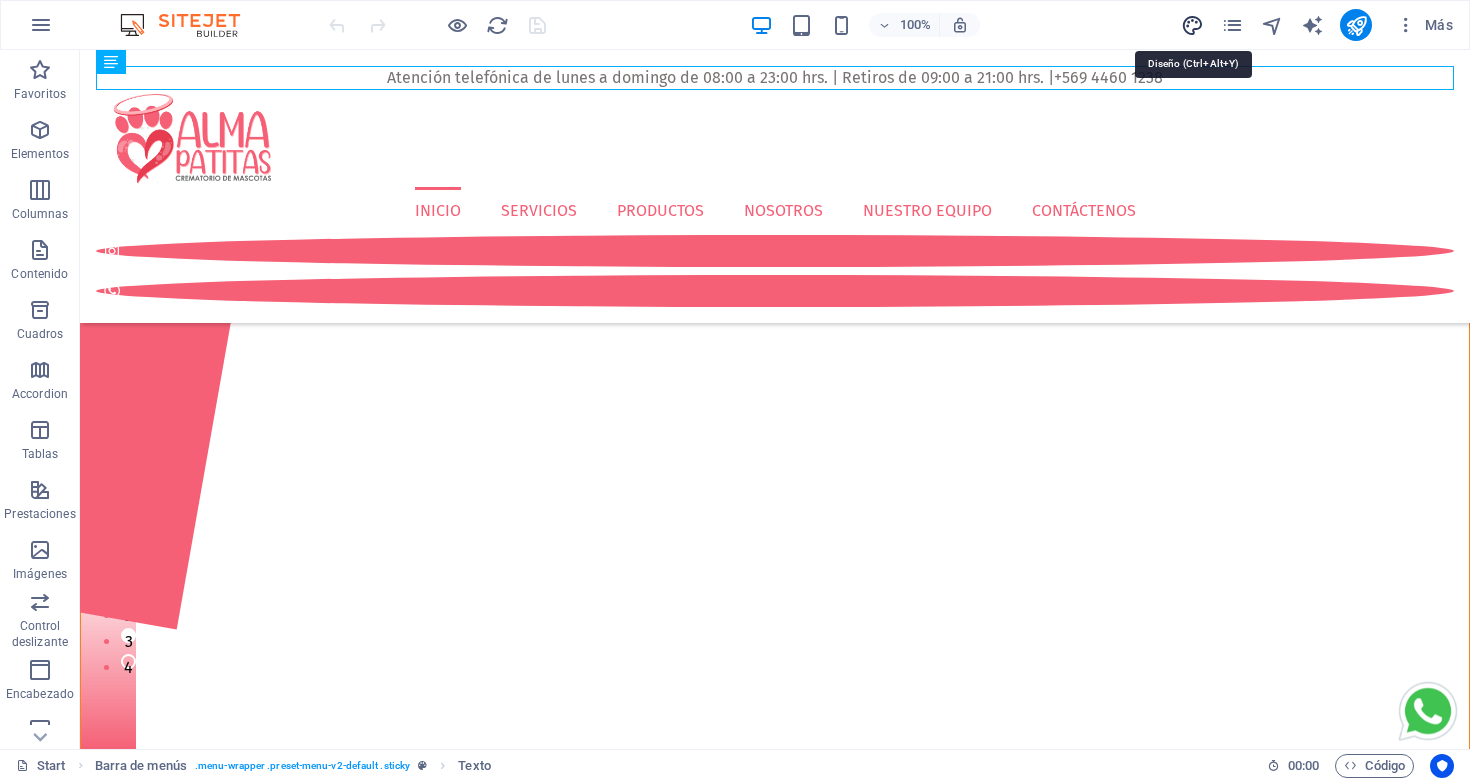 click at bounding box center [1192, 25] 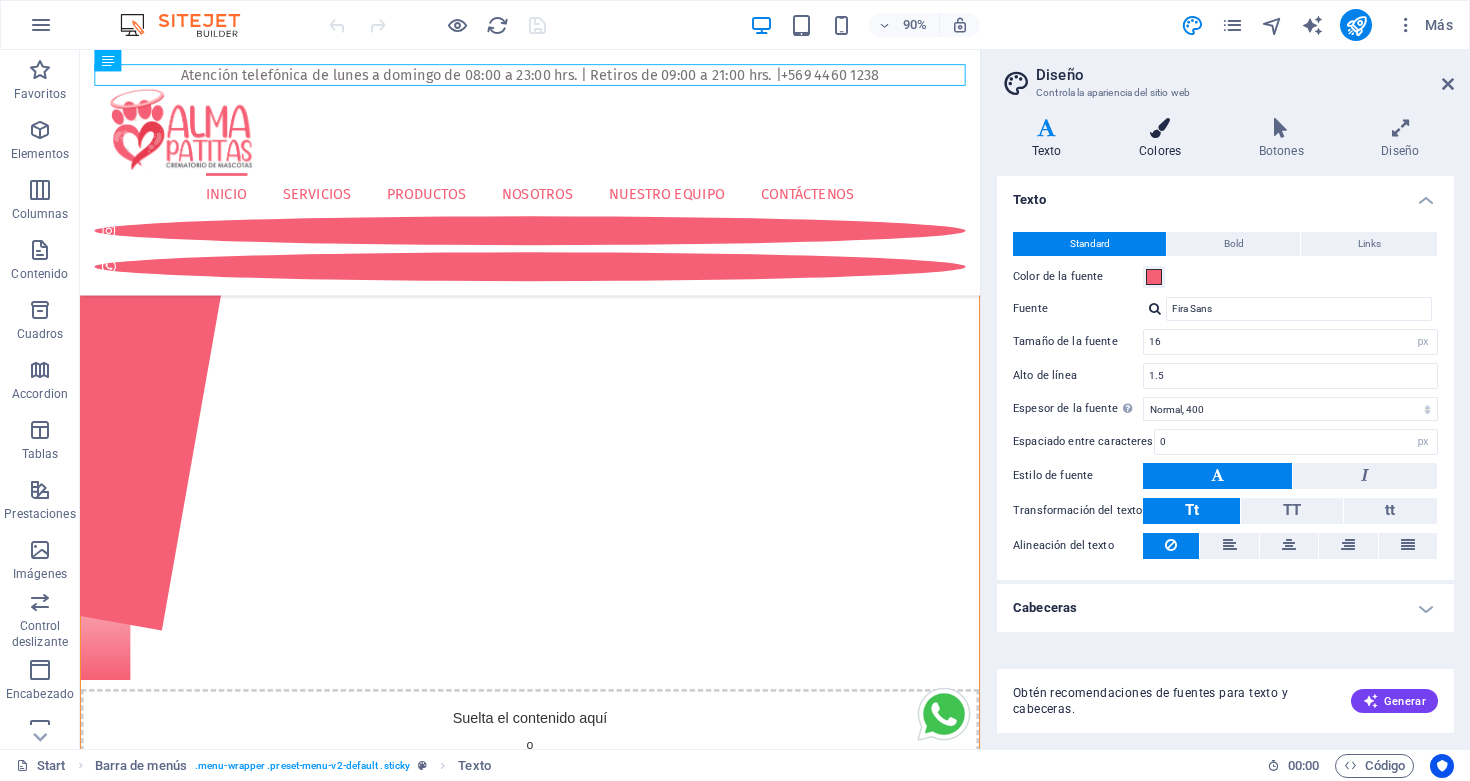 click on "Colores" at bounding box center (1164, 139) 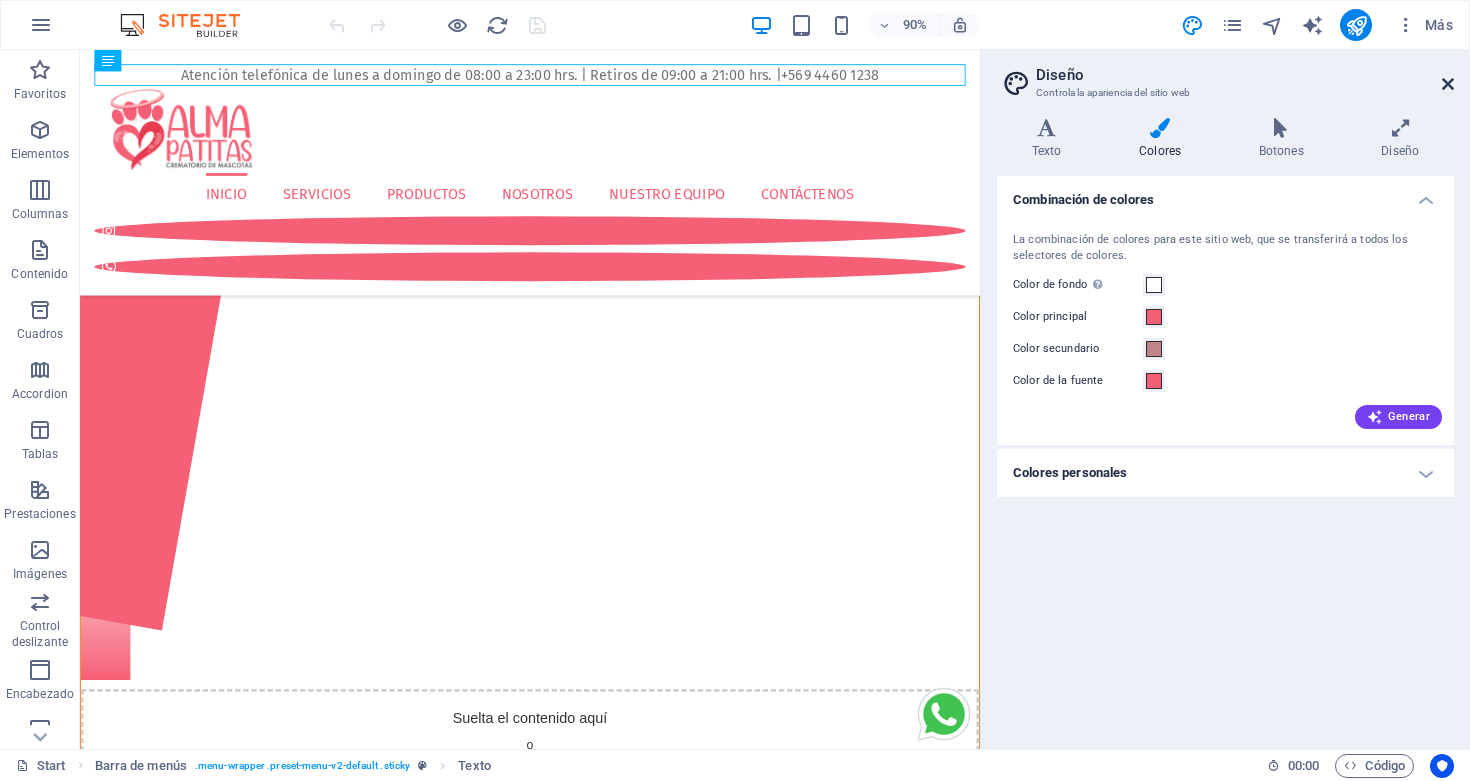 click at bounding box center (1448, 84) 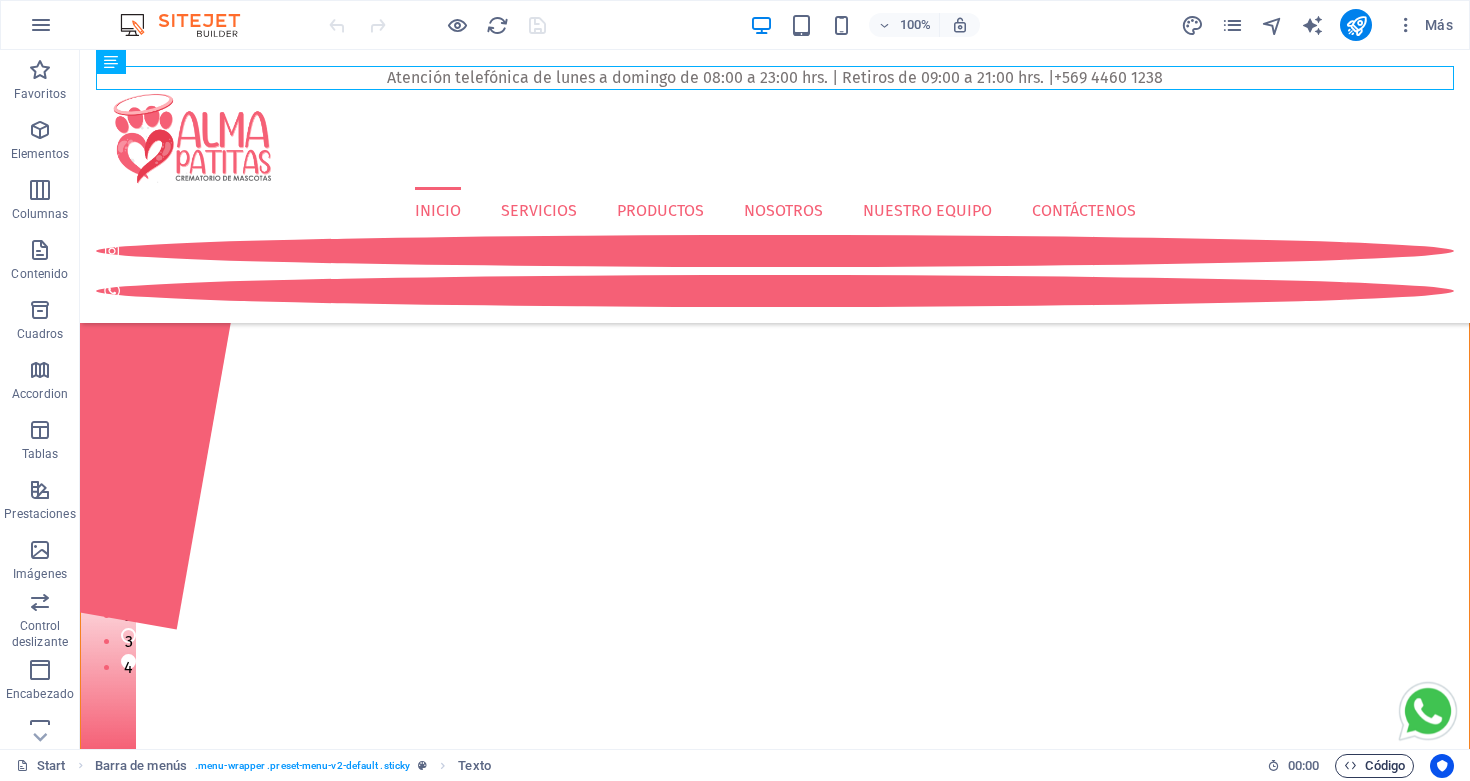 click on "Código" at bounding box center [1374, 766] 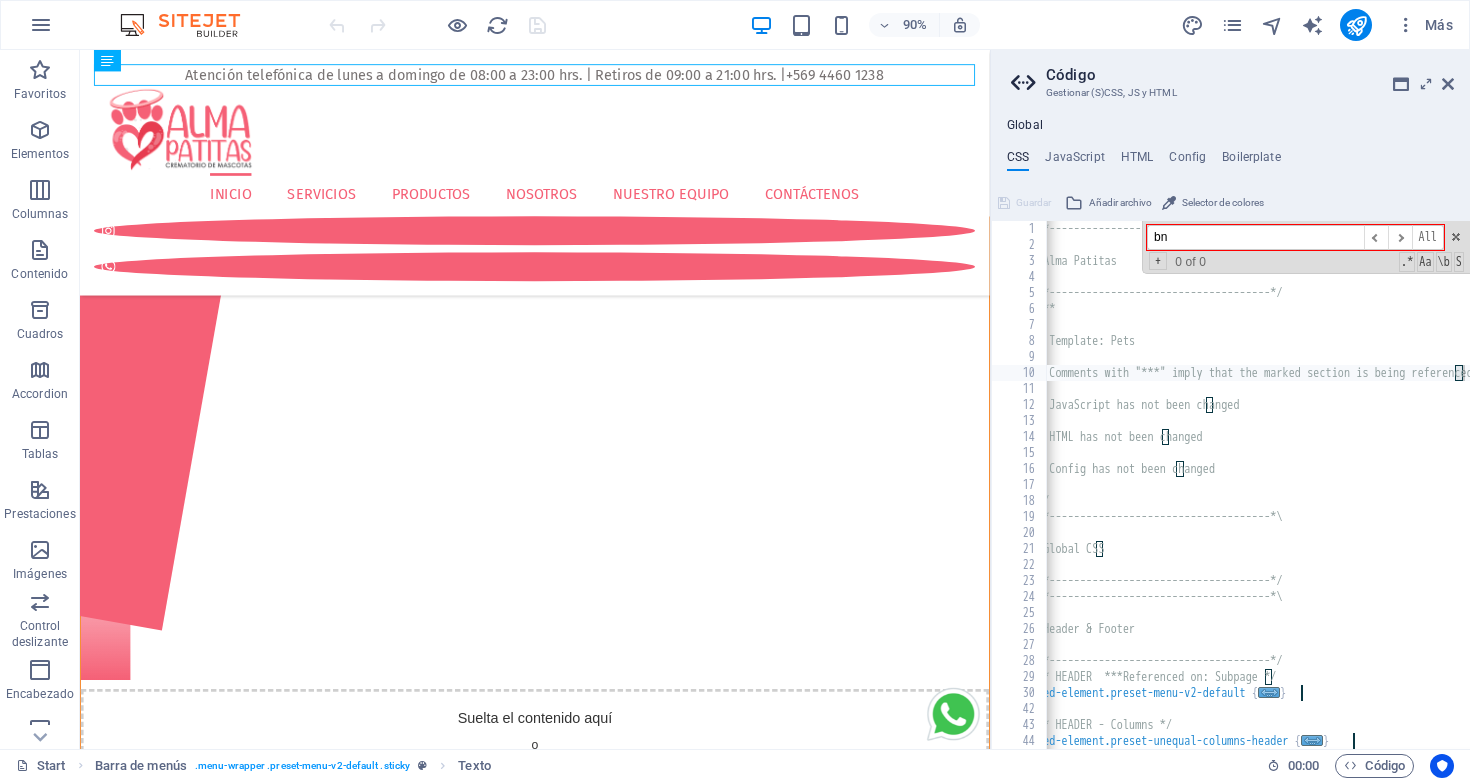 scroll, scrollTop: 0, scrollLeft: 13, axis: horizontal 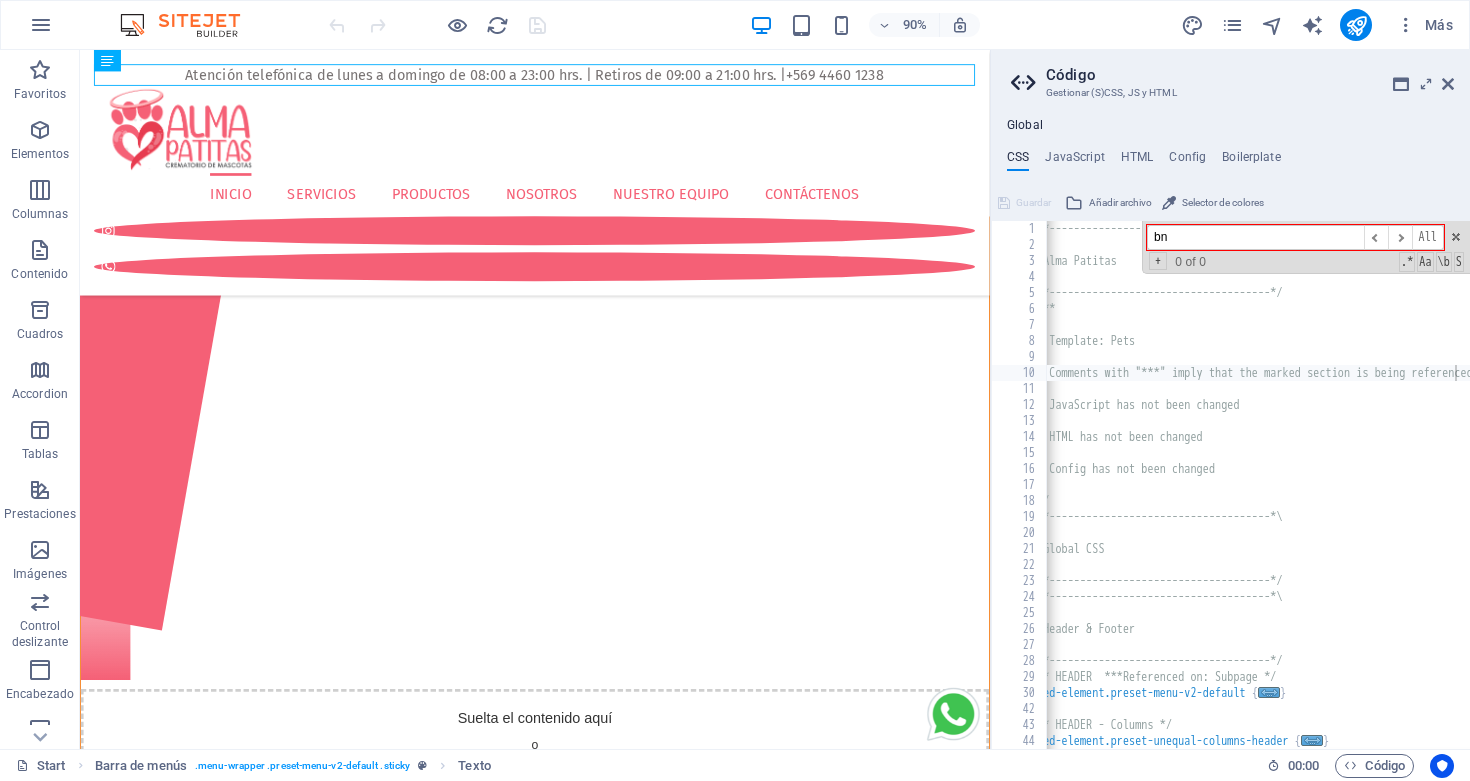 type on "b" 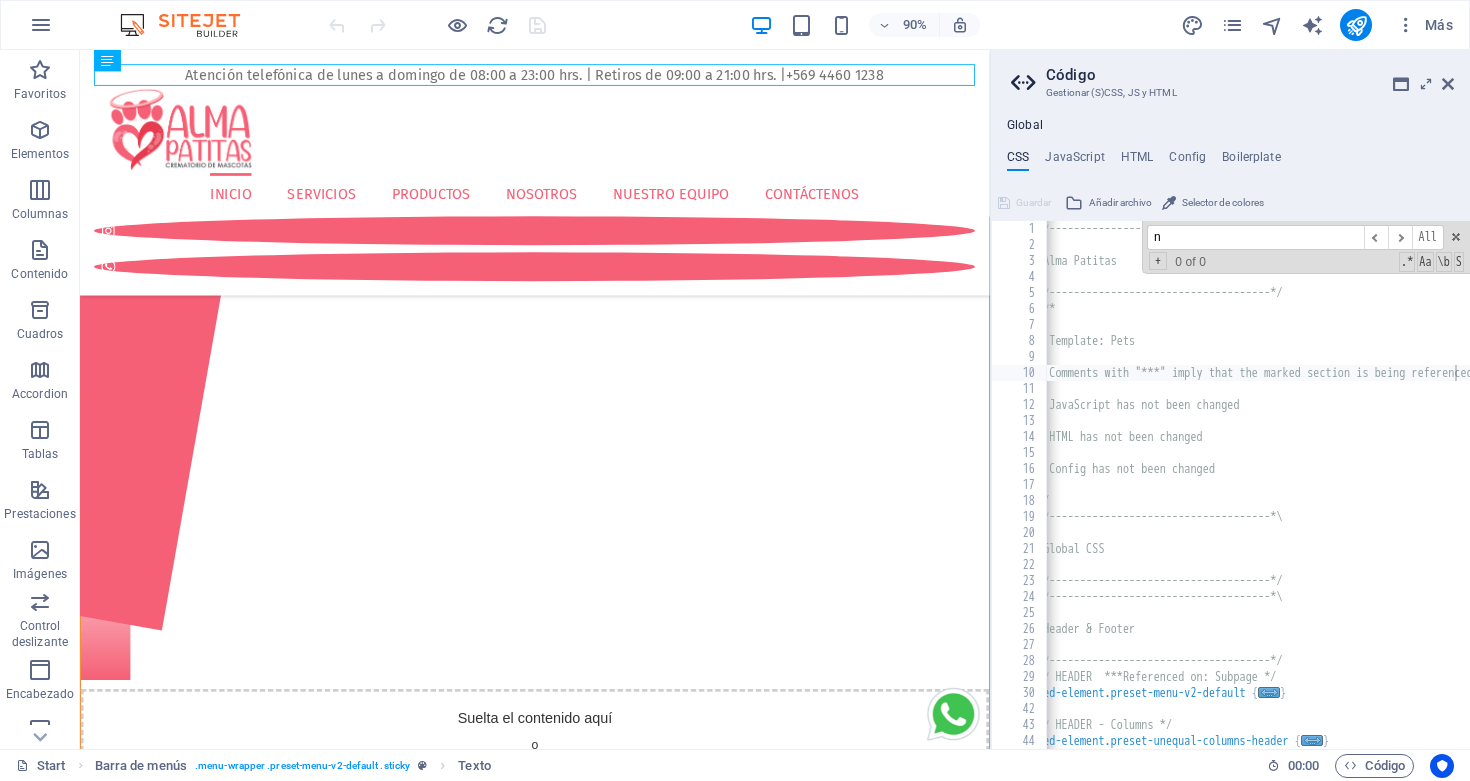 scroll, scrollTop: 0, scrollLeft: 35, axis: horizontal 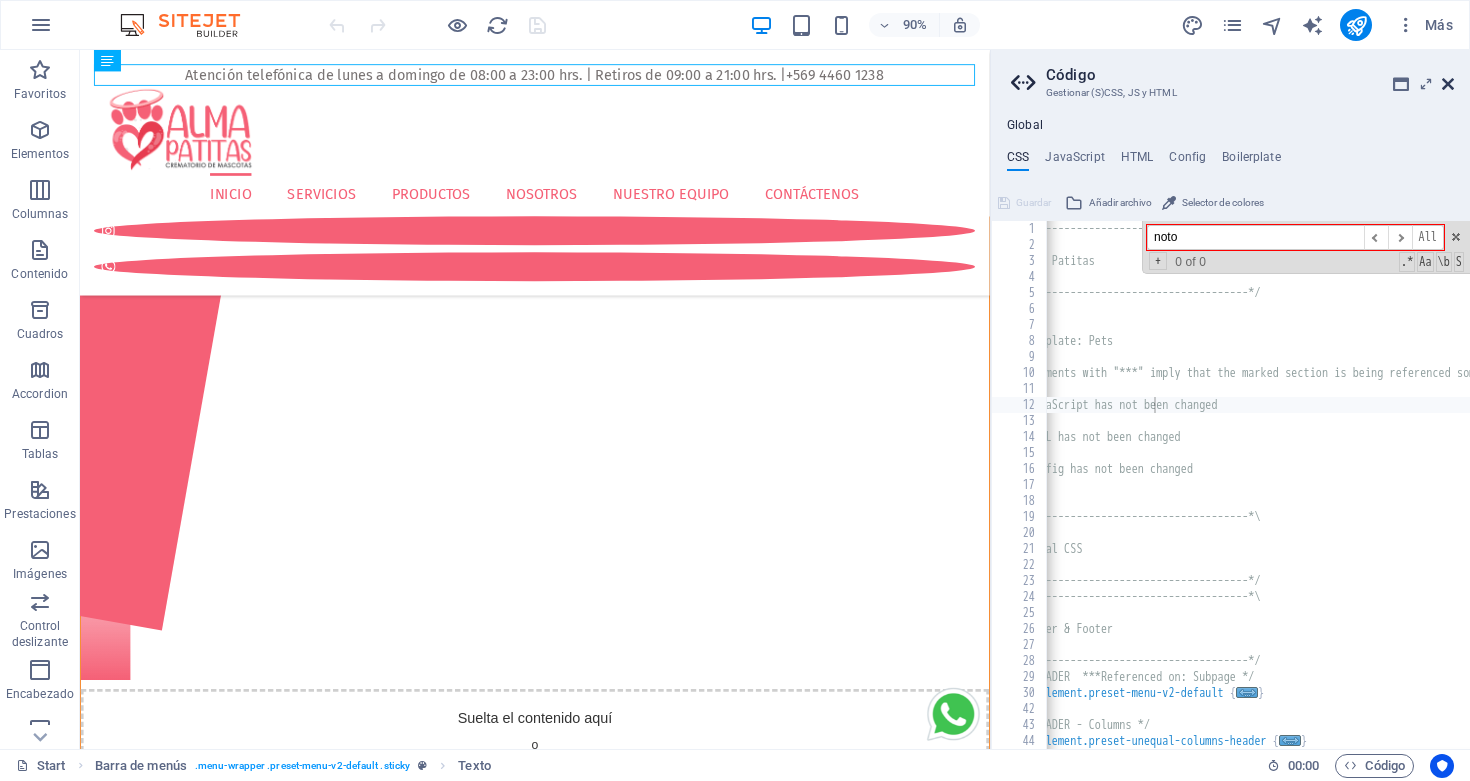 type on "noto" 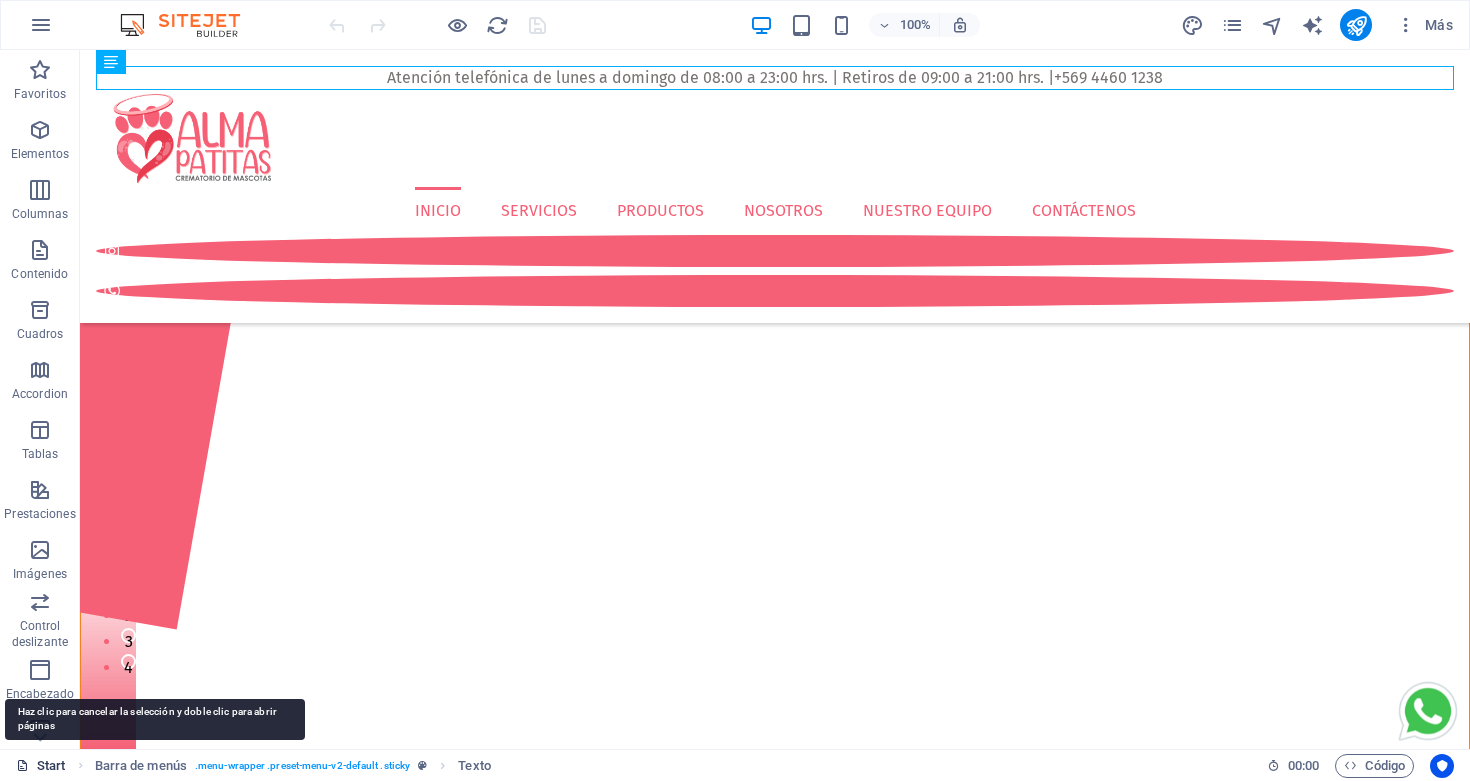 click on "Start" at bounding box center [41, 766] 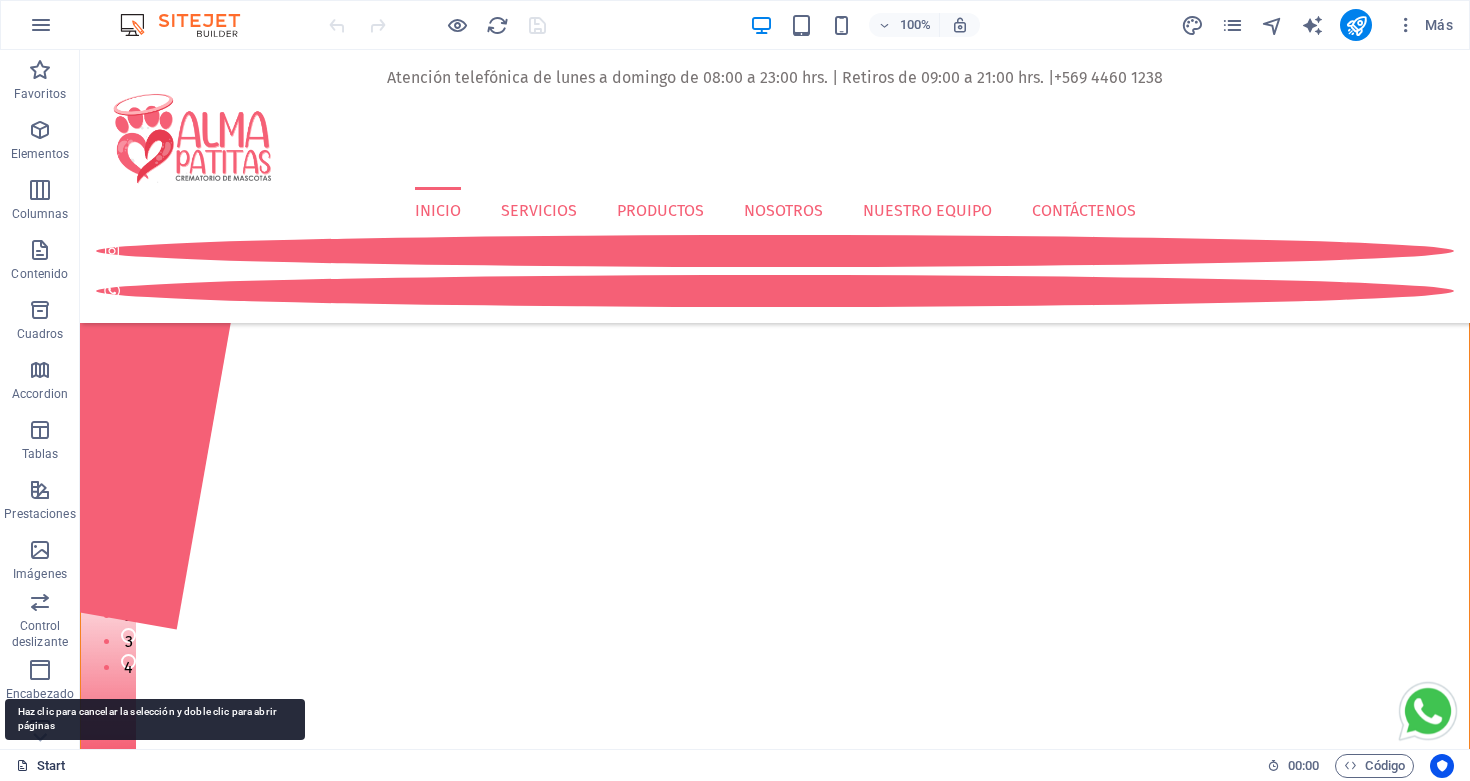 click on "Start" at bounding box center (41, 766) 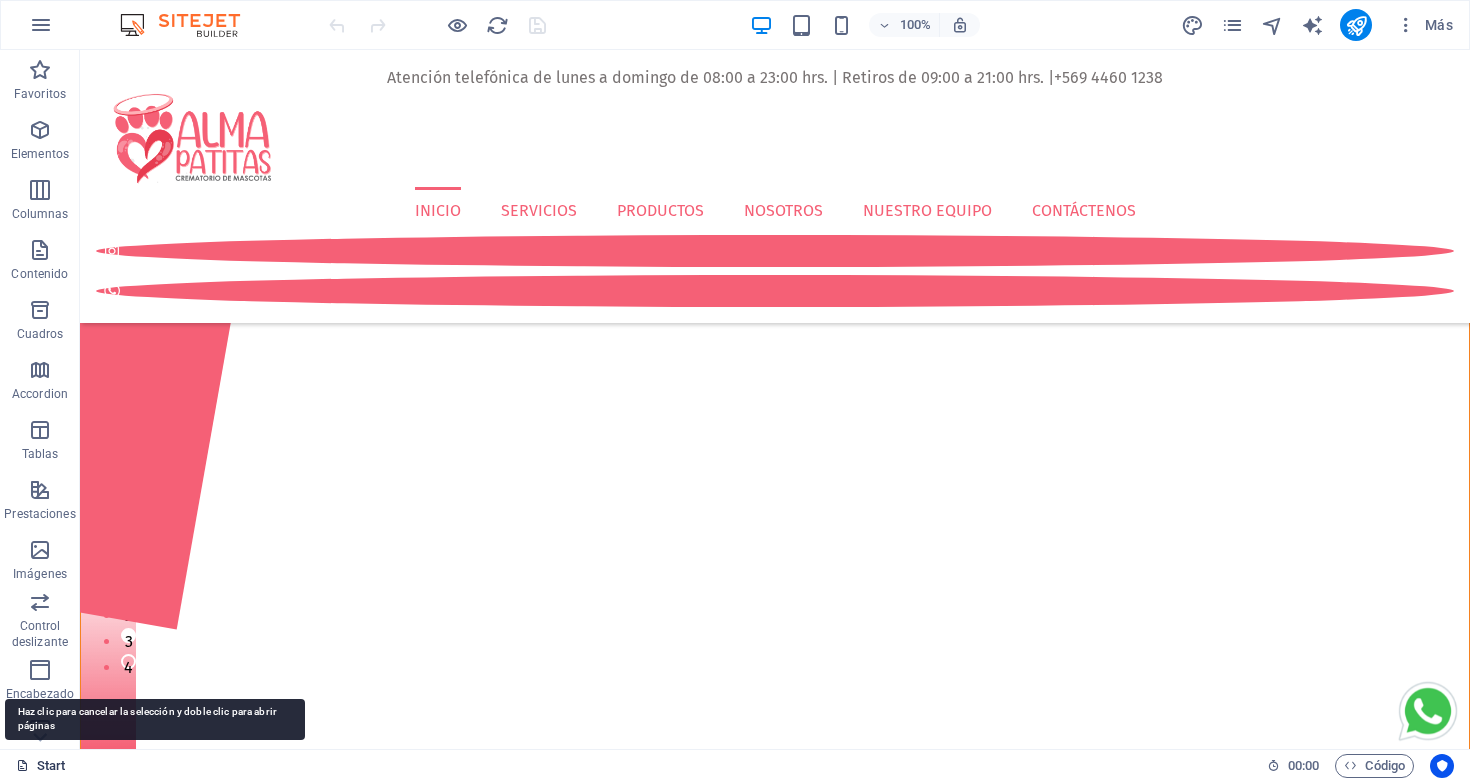click on "Start" at bounding box center [41, 766] 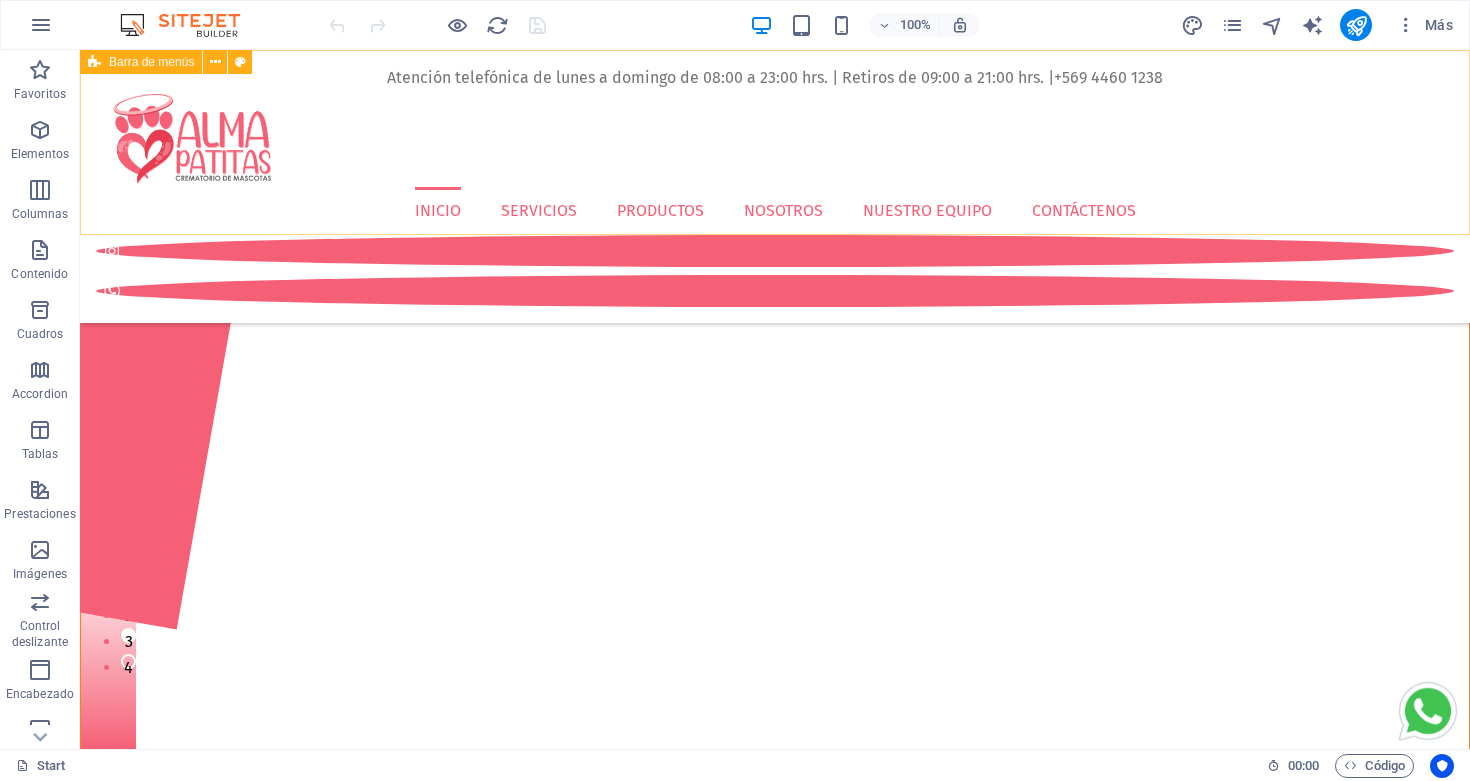 click on "Atención telefónica de lunes a domingo de 08:00 a 23:00 hrs. | Retiros de 09:00 a 21:00 hrs. |   +569 [PHONE] Inicio Servicios Productos Nosotros Nuestro equipo Contáctenos" at bounding box center (775, 186) 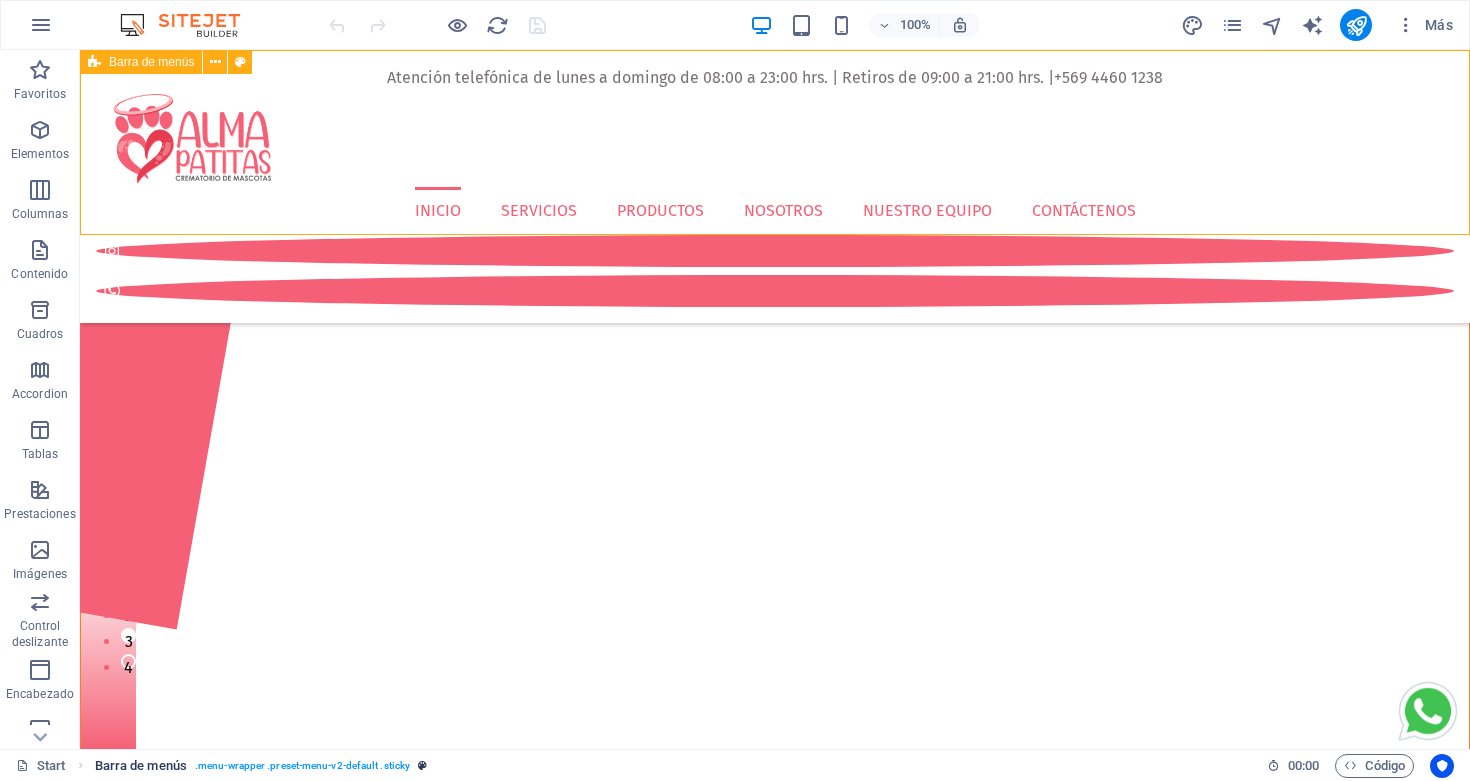 click on ". menu-wrapper .preset-menu-v2-default .sticky" at bounding box center (302, 766) 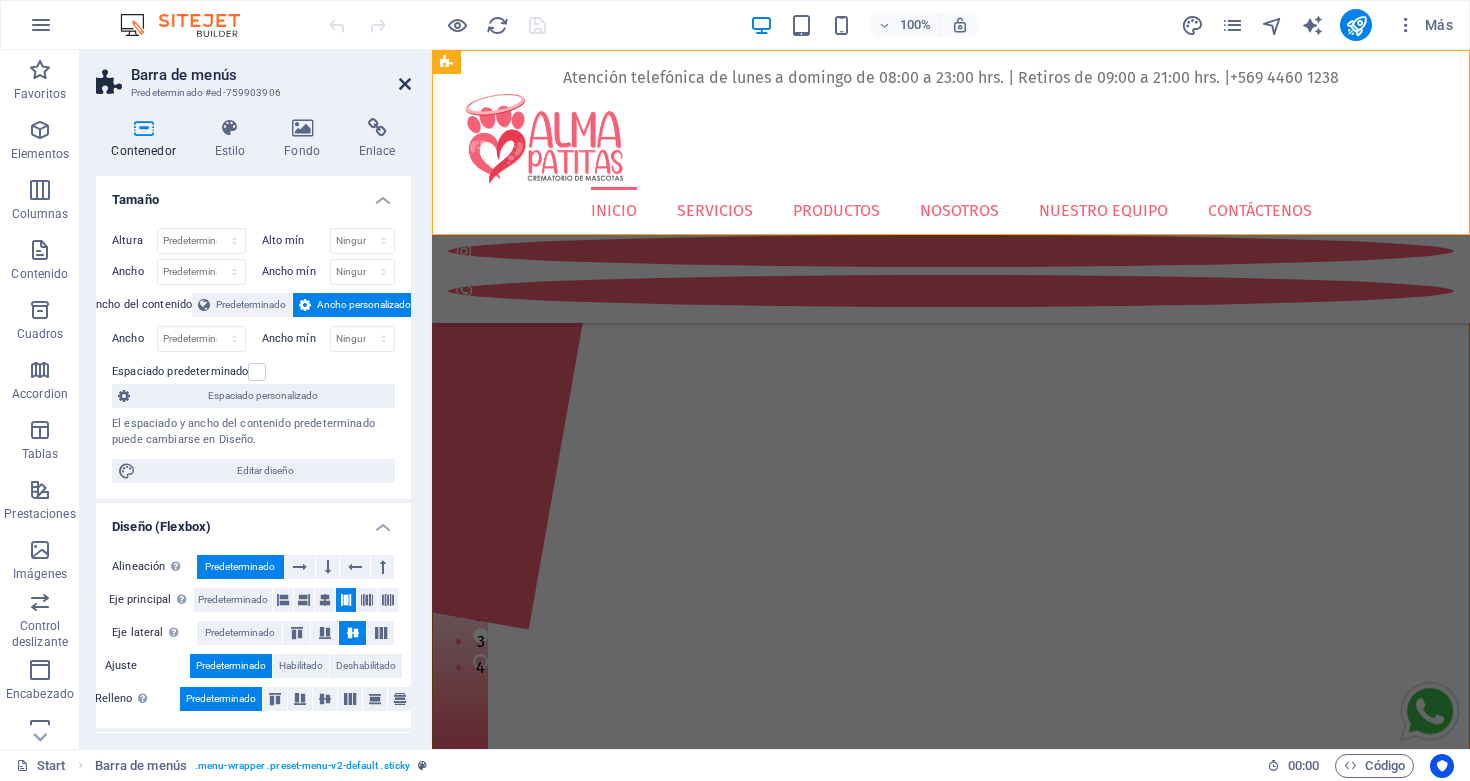 click at bounding box center (405, 84) 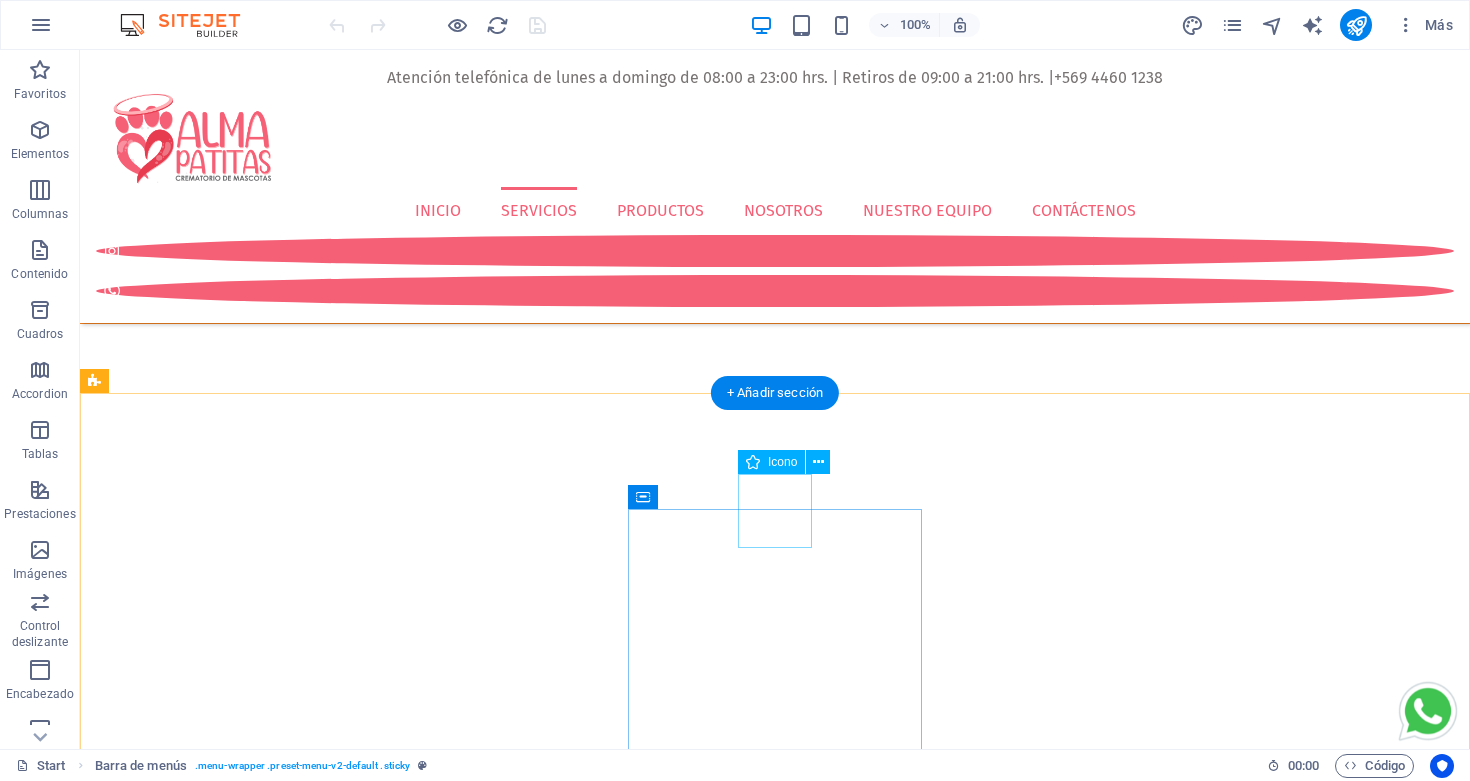 scroll, scrollTop: 592, scrollLeft: 0, axis: vertical 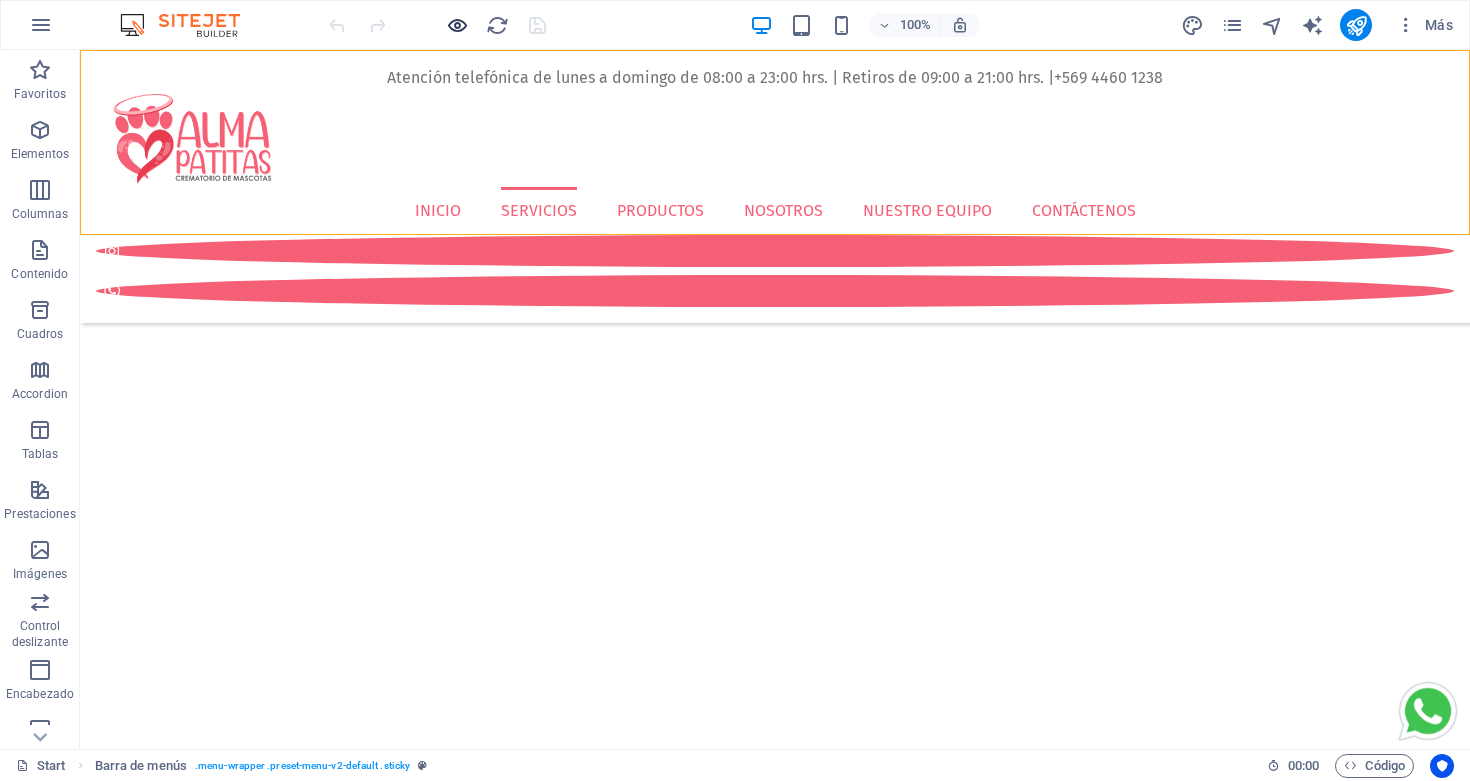 click at bounding box center [457, 25] 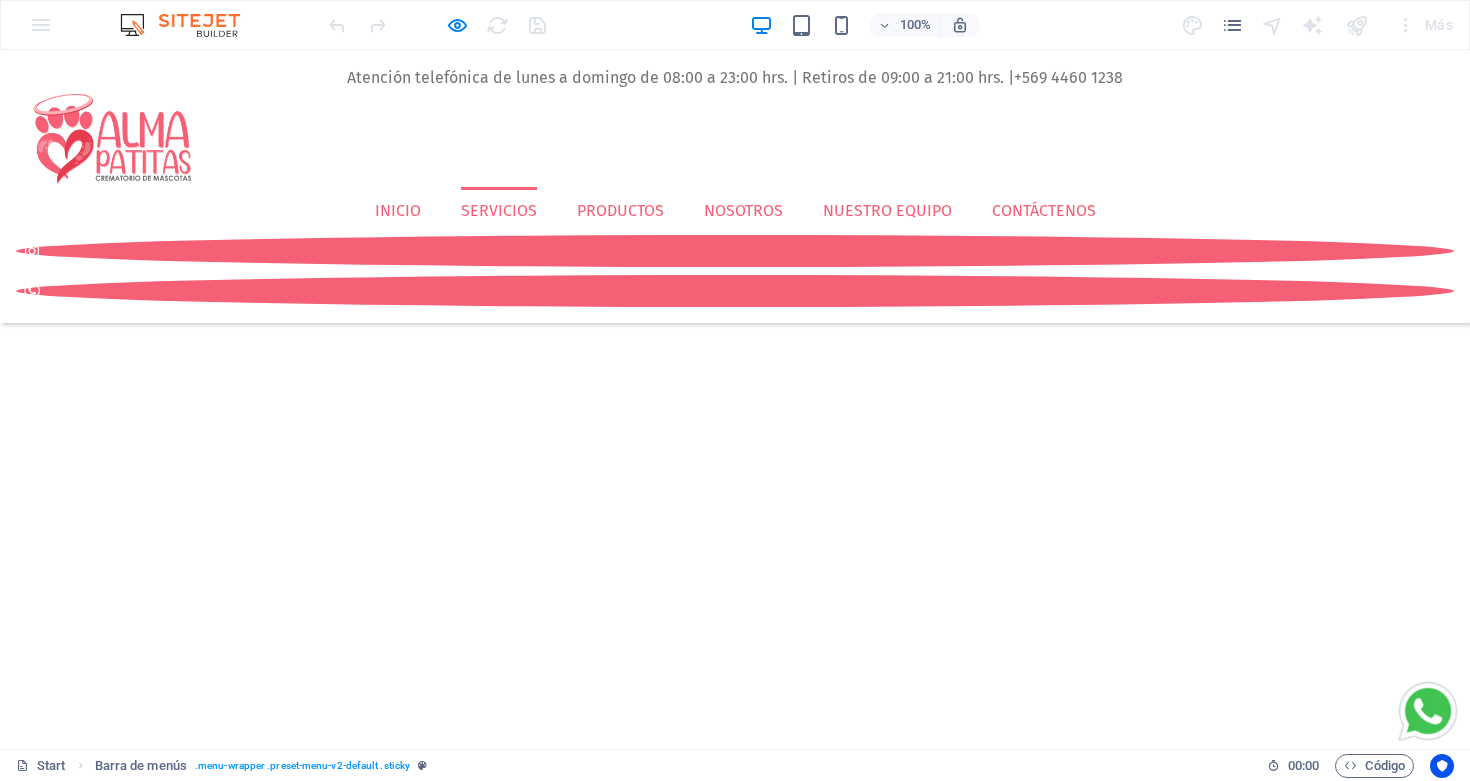 scroll, scrollTop: 577, scrollLeft: 0, axis: vertical 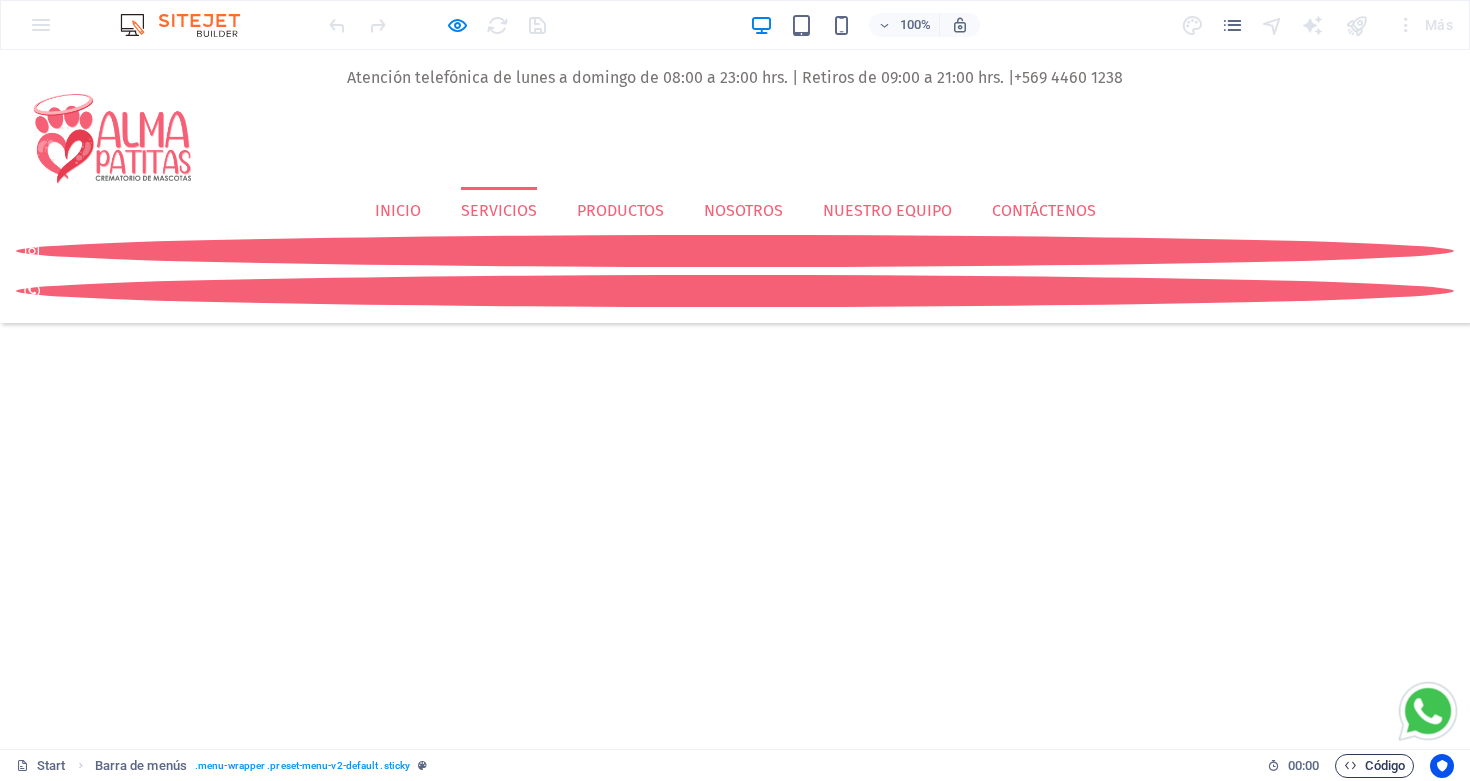 click on "Código" at bounding box center (1374, 766) 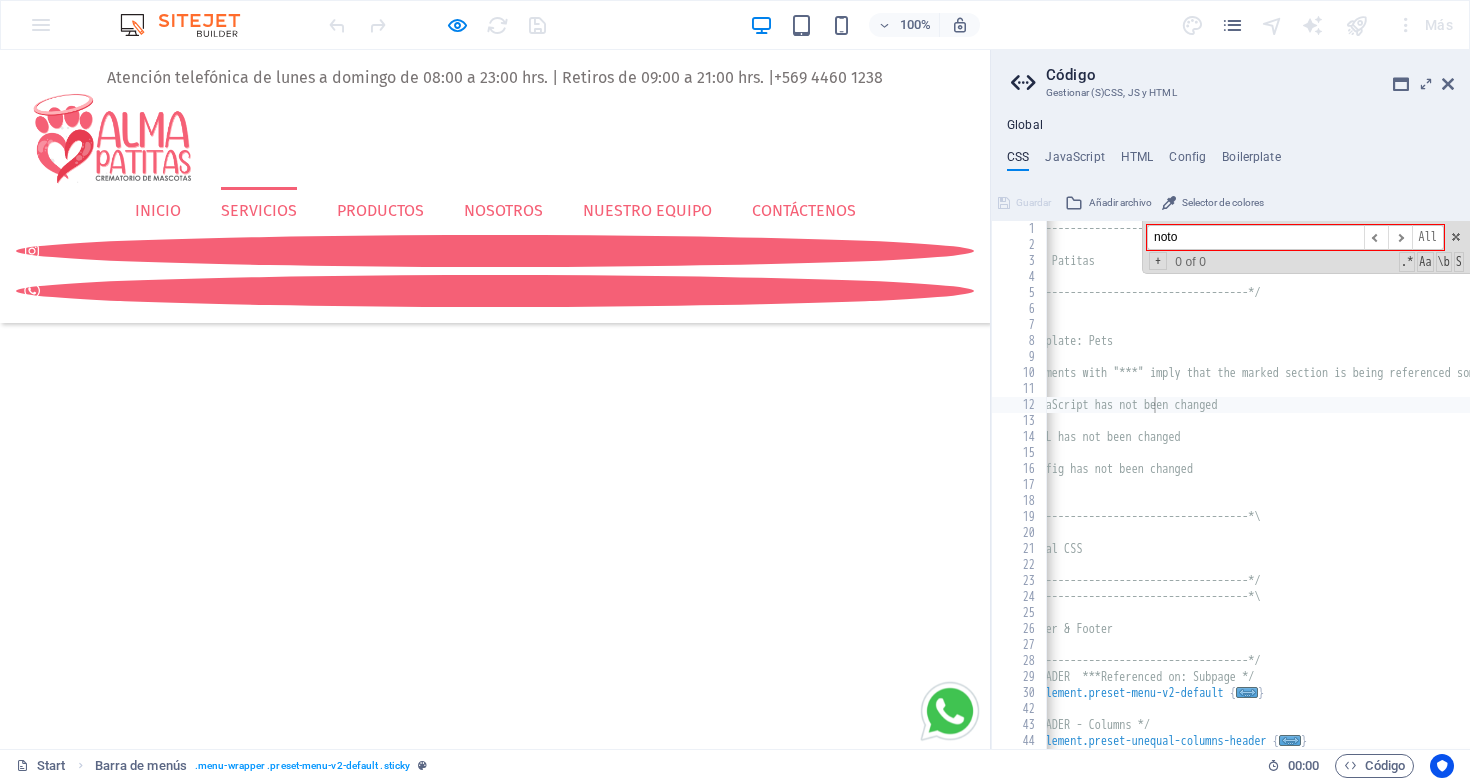 click on "noto" at bounding box center [1255, 237] 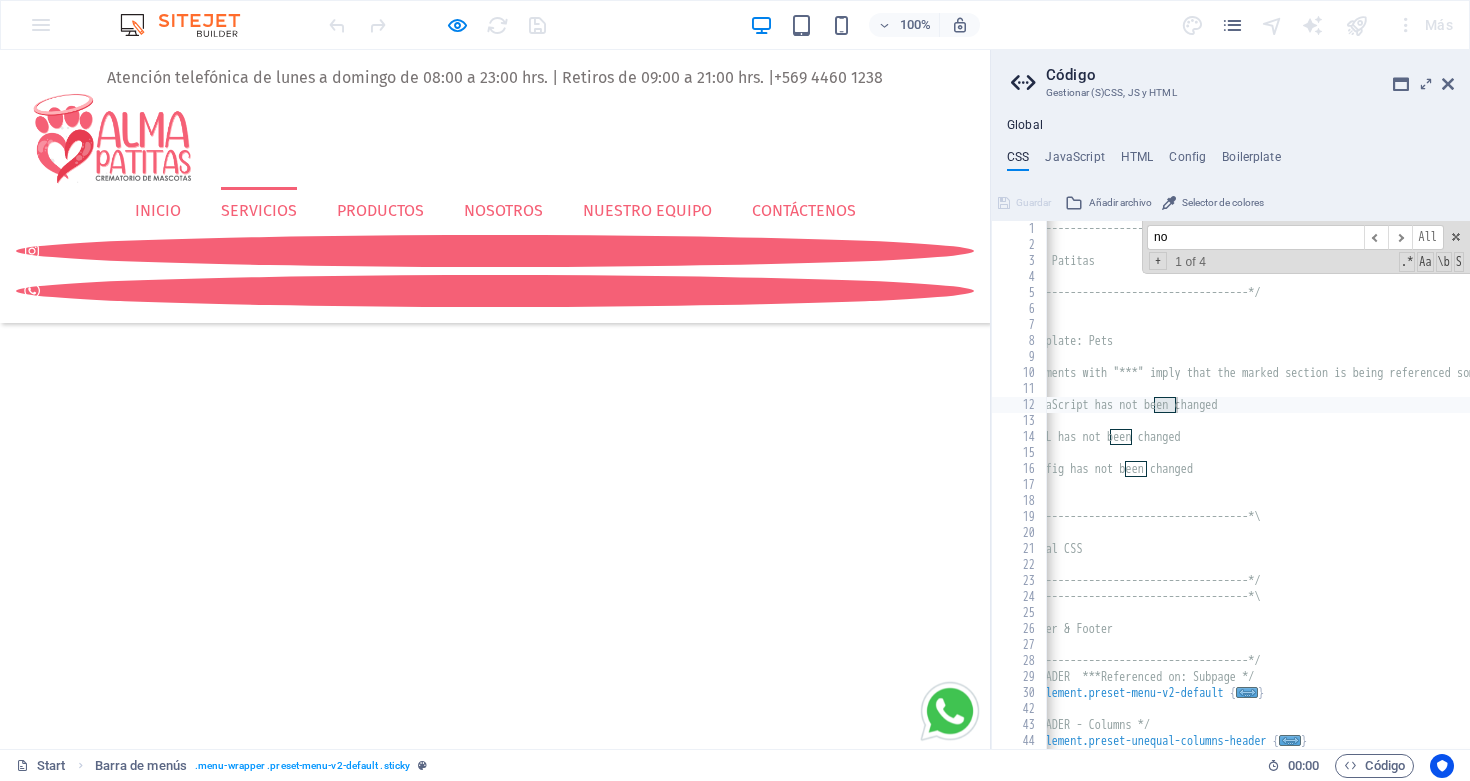 type on "n" 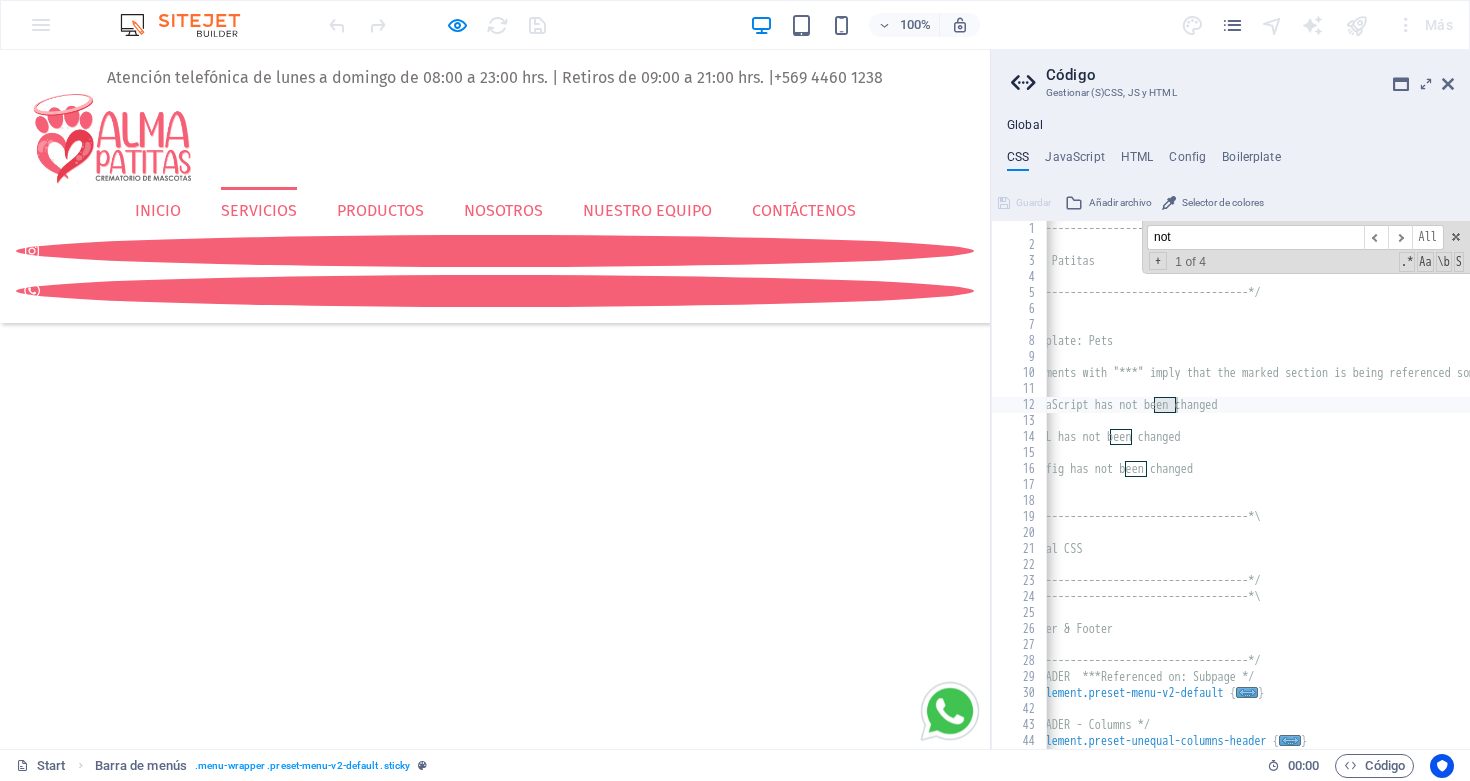 type on "noto" 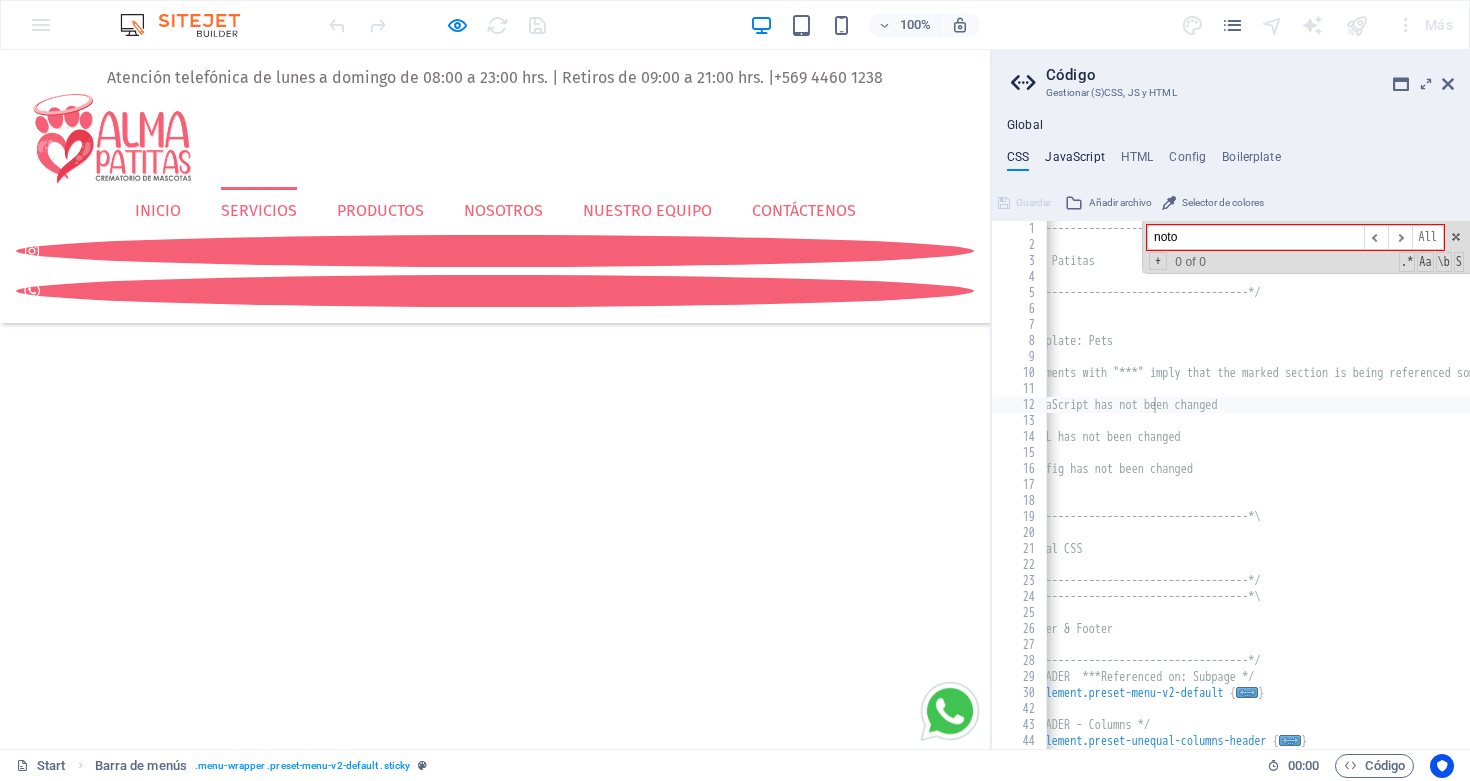 click on "JavaScript" at bounding box center (1074, 161) 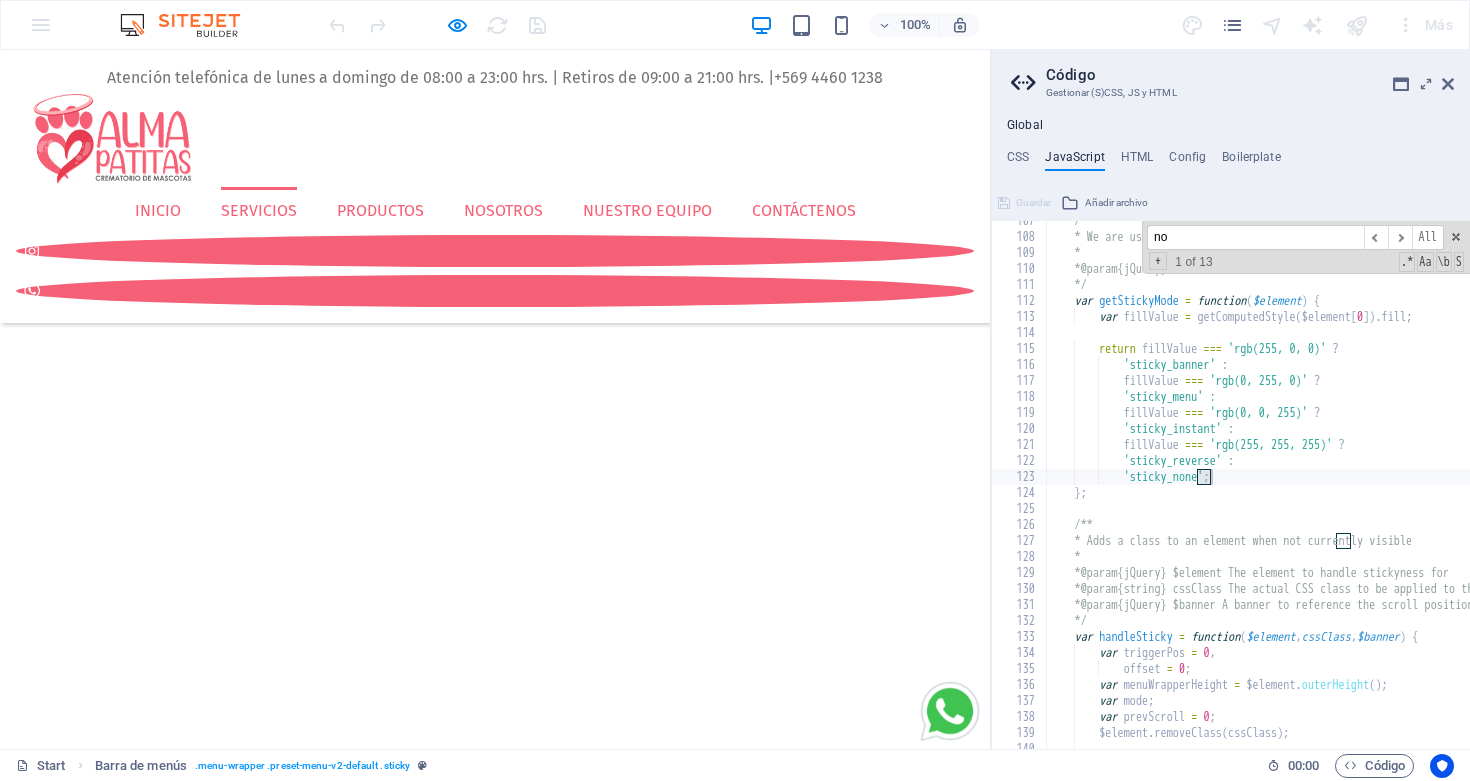 scroll, scrollTop: 1704, scrollLeft: 0, axis: vertical 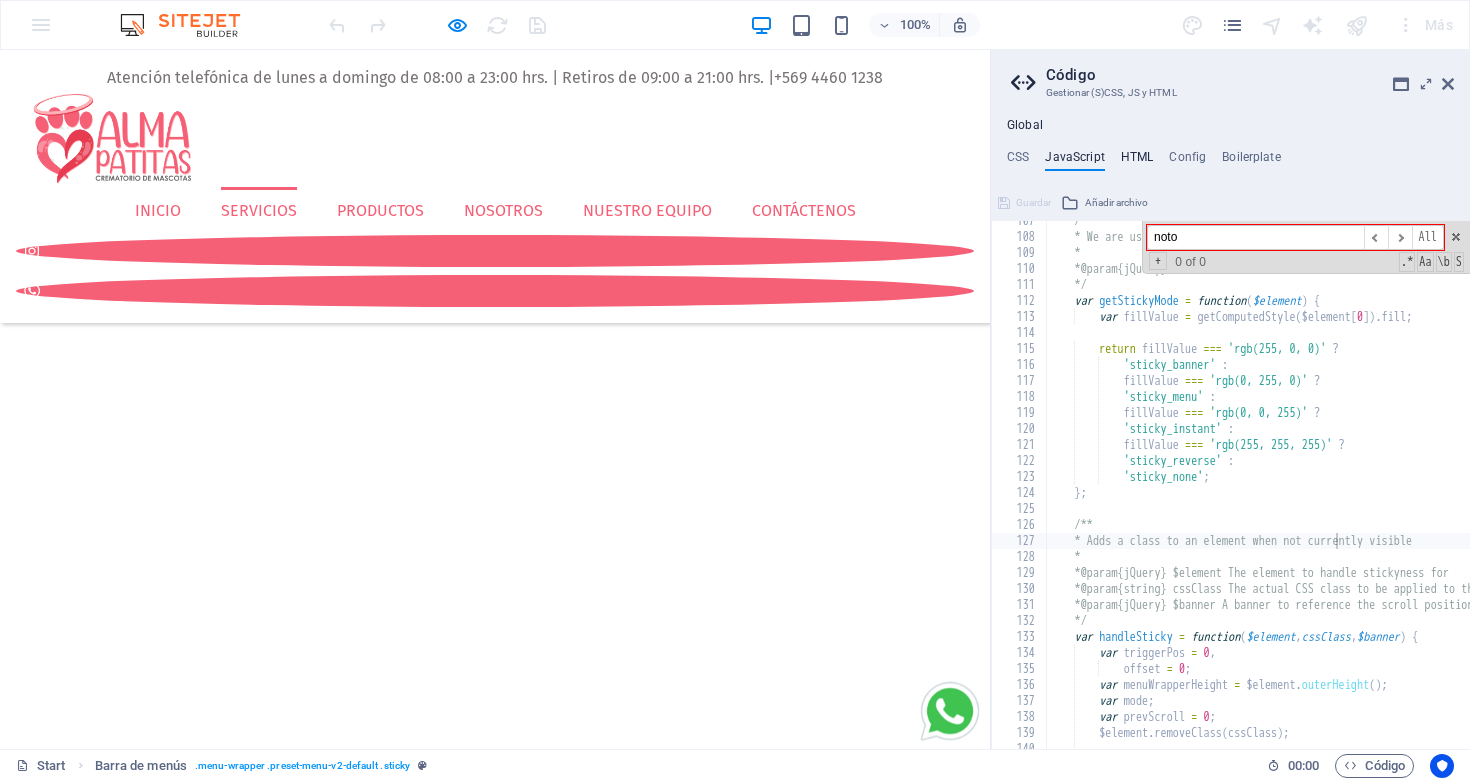 type on "noto" 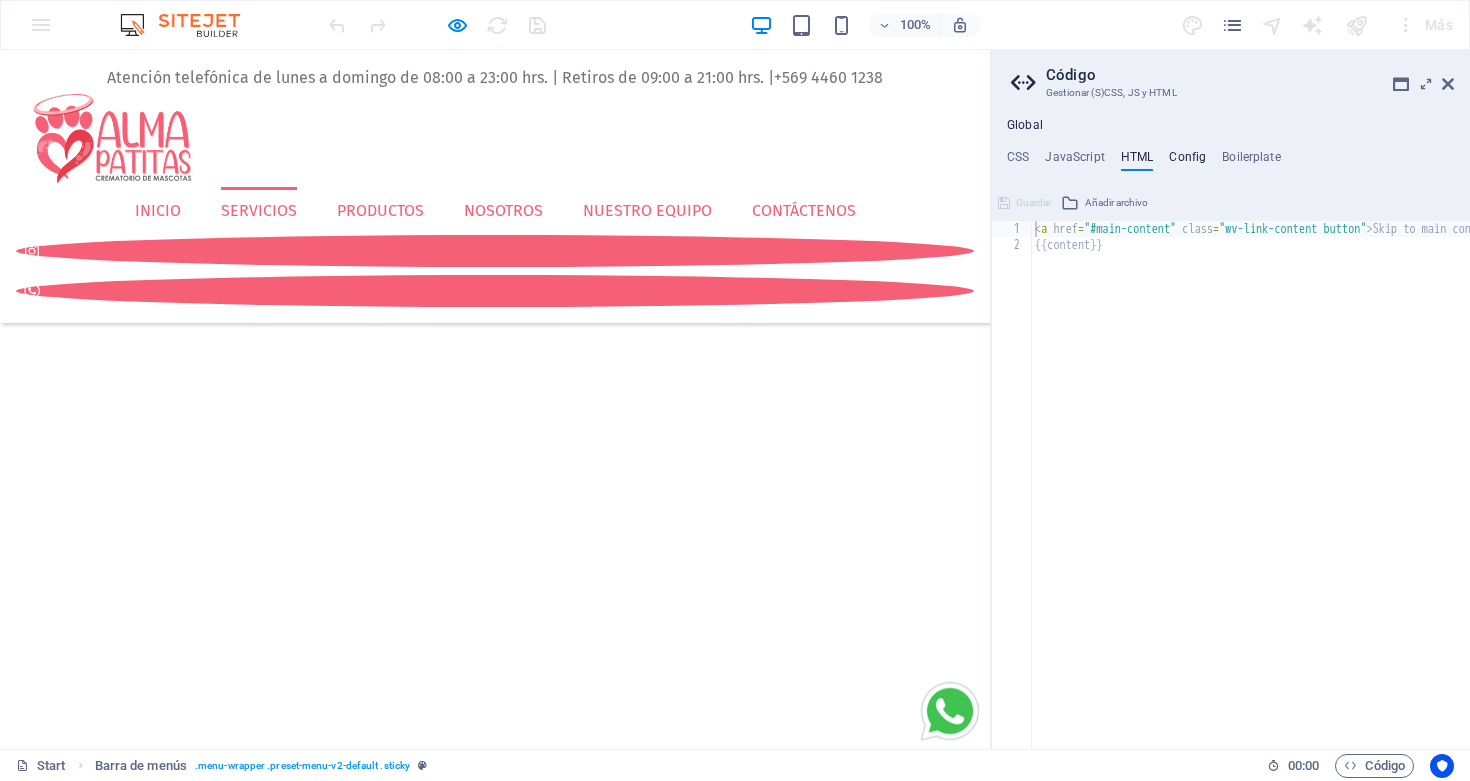click on "Config" at bounding box center [1187, 161] 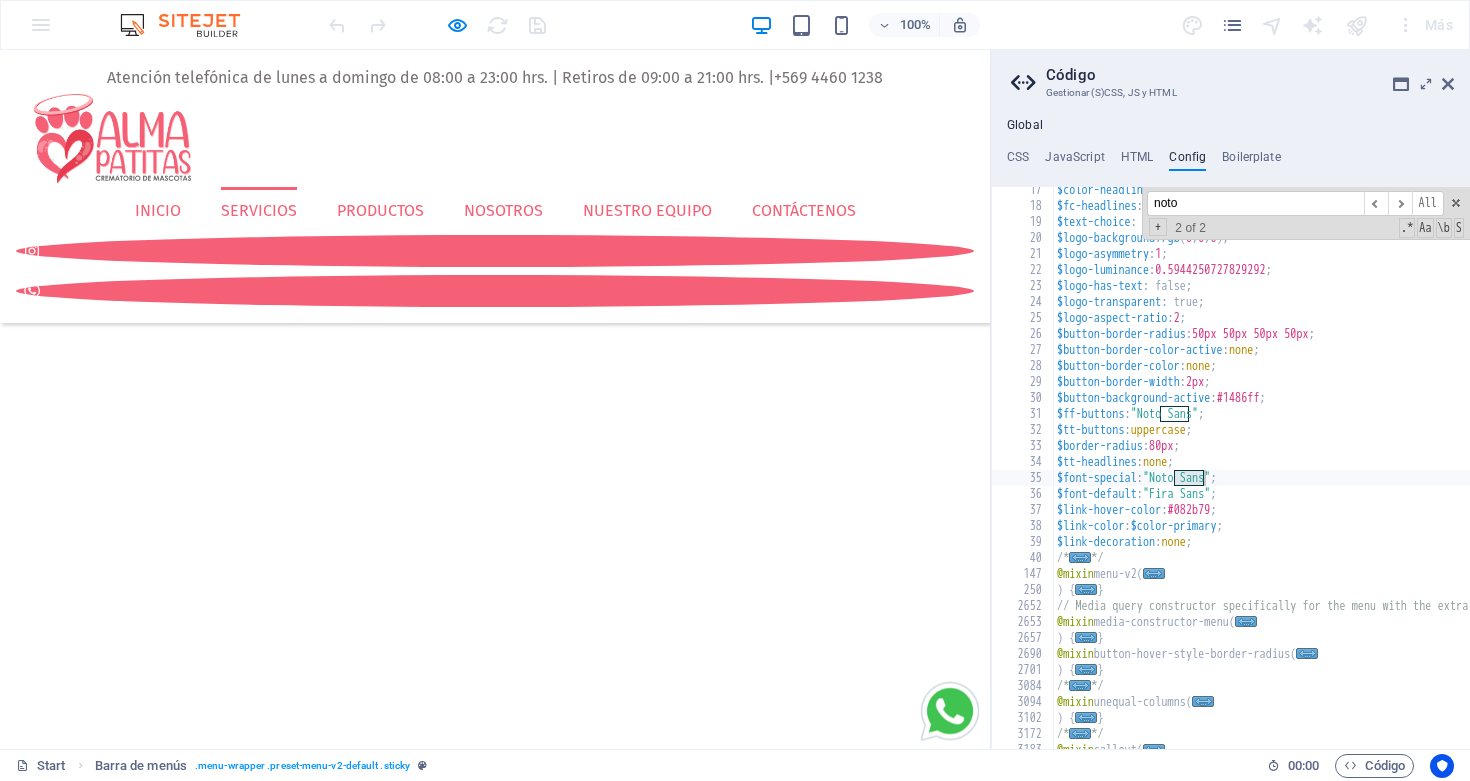 scroll, scrollTop: 252, scrollLeft: 0, axis: vertical 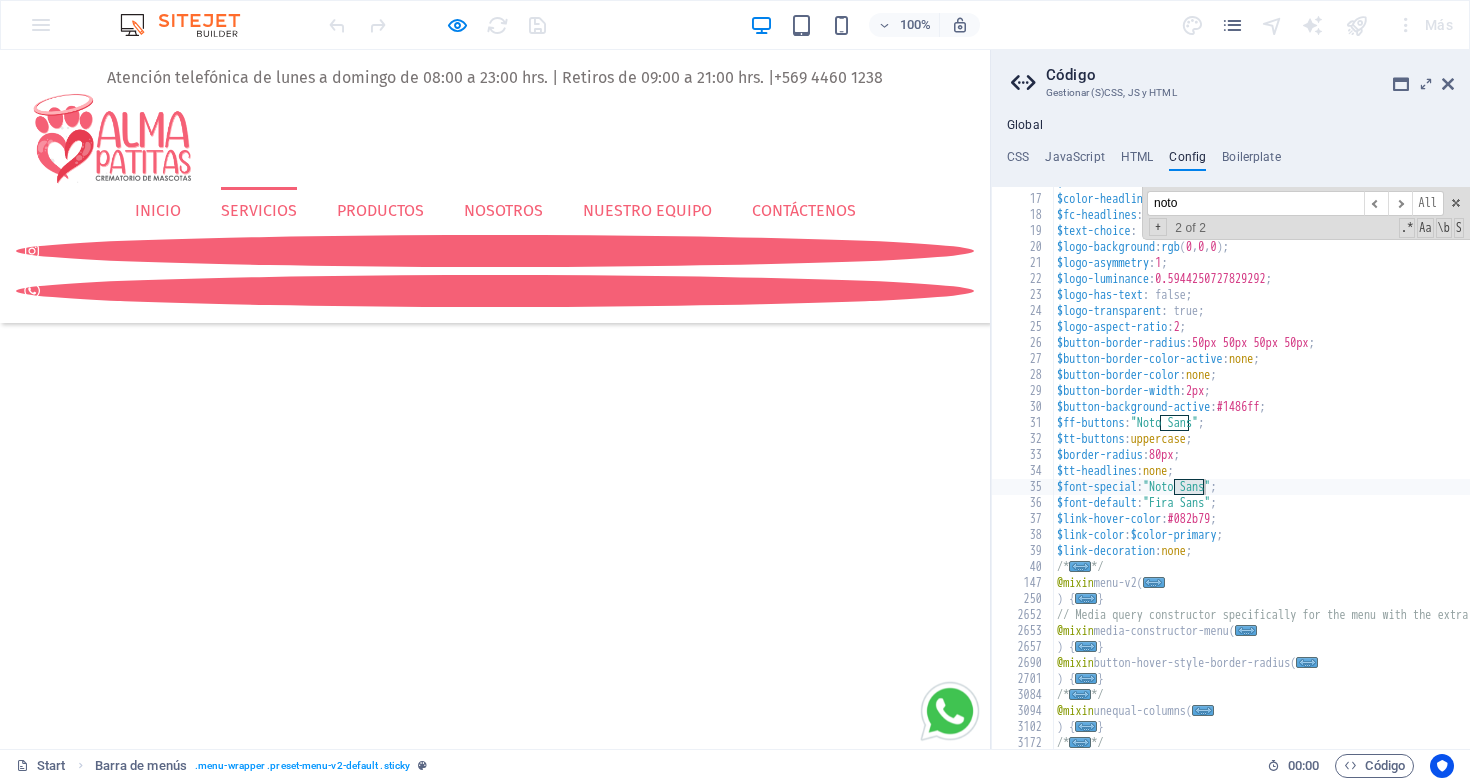 type on "noto" 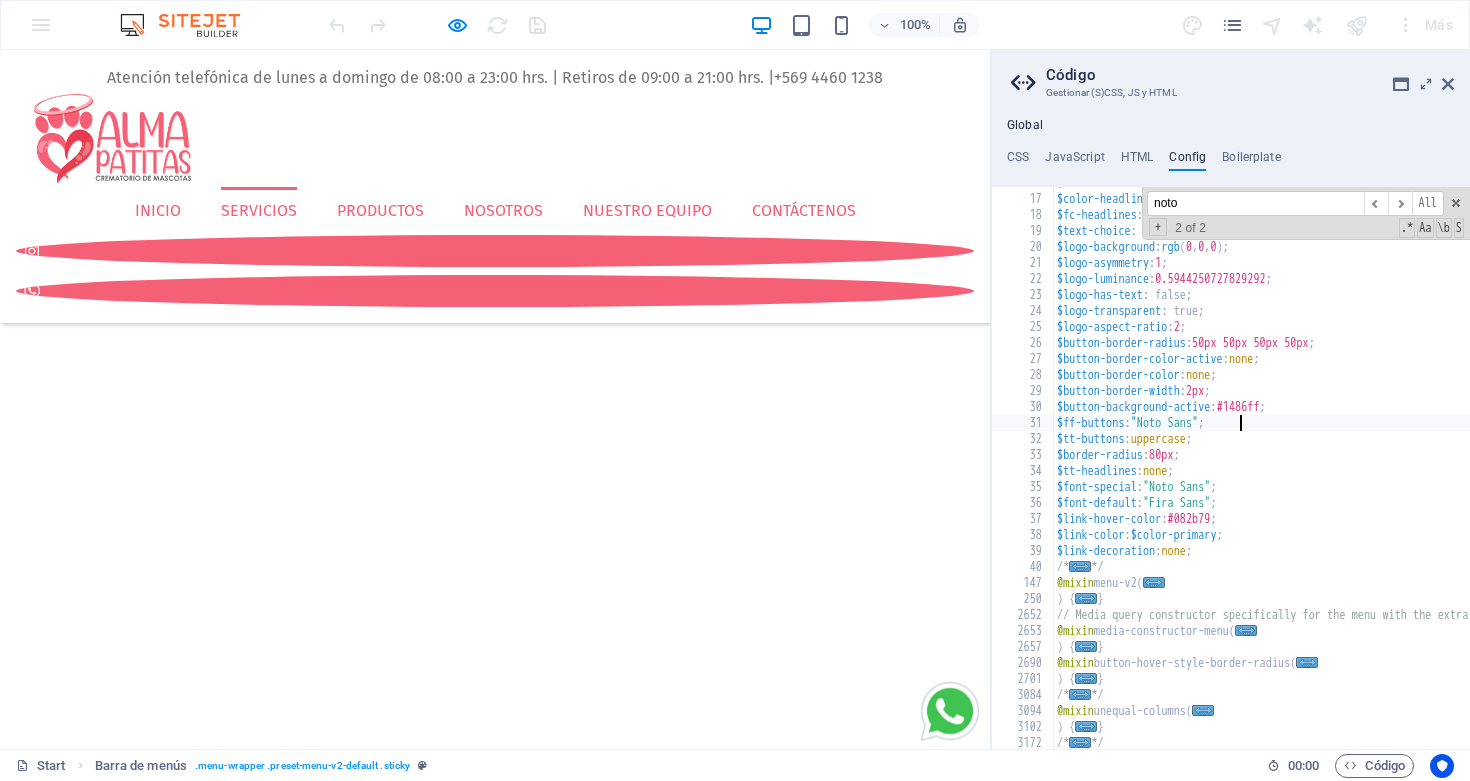 click on "$content-width :  61rem ; $color-headlines :  $color-primary ; $fc-headlines :  All ; $text-choice : Standard; $logo-background :  rgb ( 0 , 0 , 0 ) ; $logo-asymmetry :  1 ; $logo-luminance :  0.5944250727829292 ; $logo-has-text : false; $logo-transparent : true; $logo-aspect-ratio :  2 ; $button-border-radius :  50px   50px   50px   50px ; $button-border-color-active :  none ; $button-border-color :  none ; $button-border-width :  2px ; $button-background-active :  #1486ff ; $ff-buttons :  "Noto Sans" ; $tt-buttons :  uppercase ; $border-radius :  80px ; $tt-headlines :  none ; $font-special :  "Noto Sans" ; $font-default :  "Fira Sans" ; $link-hover-color :  #082b79 ; $link-color :  $color-primary ; $link-decoration :  none ; /* ... */ @mixin  menu-v2 ( ... )   { ... } // Media query constructor specifically for the menu with the extra breakpoint @mixin  media-constructor-menu ( ... )   { ... } @mixin  button-hover-style-border-radius ( ... )   { ... } /* ... */ @mixin  unequal-columns ( ... )   { ... } /*" at bounding box center (1347, 472) 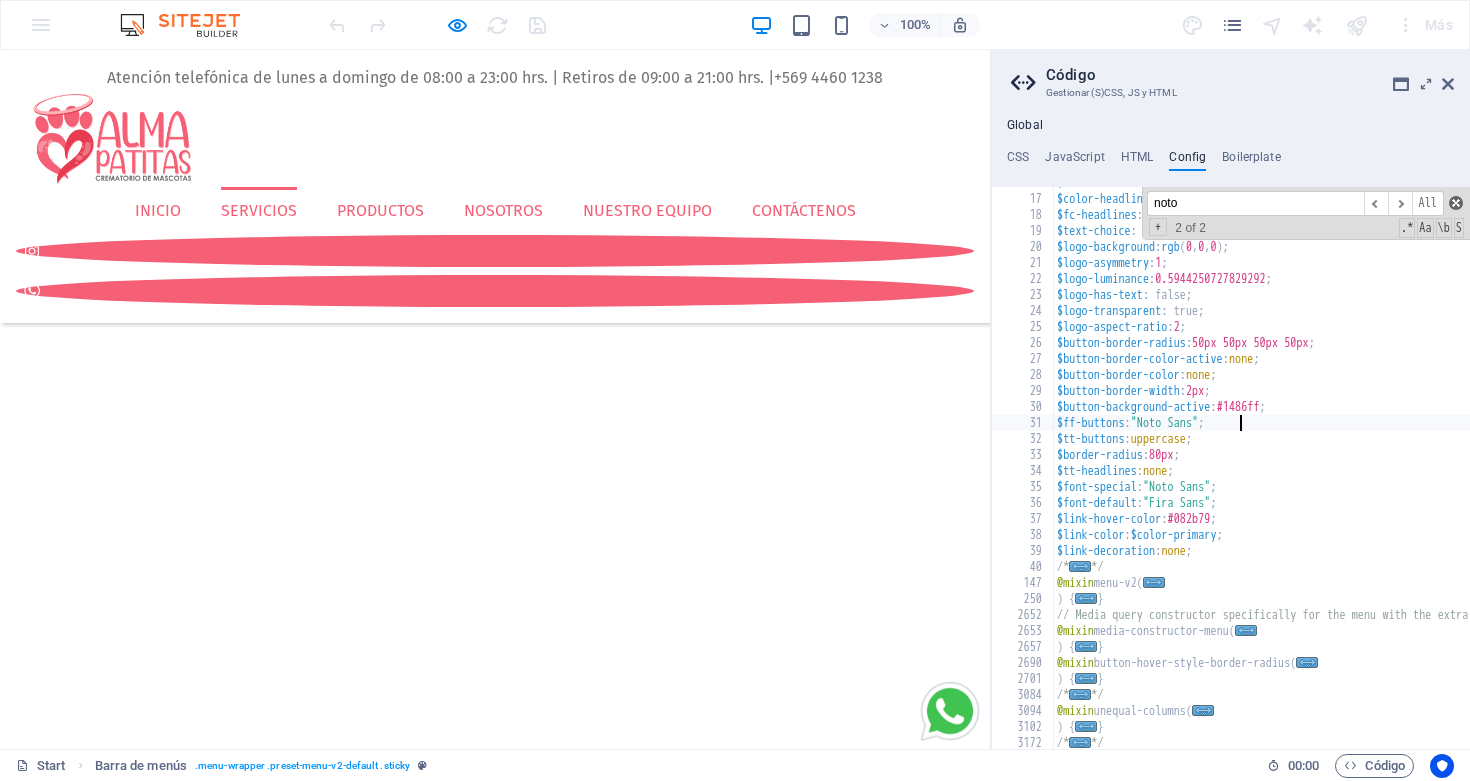 click at bounding box center (1456, 203) 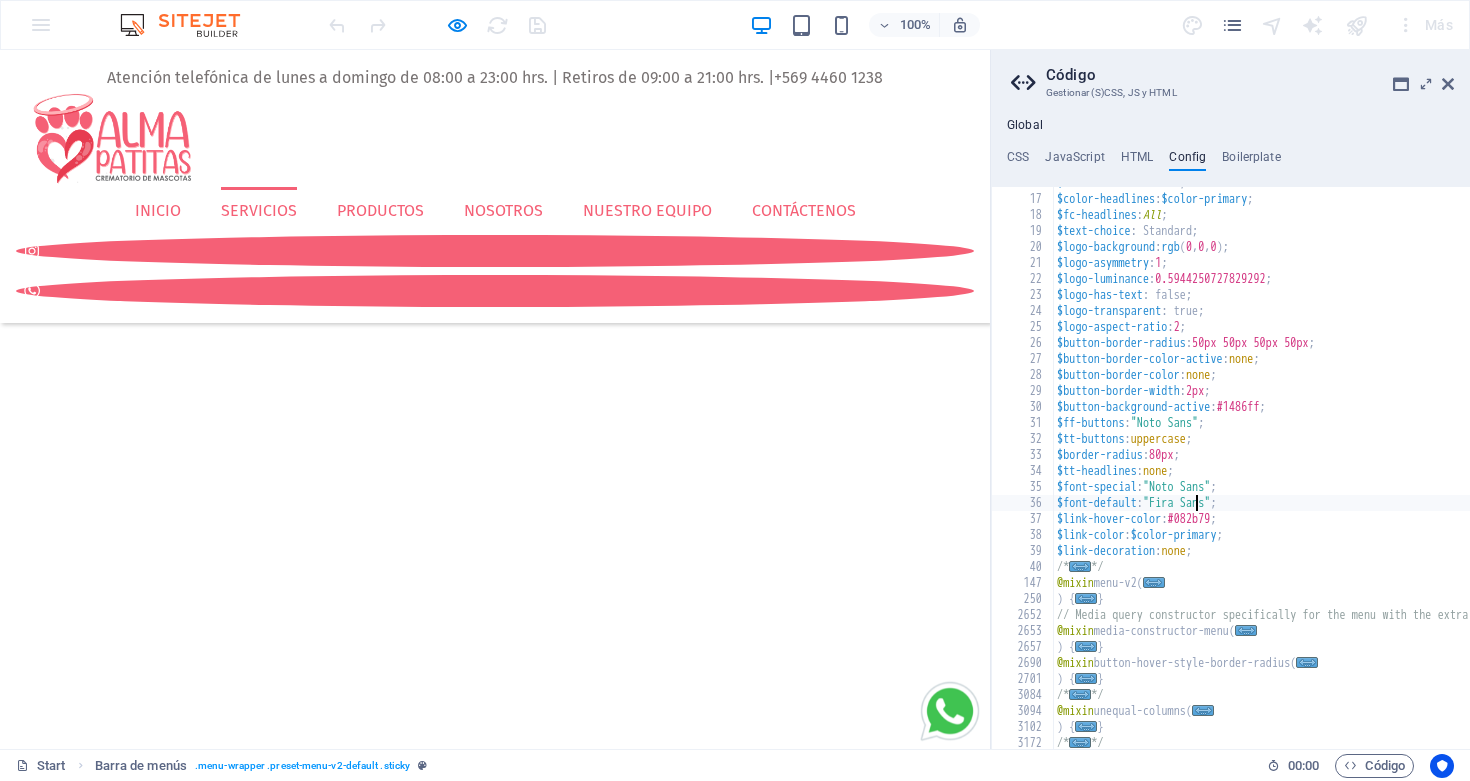click on "$content-width :  61rem ; $color-headlines :  $color-primary ; $fc-headlines :  All ; $text-choice : Standard; $logo-background :  rgb ( 0 , 0 , 0 ) ; $logo-asymmetry :  1 ; $logo-luminance :  0.5944250727829292 ; $logo-has-text : false; $logo-transparent : true; $logo-aspect-ratio :  2 ; $button-border-radius :  50px   50px   50px   50px ; $button-border-color-active :  none ; $button-border-color :  none ; $button-border-width :  2px ; $button-background-active :  #1486ff ; $ff-buttons :  "Noto Sans" ; $tt-buttons :  uppercase ; $border-radius :  80px ; $tt-headlines :  none ; $font-special :  "Noto Sans" ; $font-default :  "Fira Sans" ; $link-hover-color :  #082b79 ; $link-color :  $color-primary ; $link-decoration :  none ; /* ... */ @mixin  menu-v2 ( ... )   { ... } // Media query constructor specifically for the menu with the extra breakpoint @mixin  media-constructor-menu ( ... )   { ... } @mixin  button-hover-style-border-radius ( ... )   { ... } /* ... */ @mixin  unequal-columns ( ... )   { ... } /*" at bounding box center (1347, 472) 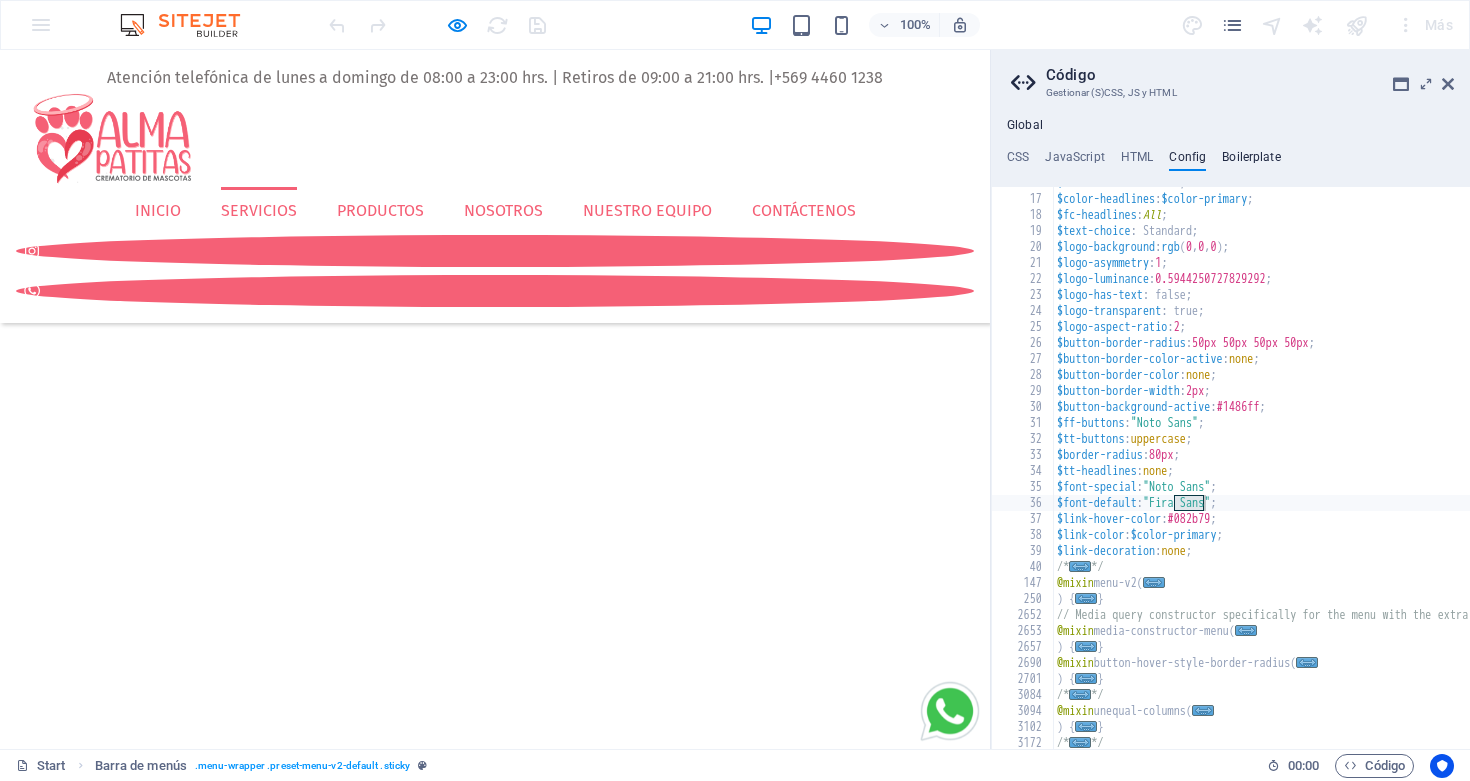 click on "Boilerplate" at bounding box center (1251, 161) 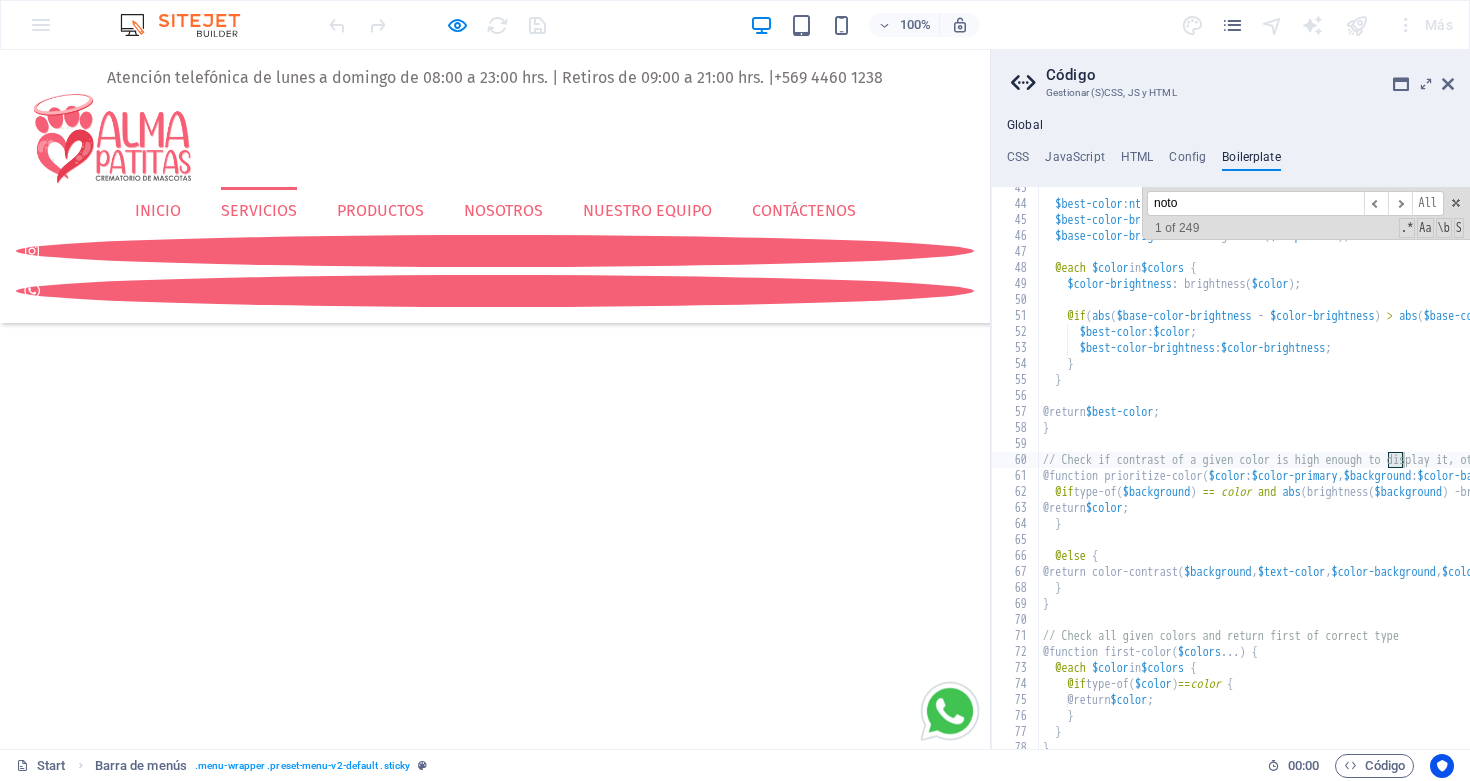 scroll, scrollTop: 9989, scrollLeft: 0, axis: vertical 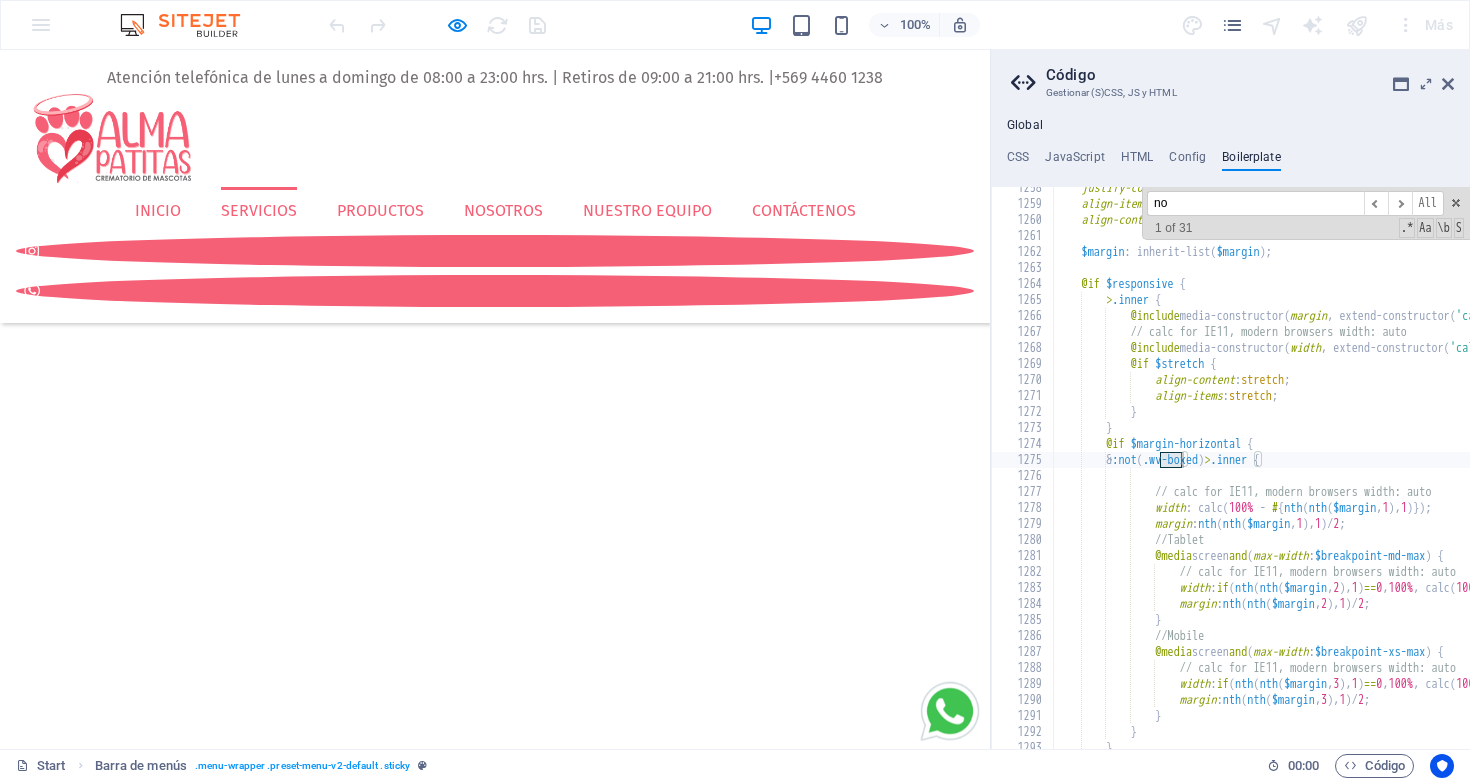 type on "n" 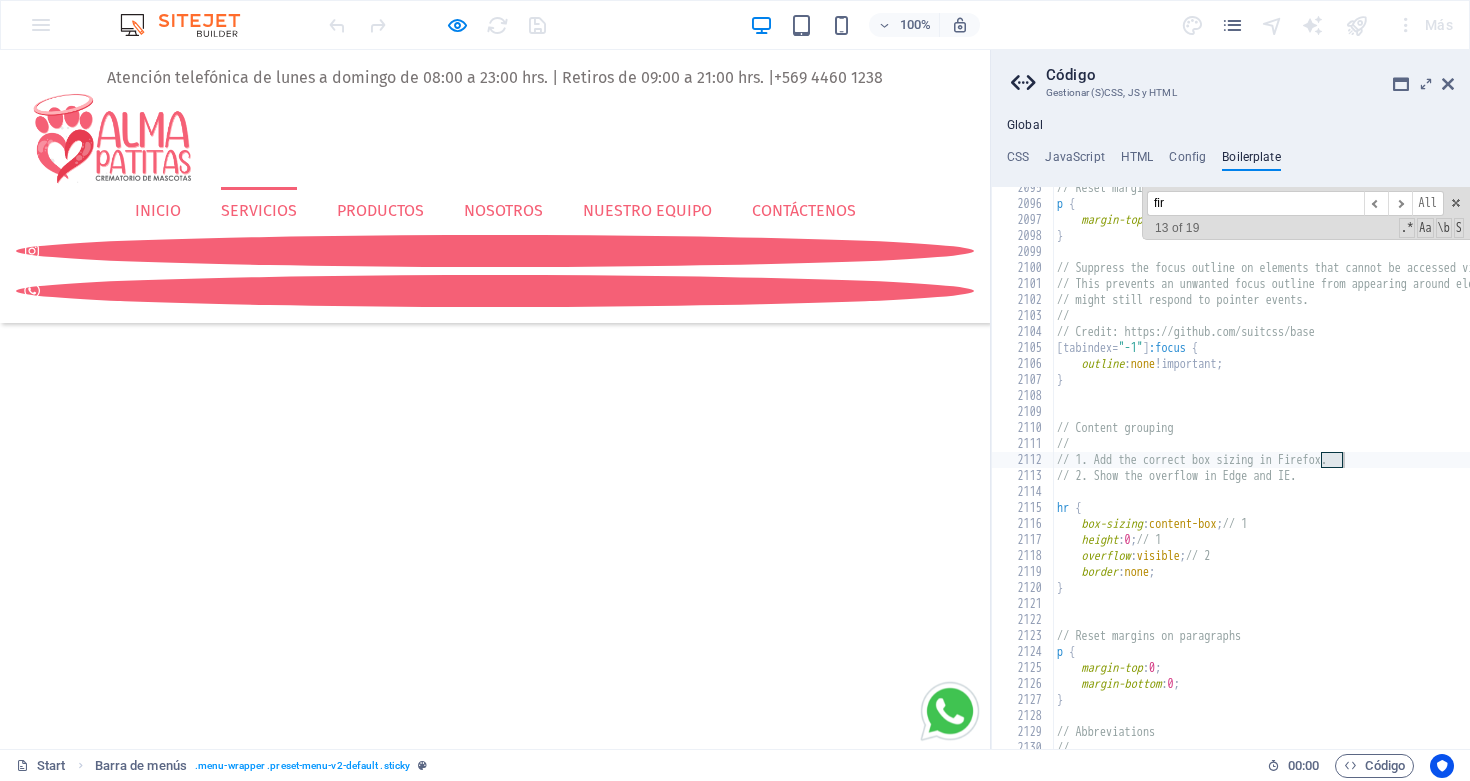 type on "fira" 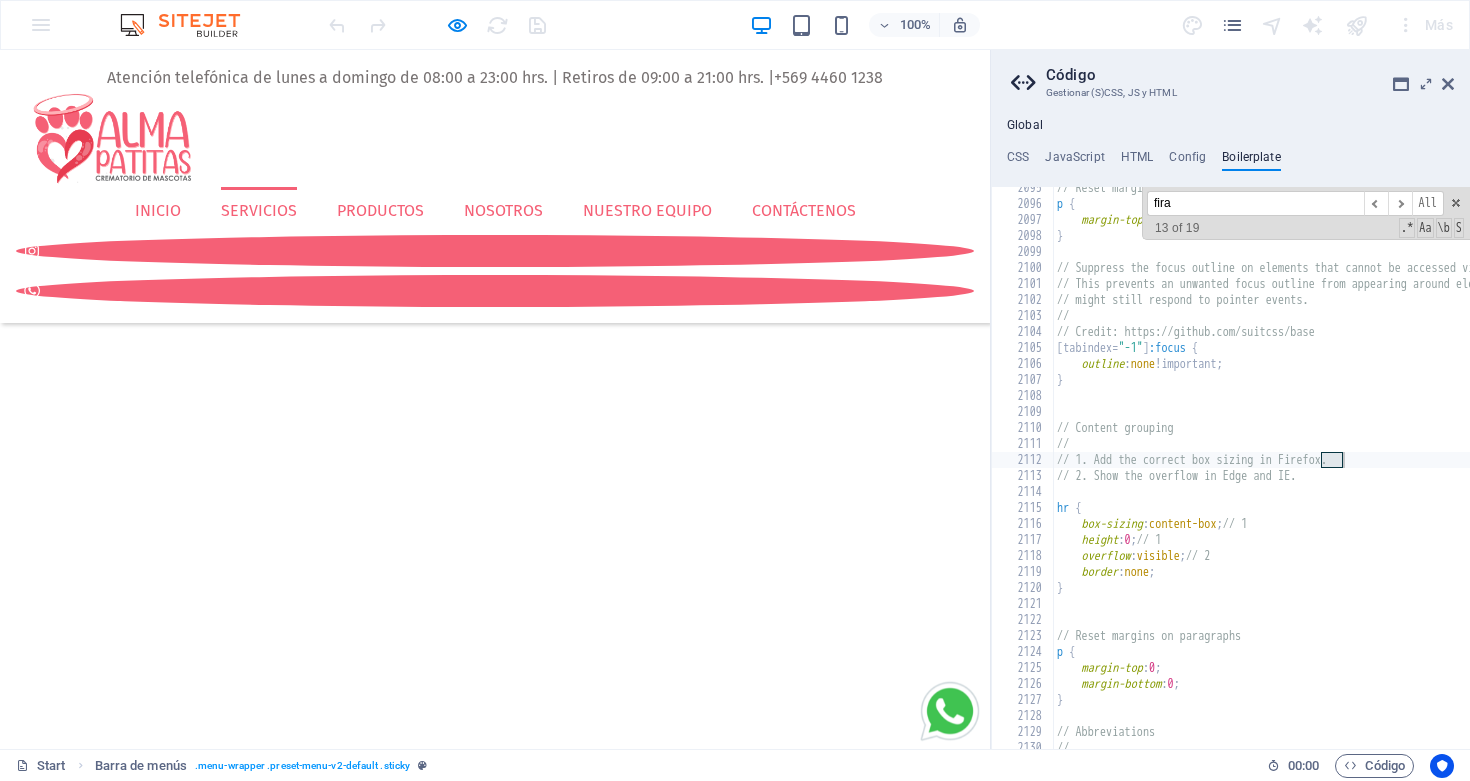 scroll, scrollTop: 16637, scrollLeft: 0, axis: vertical 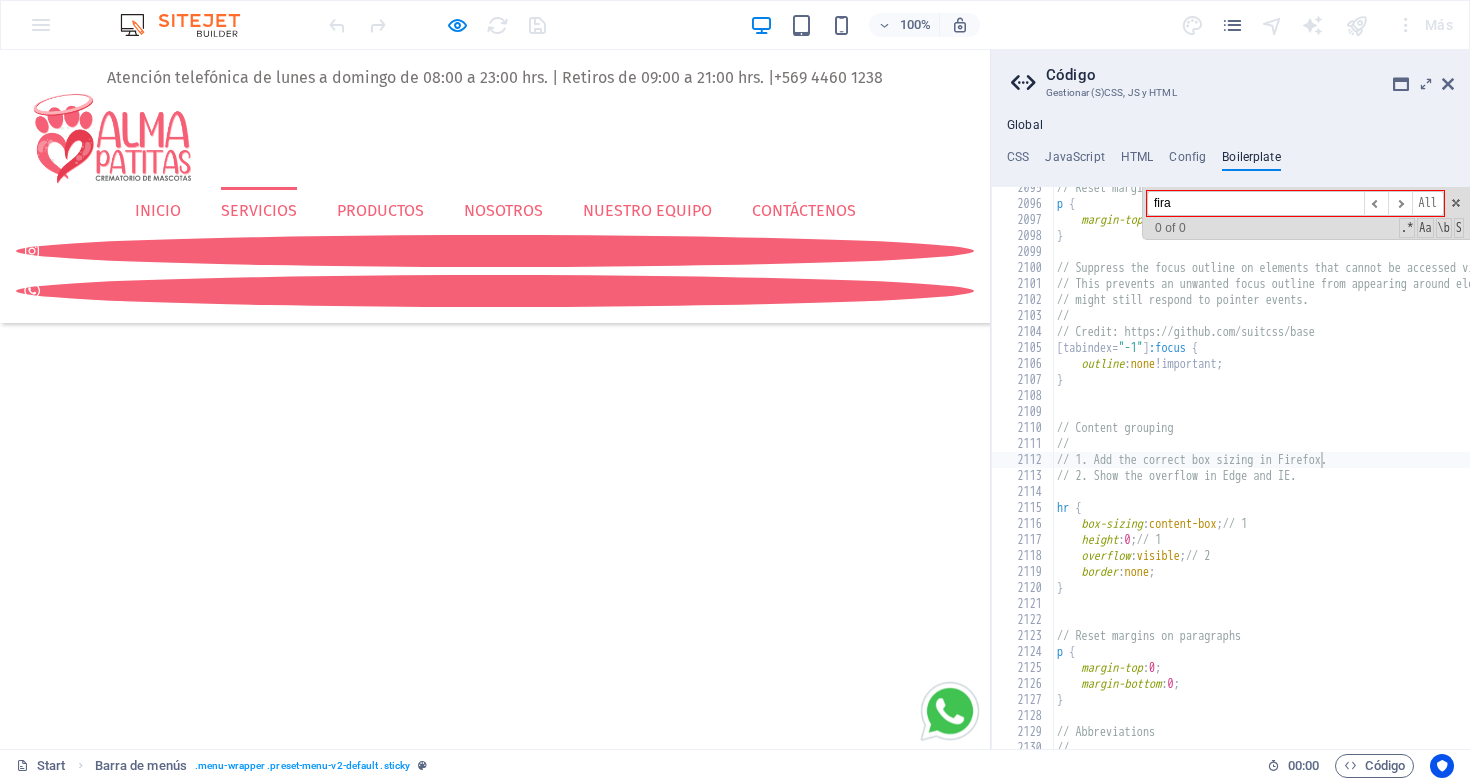 type on "// 1. Add the correct box sizing in Firefox." 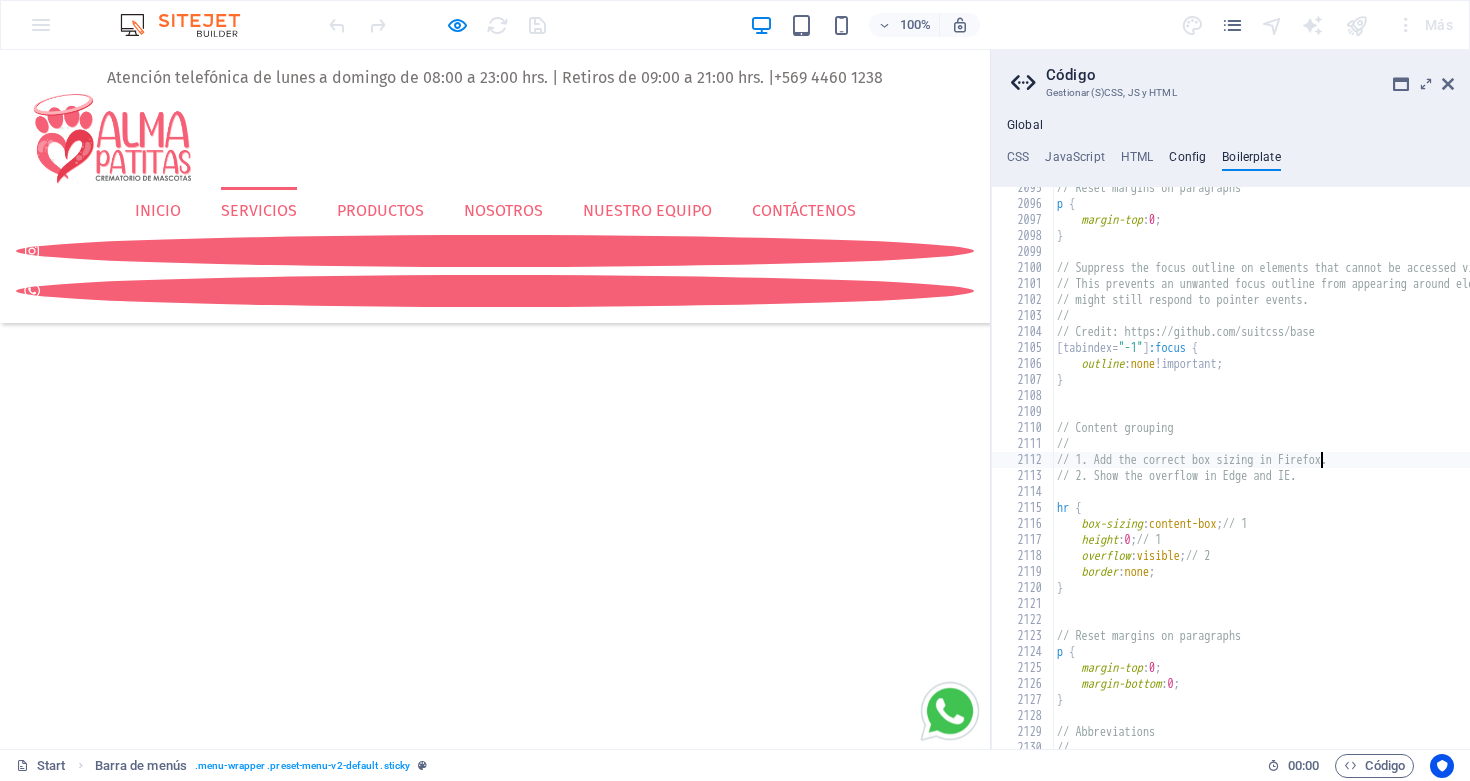 click on "Config" at bounding box center [1187, 161] 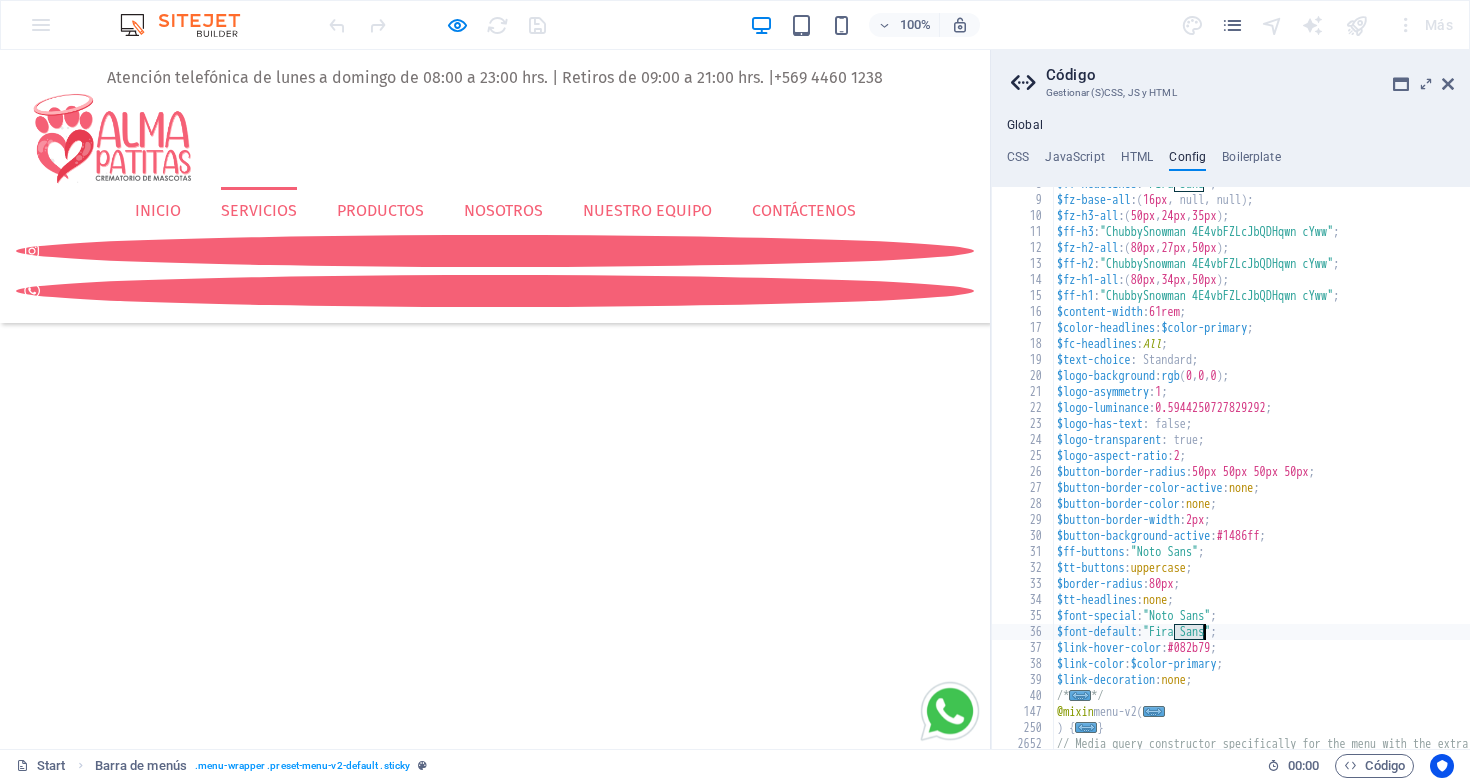scroll, scrollTop: 114, scrollLeft: 0, axis: vertical 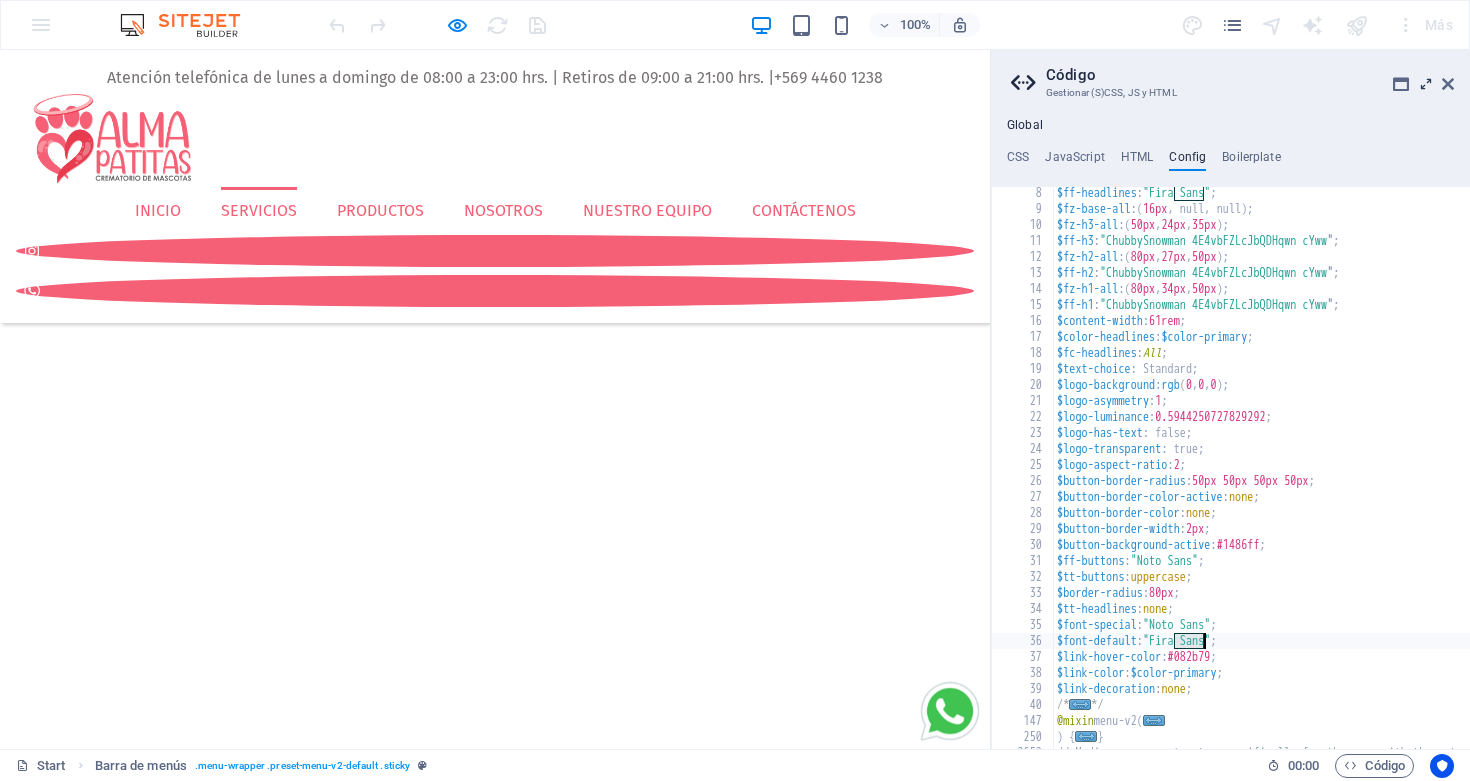 click at bounding box center (1426, 84) 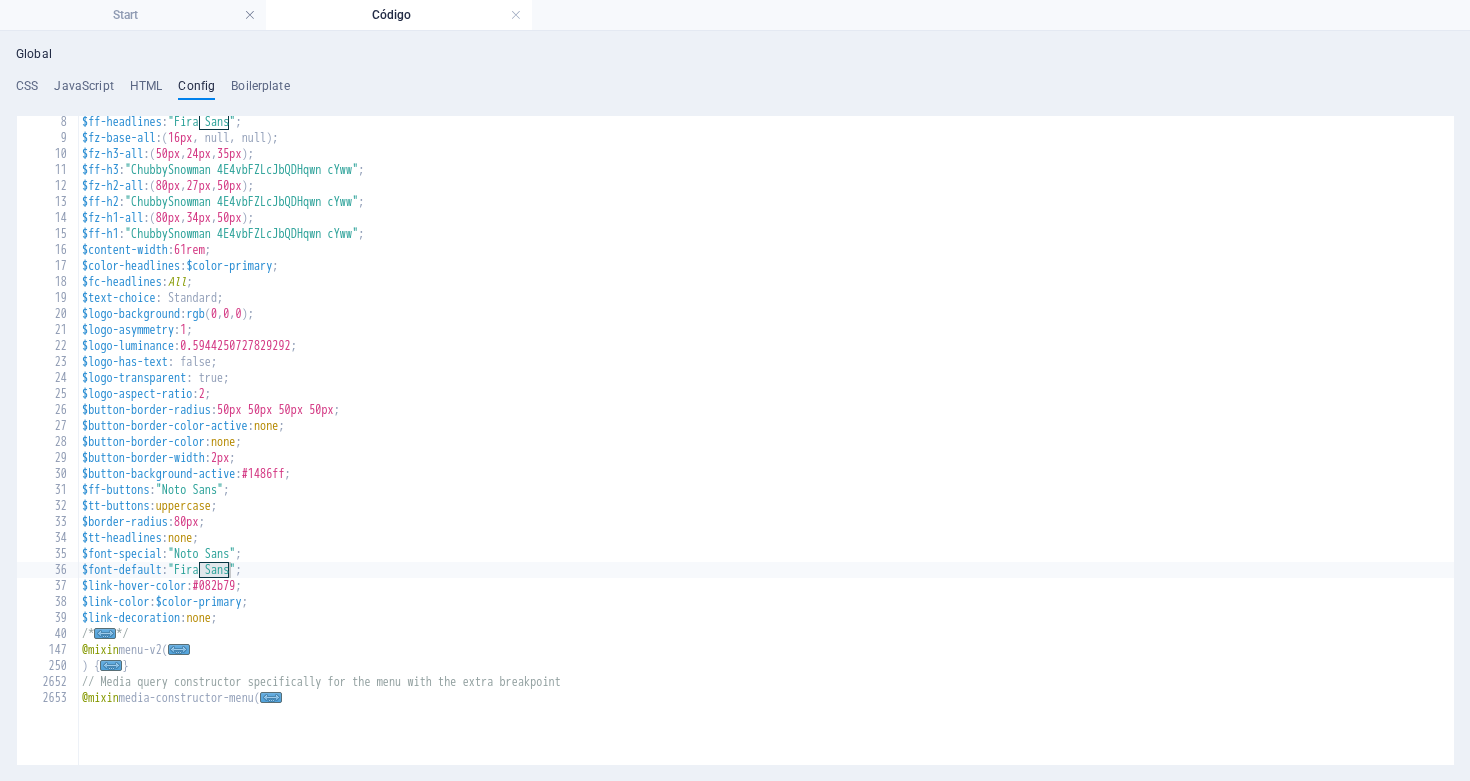 scroll, scrollTop: 0, scrollLeft: 0, axis: both 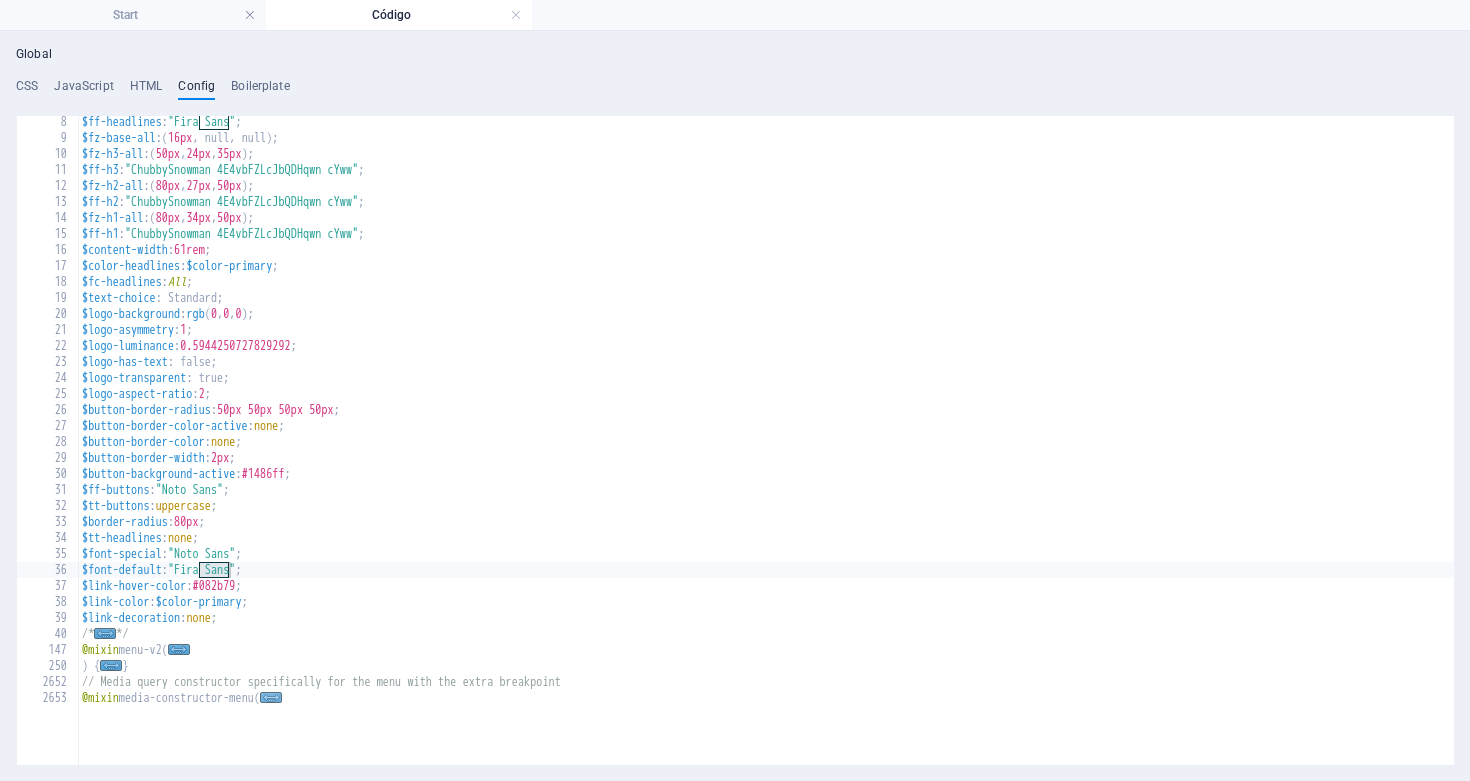 click on "$ff-headlines :  "Fira Sans" ; $fz-base-all :  ( 16px , null, null ) ; $fz-h3-all :  ( 50px ,  24px ,  35px ) ; $ff-h3 :  "[FONTNAME] 4E4vbFZLcJbQDHqwn cYww" ; $fz-h2-all :  ( 80px ,  27px ,  50px ) ; $ff-h2 :  "[FONTNAME] 4E4vbFZLcJbQDHqwn cYww" ; $fz-h1-all :  ( 80px ,  34px ,  50px ) ; $ff-h1 :  "[FONTNAME] 4E4vbFZLcJbQDHqwn cYww" ; $content-width :  61rem ; $color-headlines :  $color-primary ; $fc-headlines :  All ; $text-choice : Standard; $logo-background :  rgb ( 0 , 0 , 0 ) ; $logo-asymmetry :  1 ; $logo-luminance :  0.5944250727829292 ; $logo-has-text : false; $logo-transparent : true; $logo-aspect-ratio :  2 ; $button-border-radius :  50px   50px   50px   50px ; $button-border-color-active :  none ; $button-border-color :  none ; $button-border-width :  2px ; $button-background-active :  #1486ff ; $ff-buttons :  "Noto Sans" ; $tt-buttons :  uppercase ; $border-radius :  80px ; $tt-headlines :  none ; $font-special :  "Noto Sans" ; $font-default :  "Fira Sans" ; $link-hover-color :  #082b79" at bounding box center (766, 440) 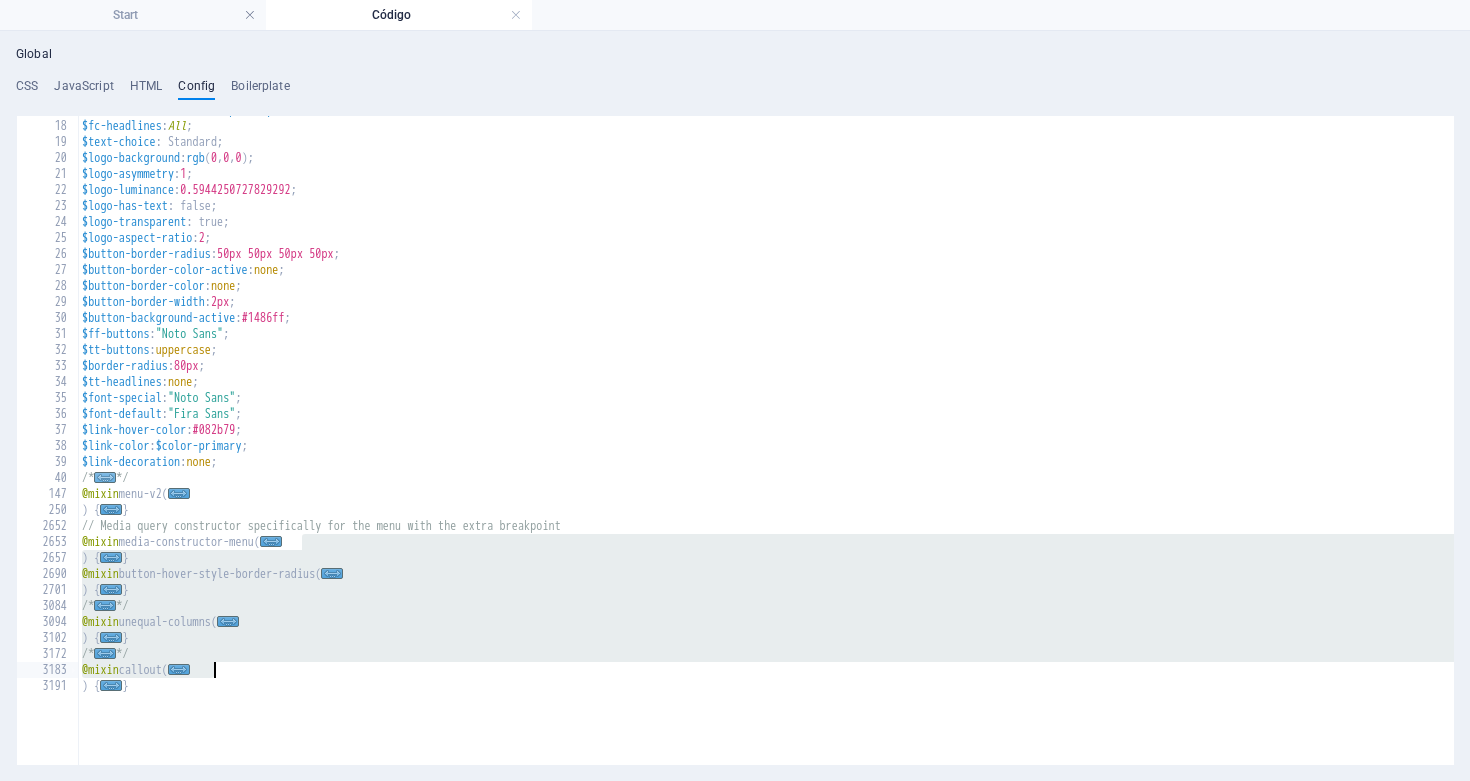 click on "..." at bounding box center [106, 477] 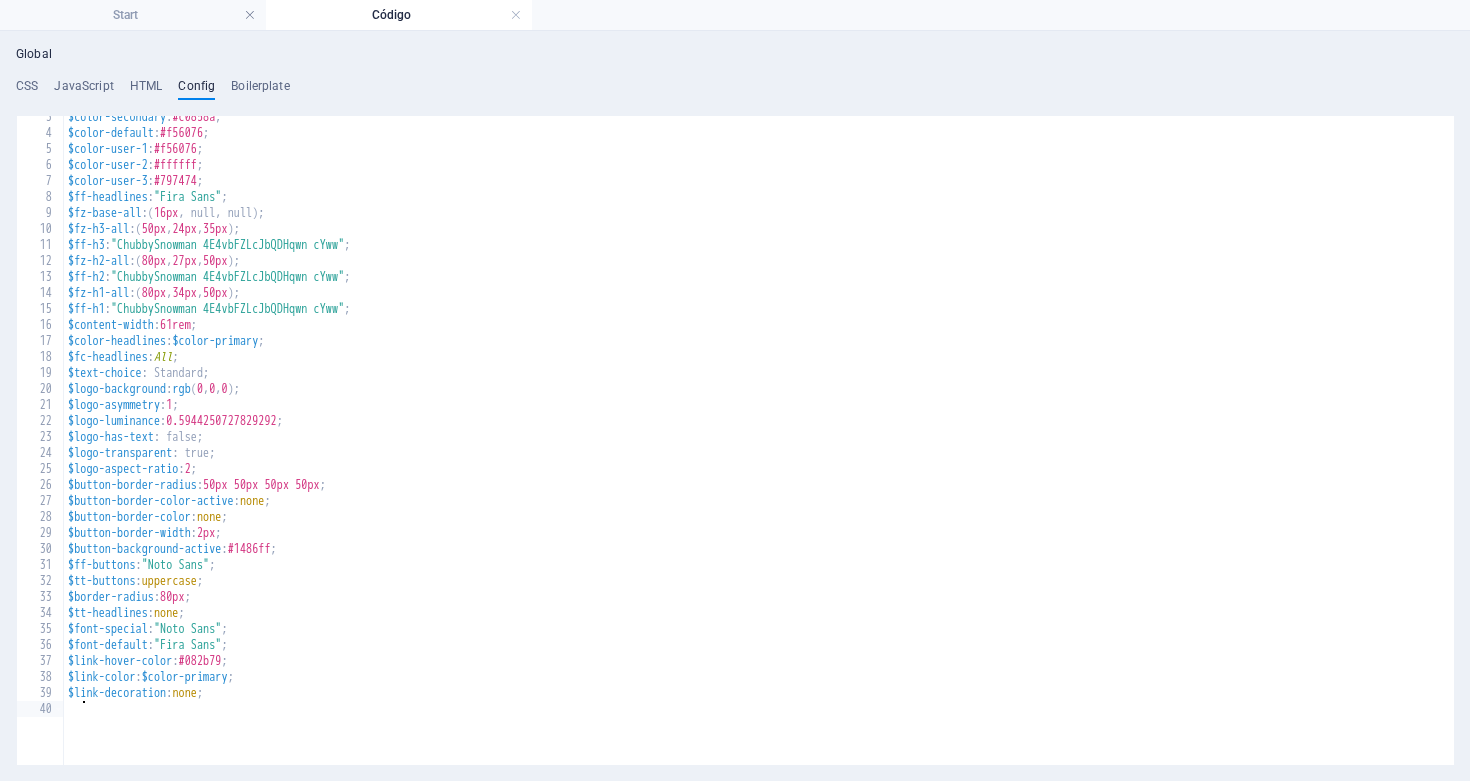 scroll, scrollTop: 0, scrollLeft: 0, axis: both 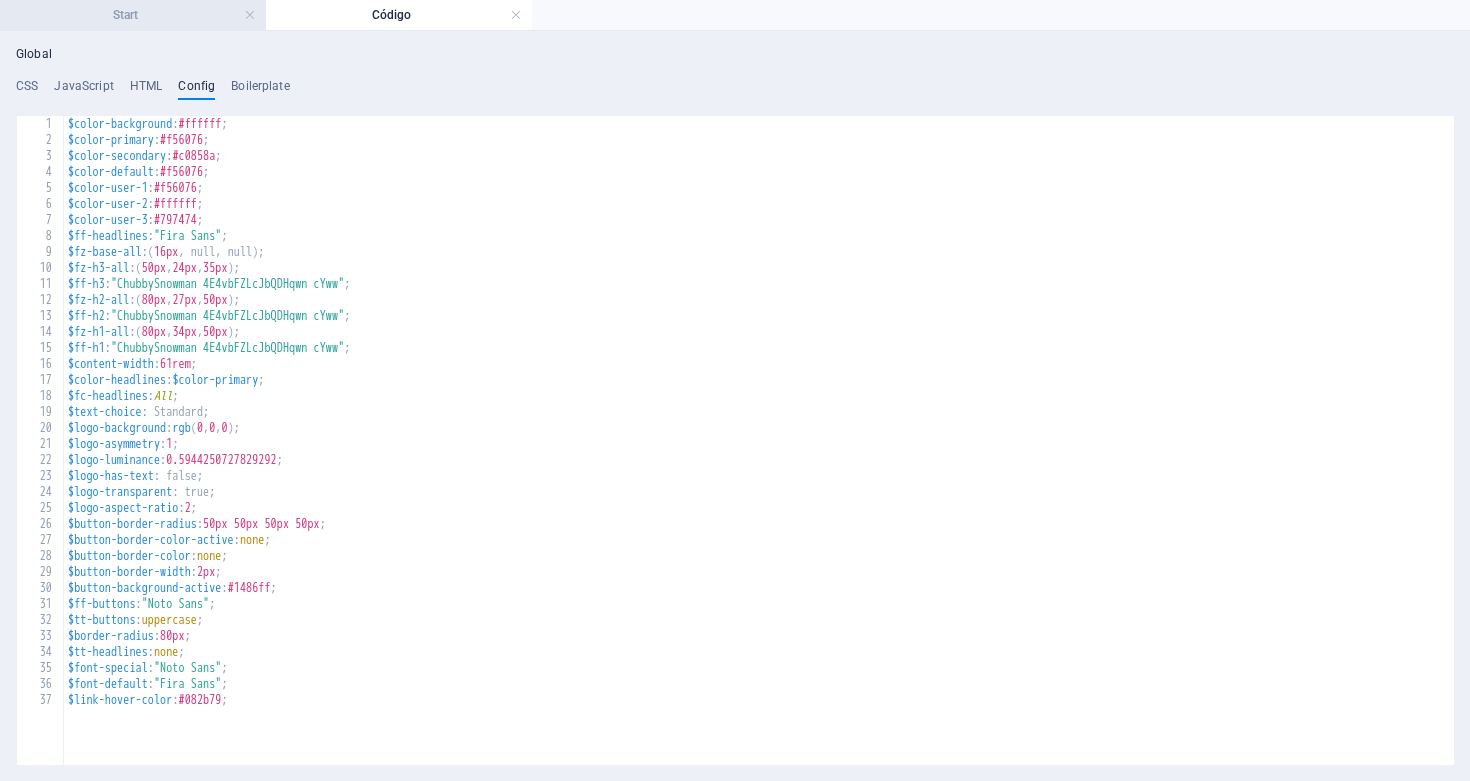click on "Start" at bounding box center [133, 15] 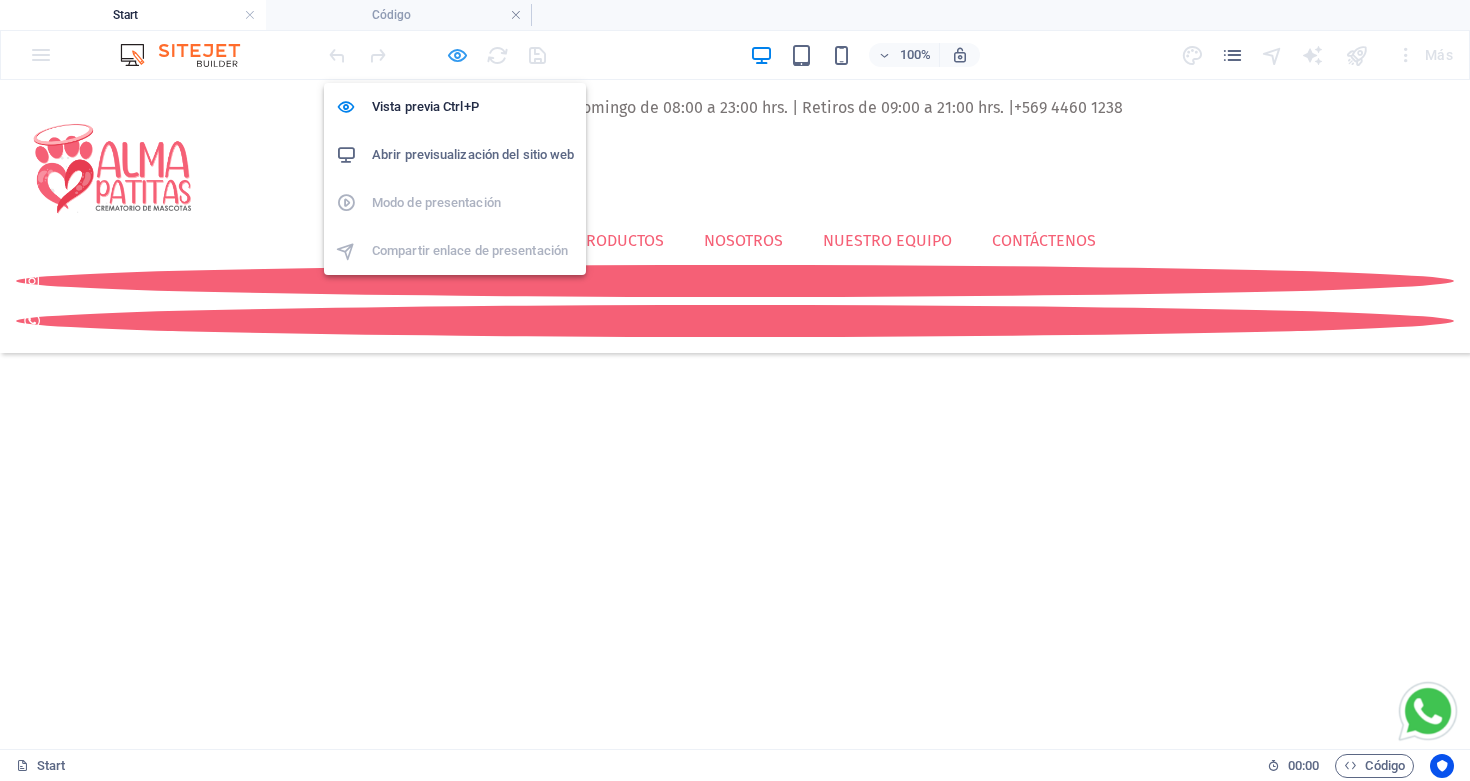 click at bounding box center [457, 55] 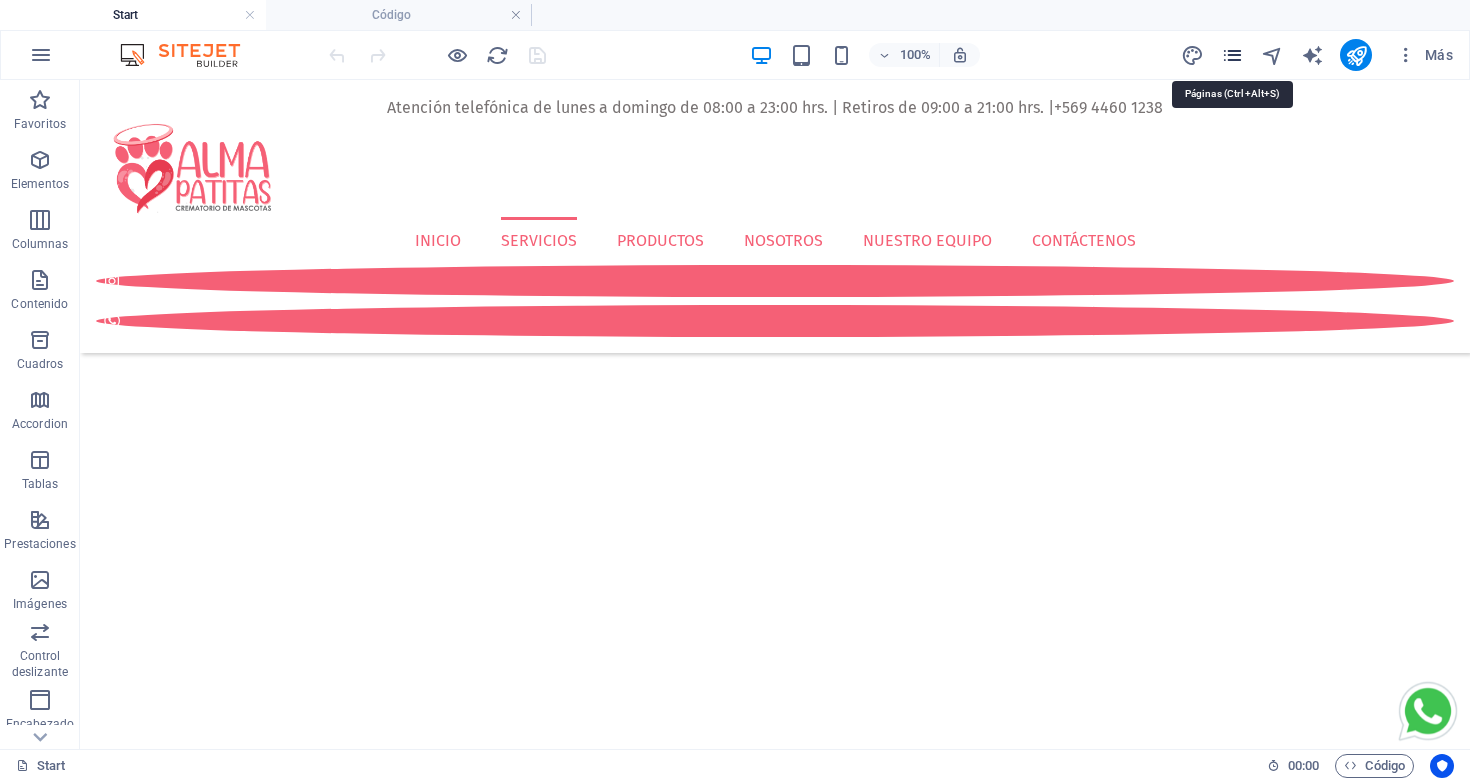 click at bounding box center (1232, 55) 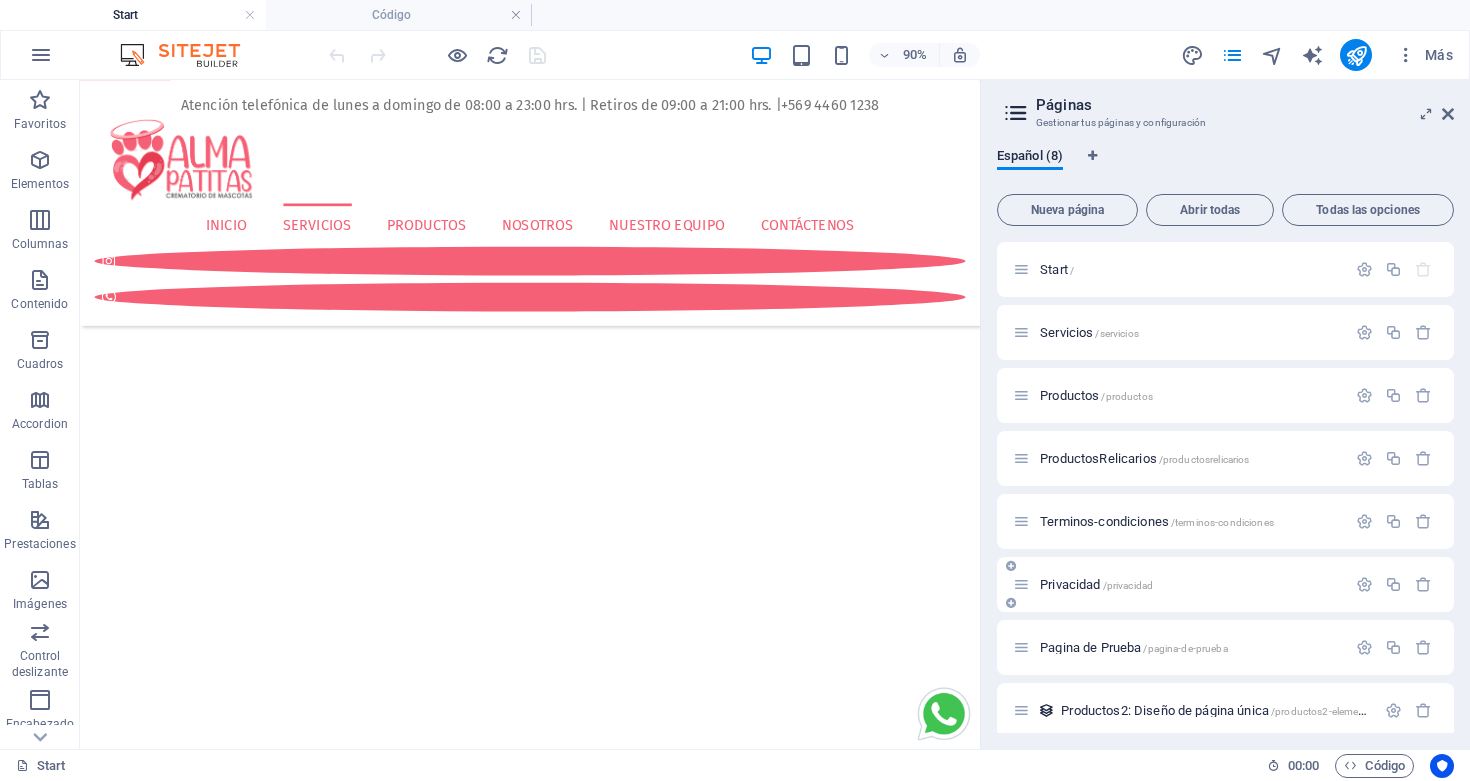 scroll, scrollTop: 13, scrollLeft: 0, axis: vertical 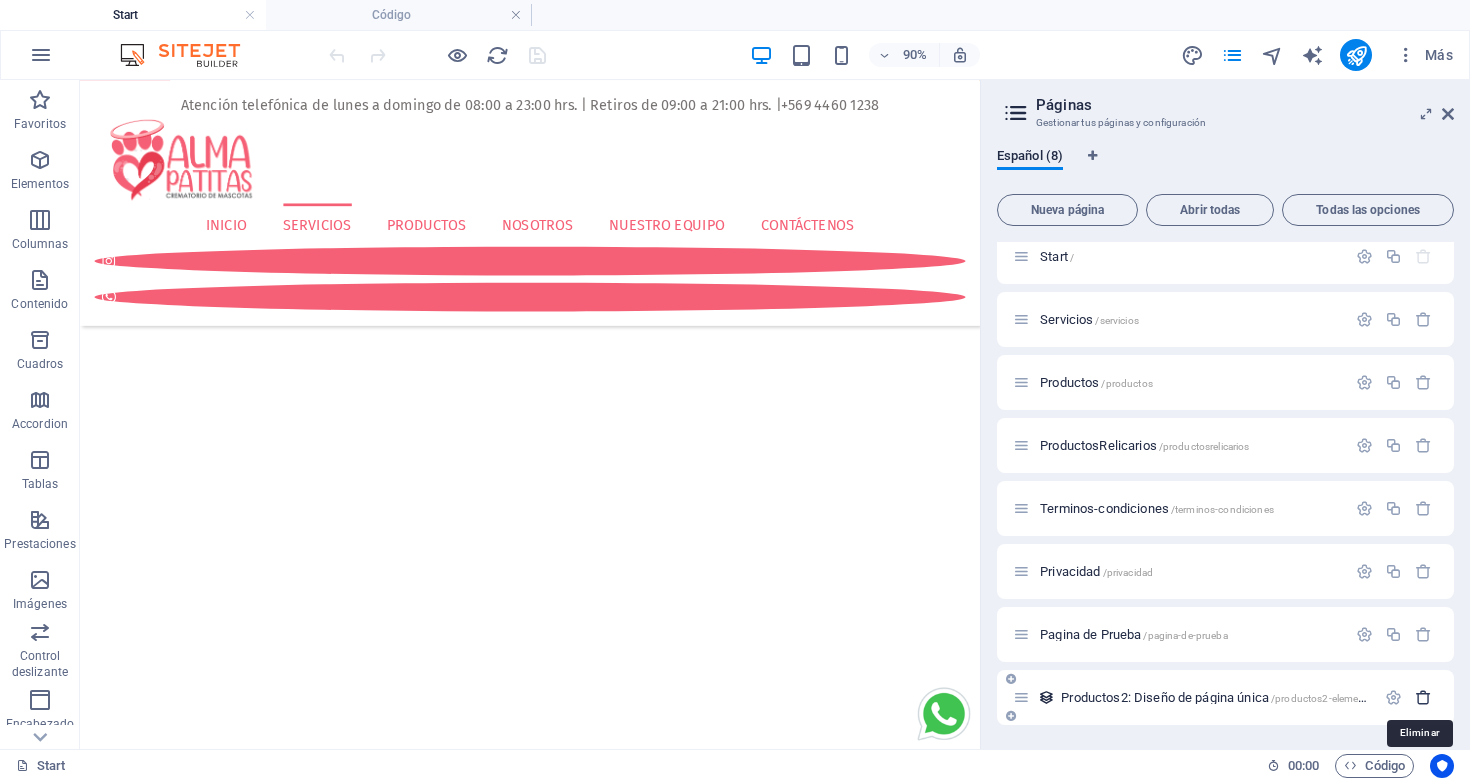 click at bounding box center (1423, 697) 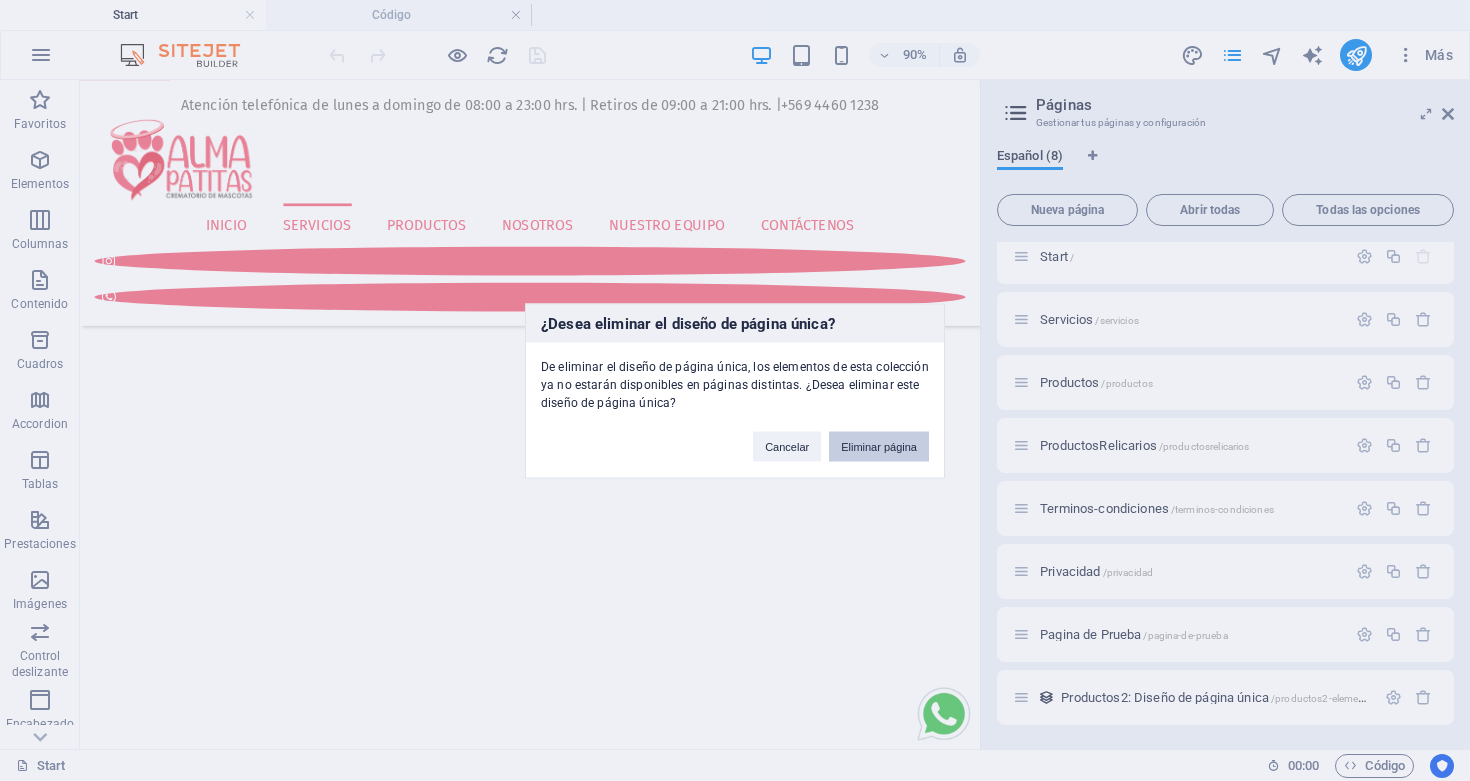 click on "Eliminar página" at bounding box center (879, 446) 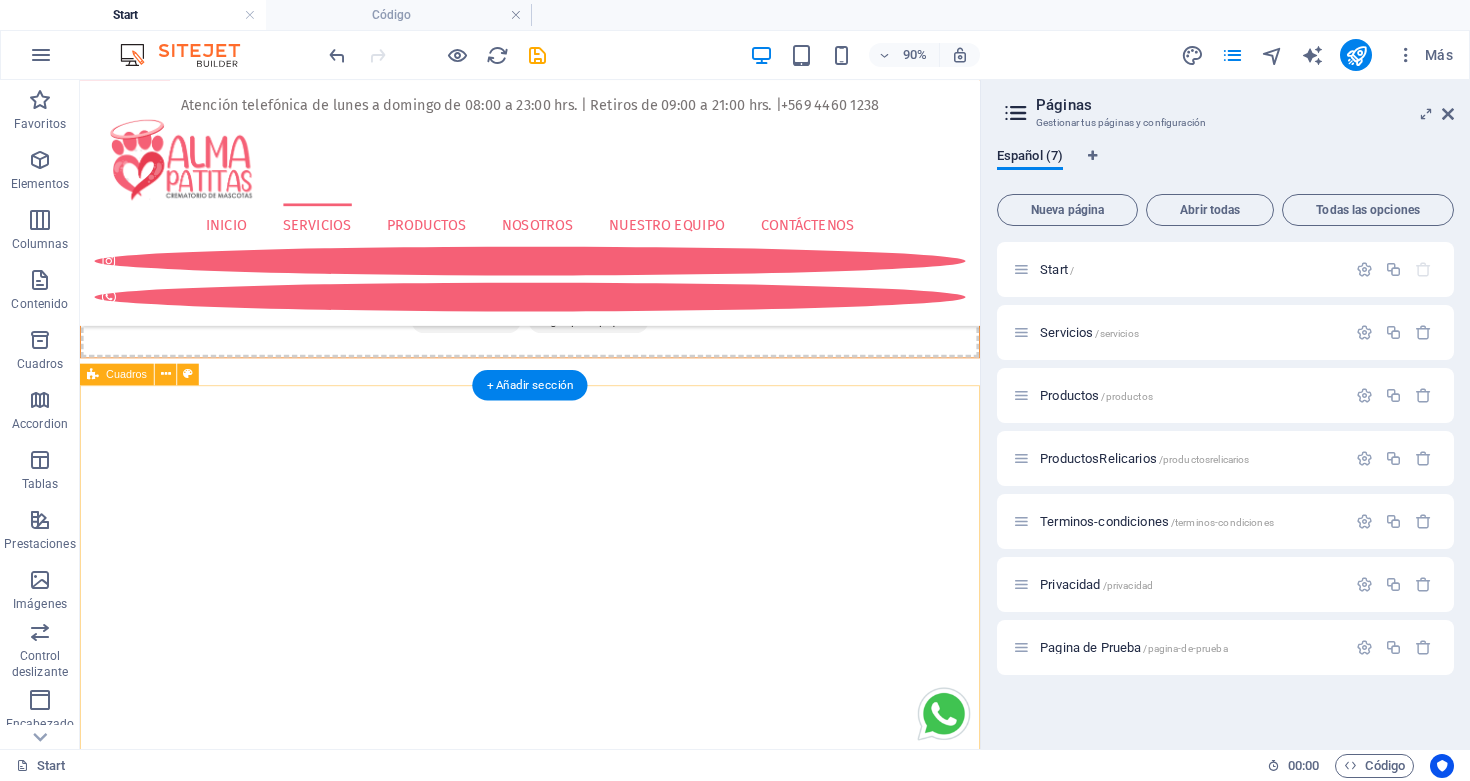 scroll, scrollTop: 0, scrollLeft: 0, axis: both 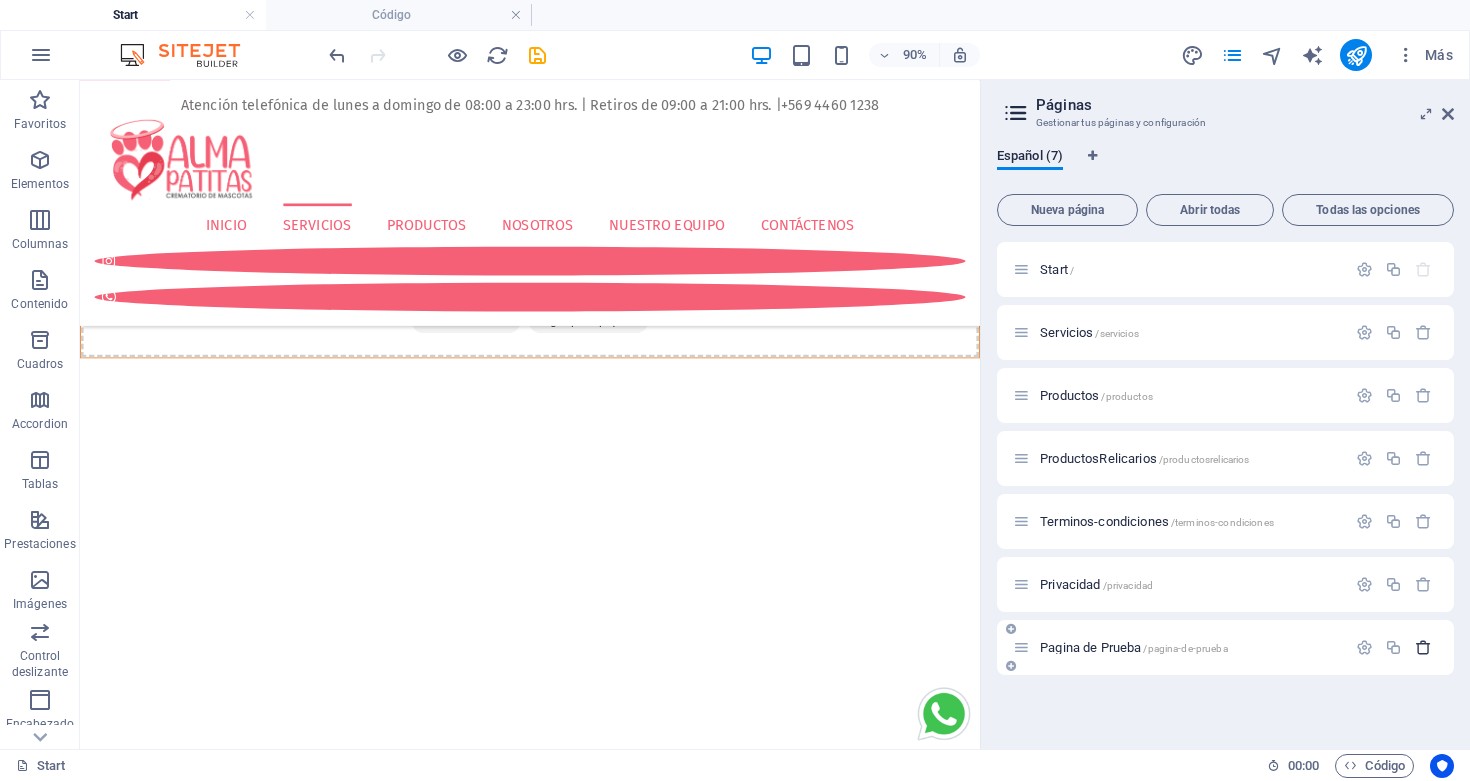 click at bounding box center [1423, 647] 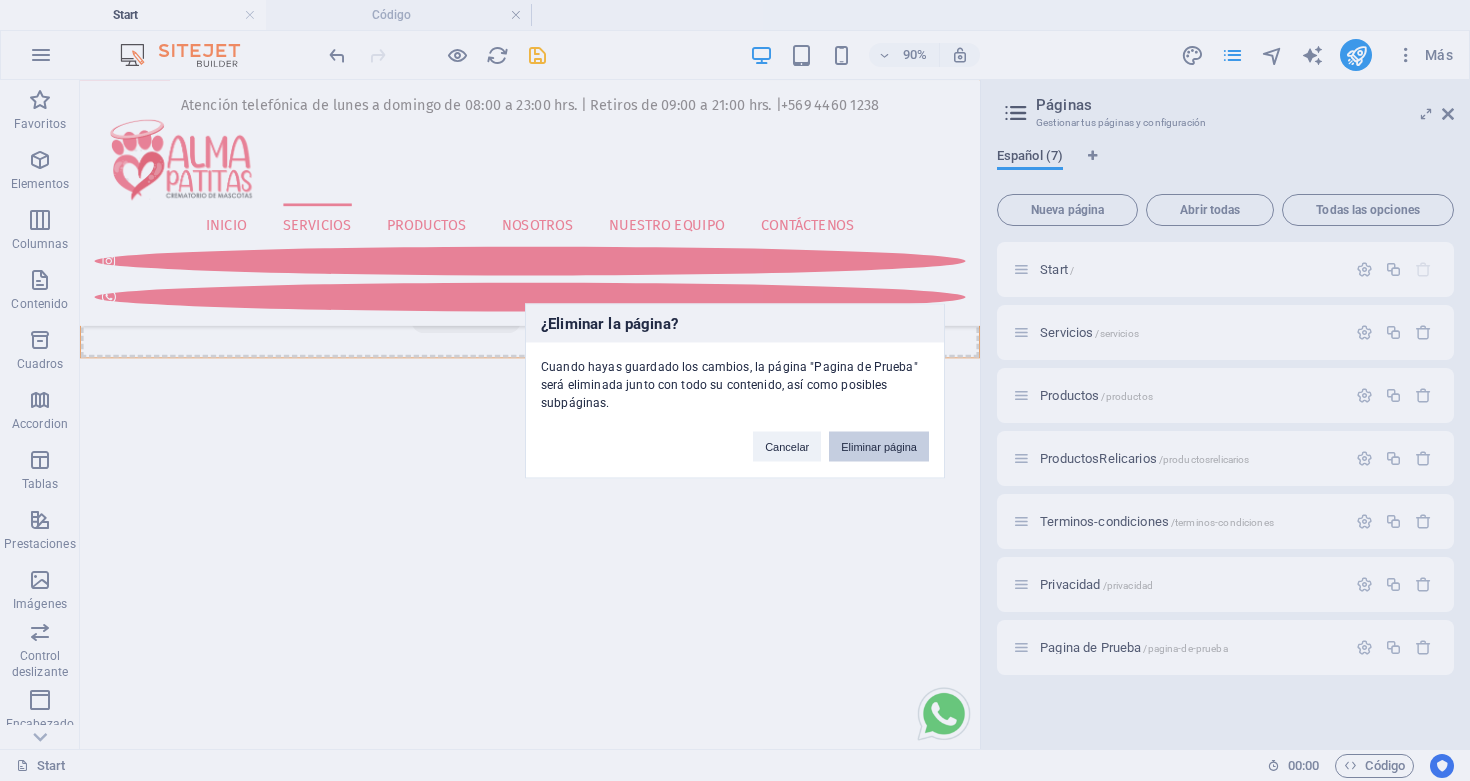click on "Eliminar página" at bounding box center (879, 446) 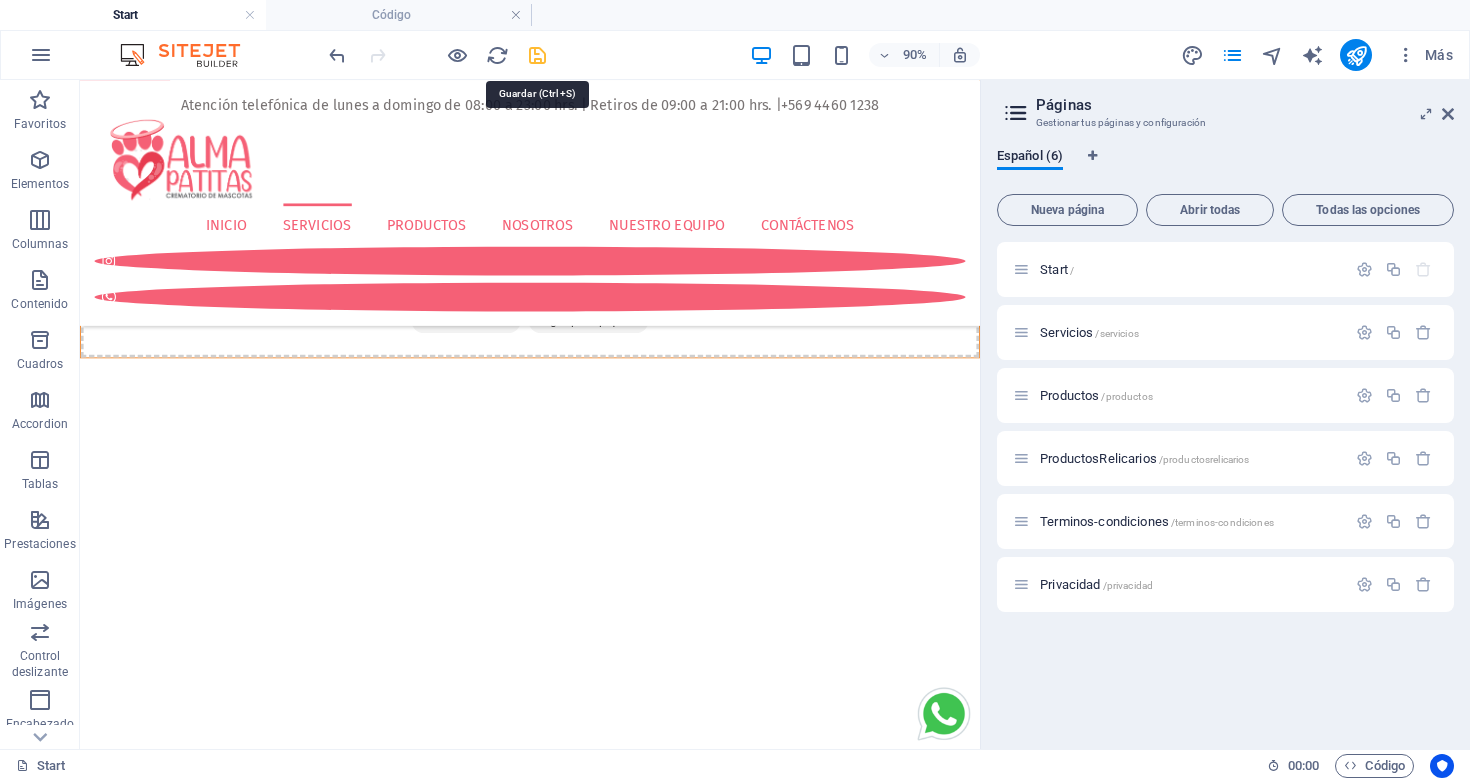 click at bounding box center [537, 55] 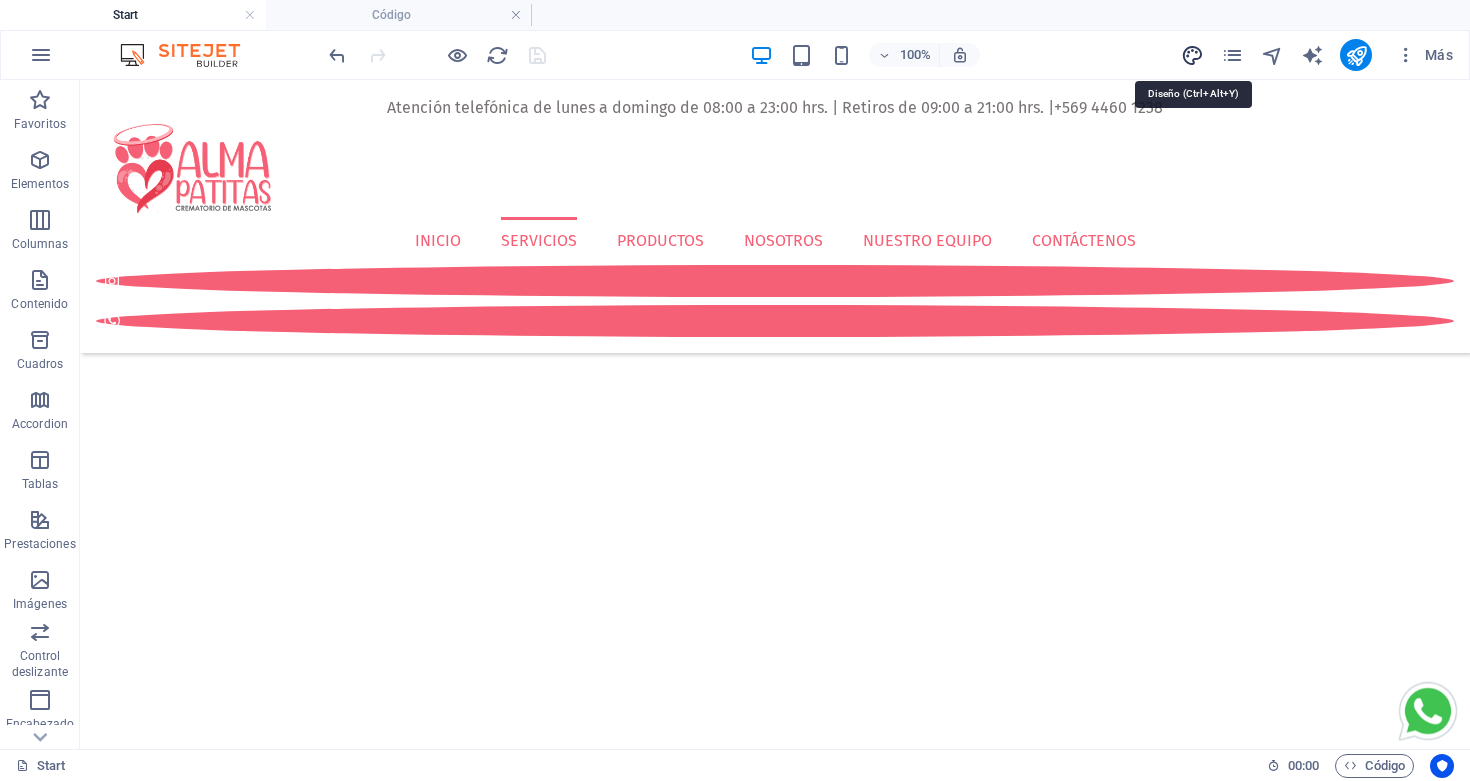 click at bounding box center (1192, 55) 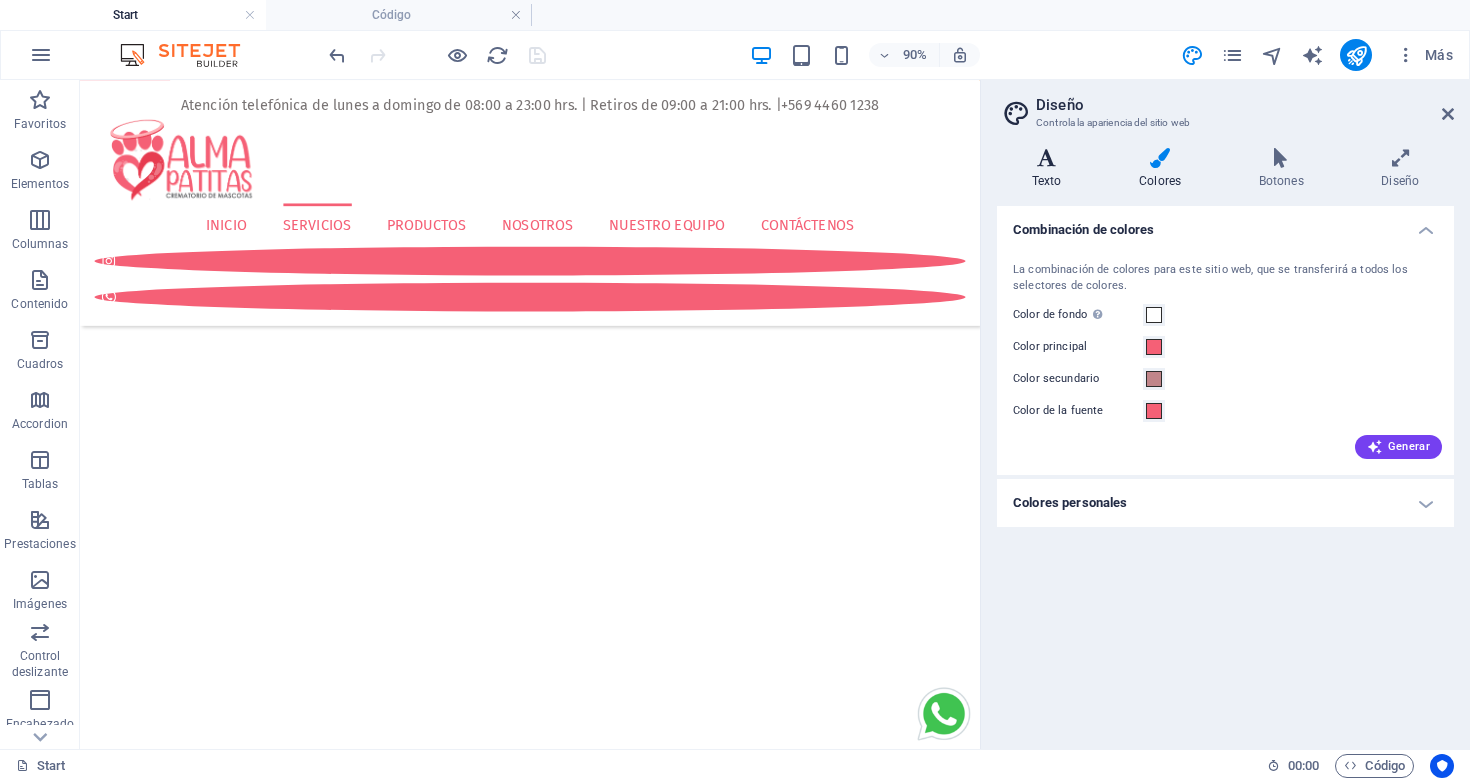 click at bounding box center (1046, 158) 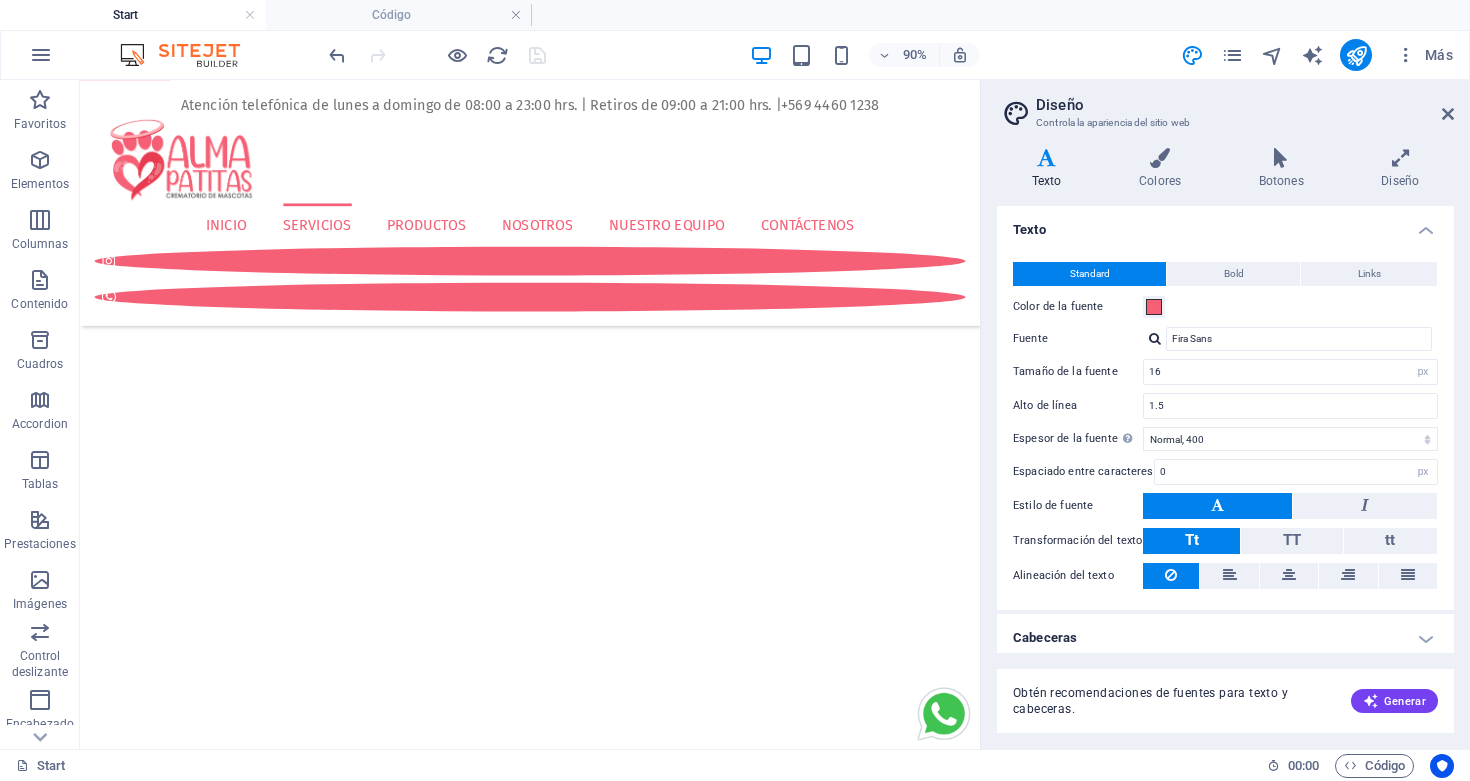 click on "Cabeceras" at bounding box center [1225, 638] 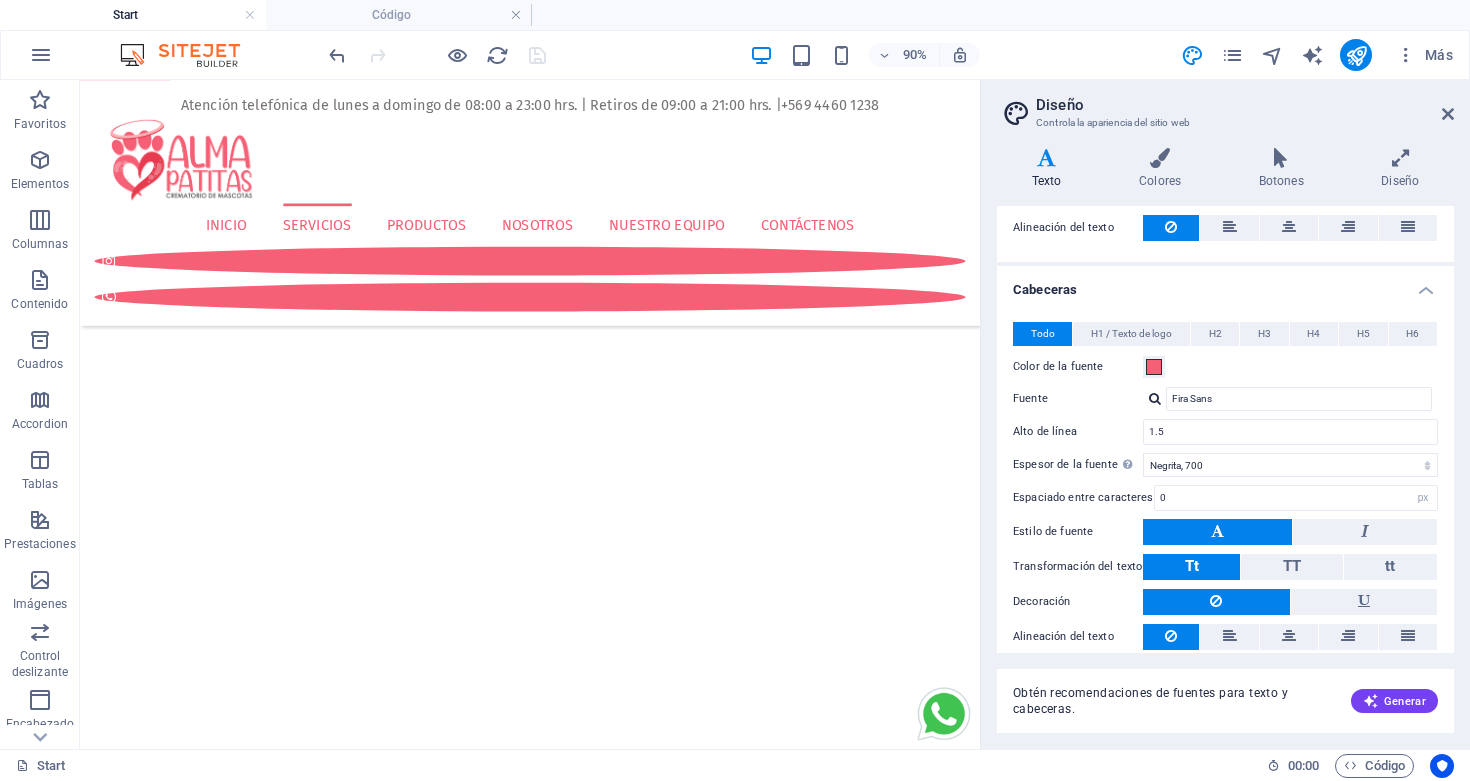 scroll, scrollTop: 355, scrollLeft: 0, axis: vertical 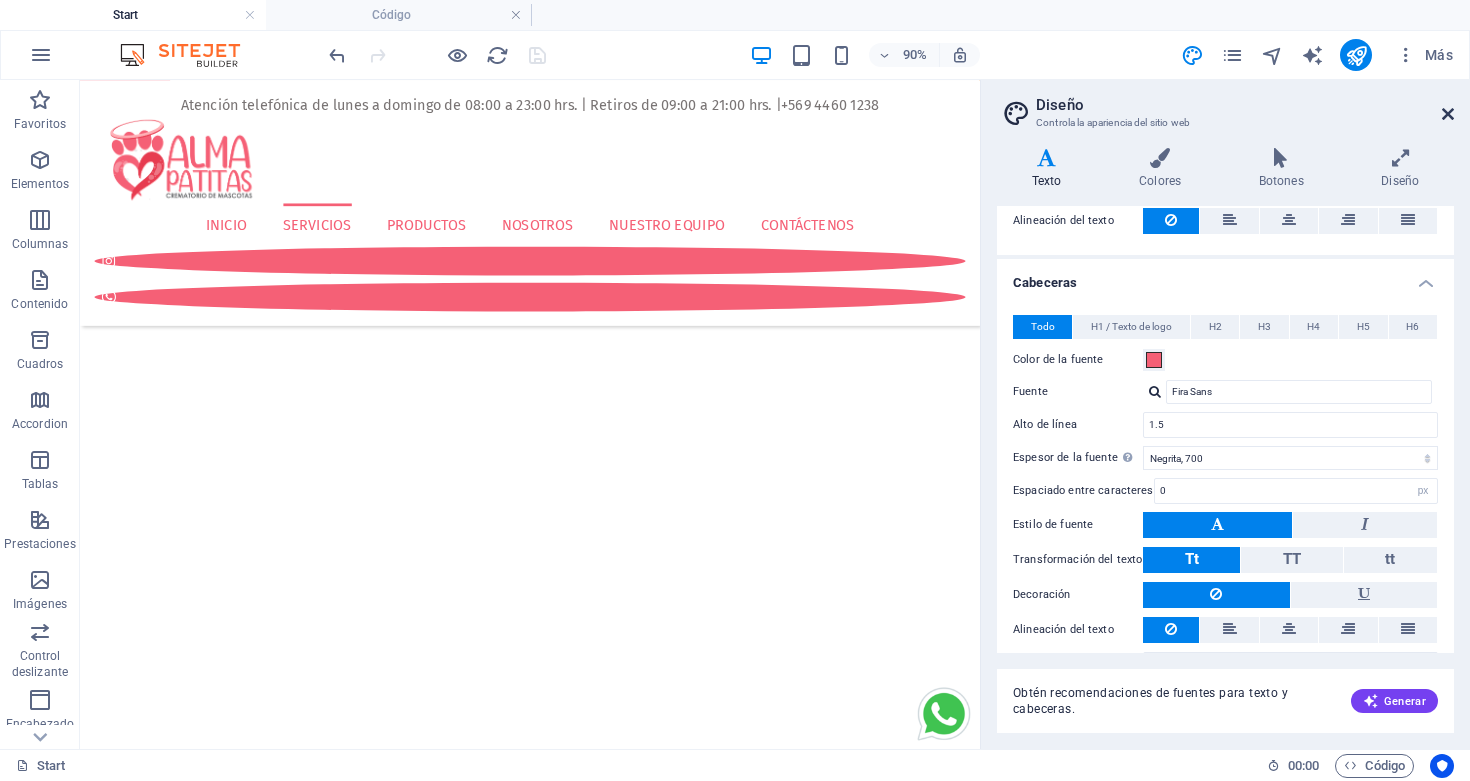 click at bounding box center [1448, 114] 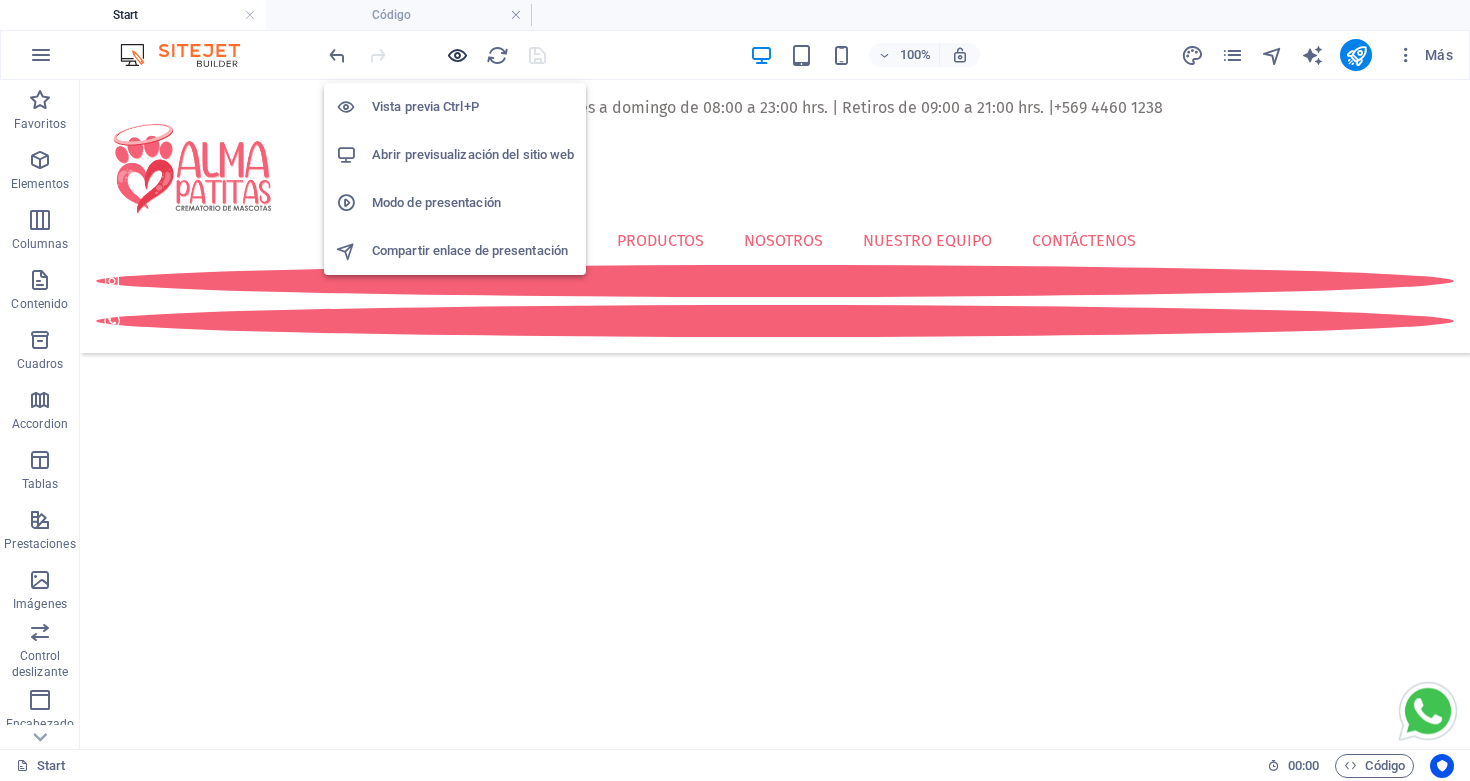 click at bounding box center [457, 55] 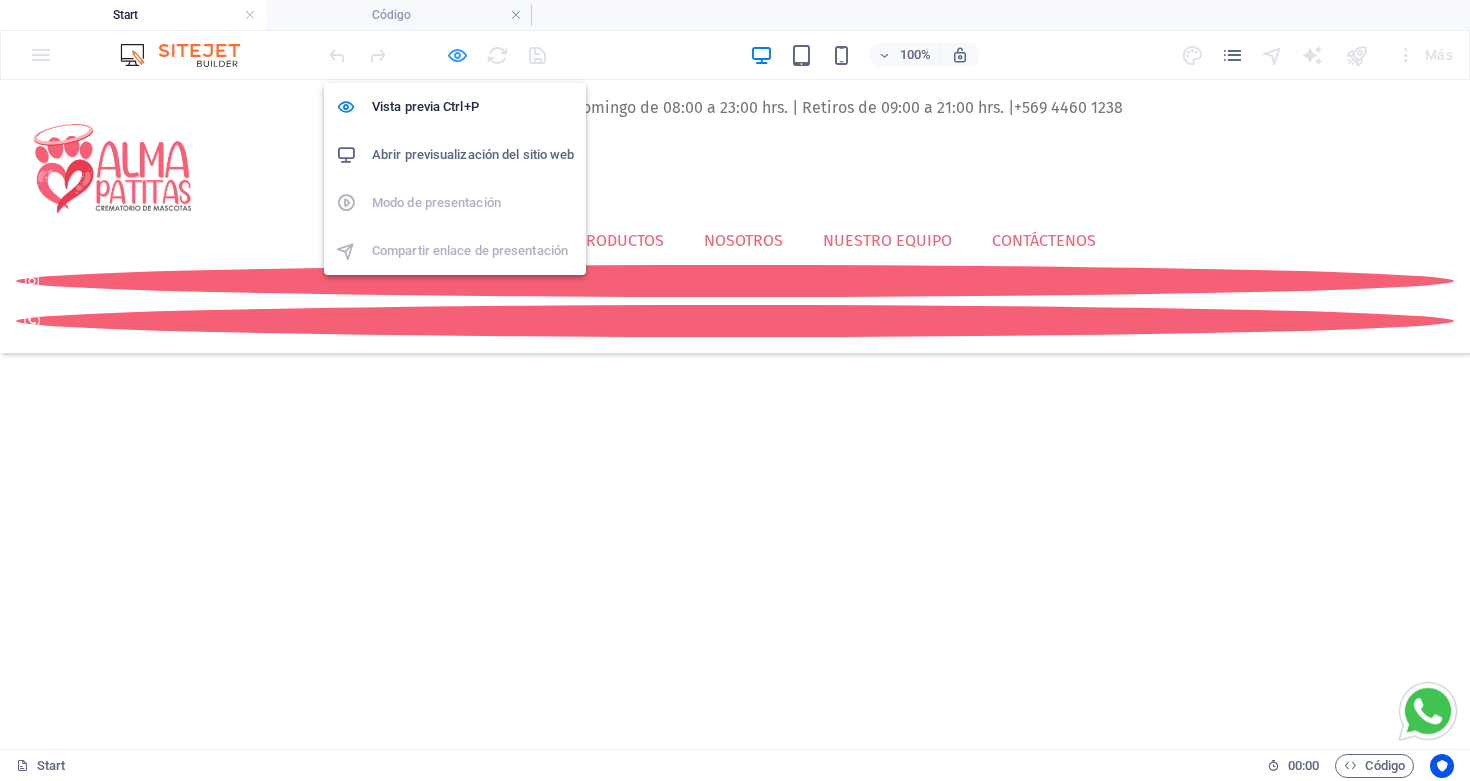 scroll, scrollTop: 577, scrollLeft: 0, axis: vertical 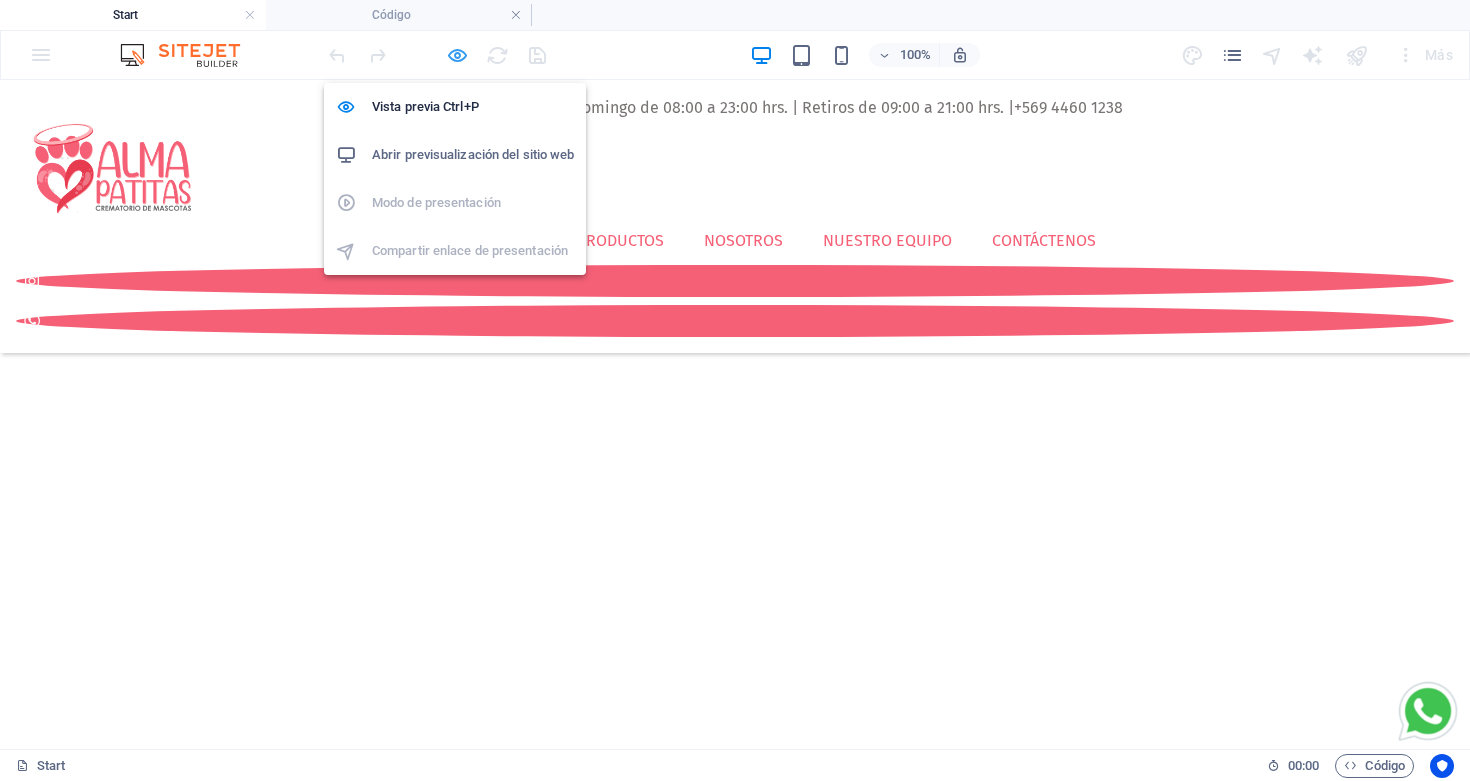 click at bounding box center (457, 55) 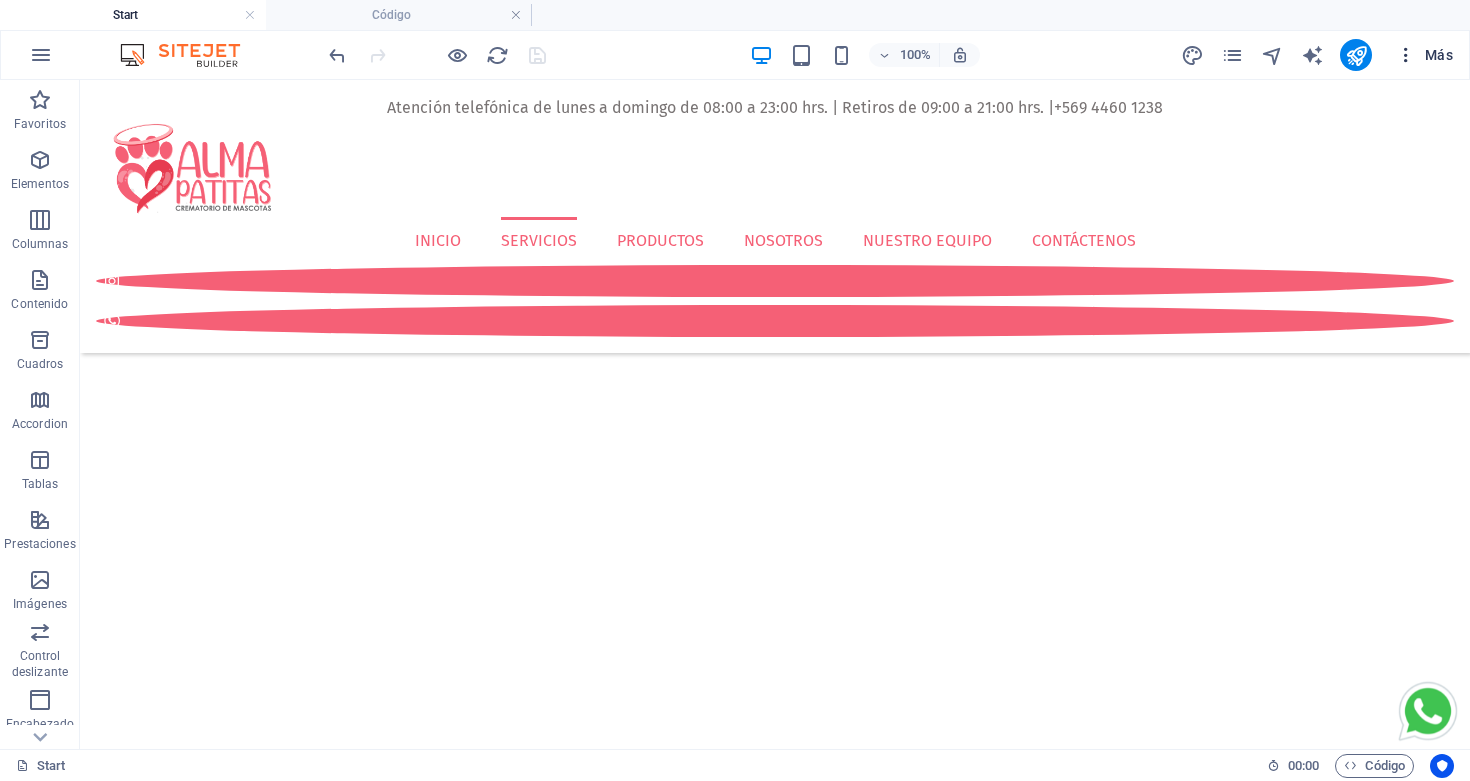 click on "Más" at bounding box center (1424, 55) 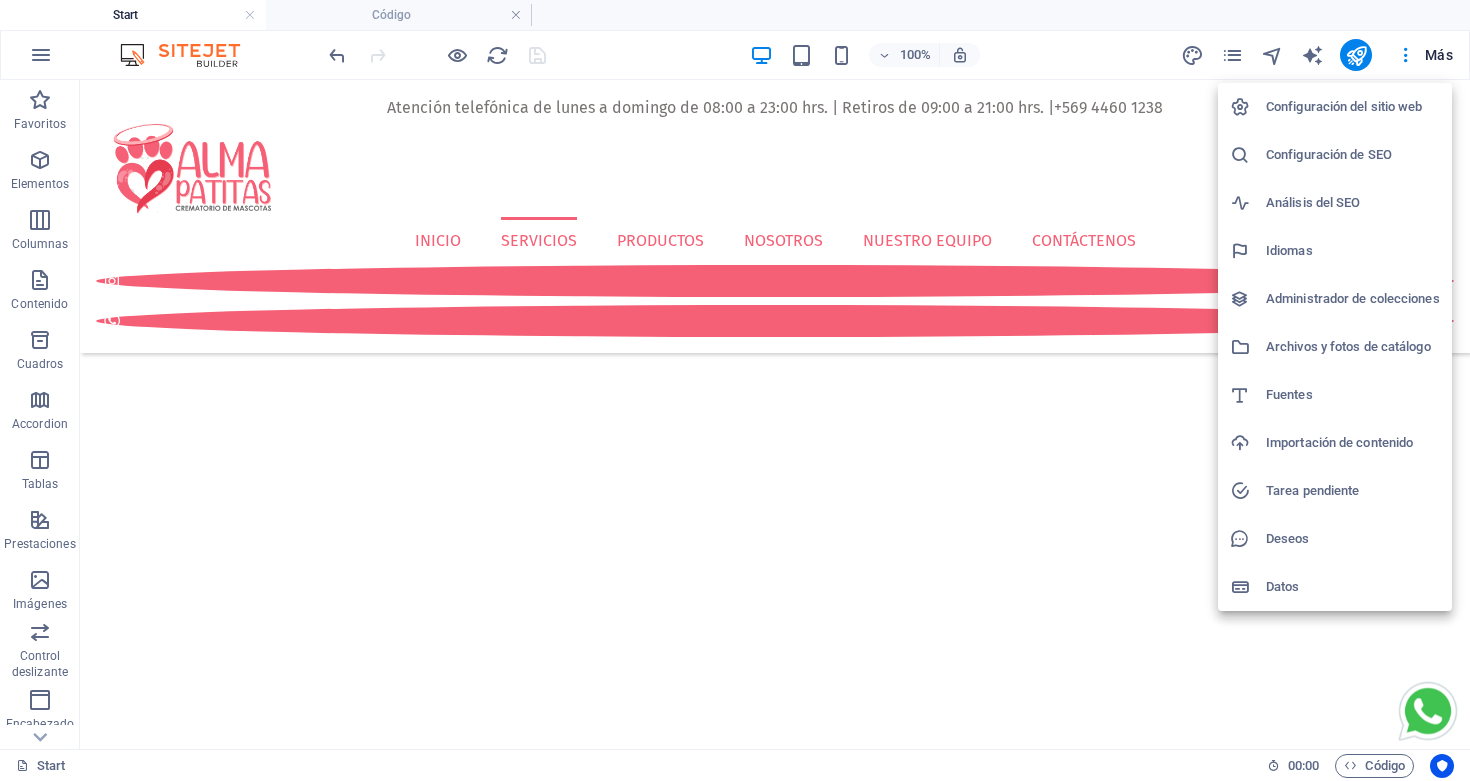 click on "Fuentes" at bounding box center [1353, 395] 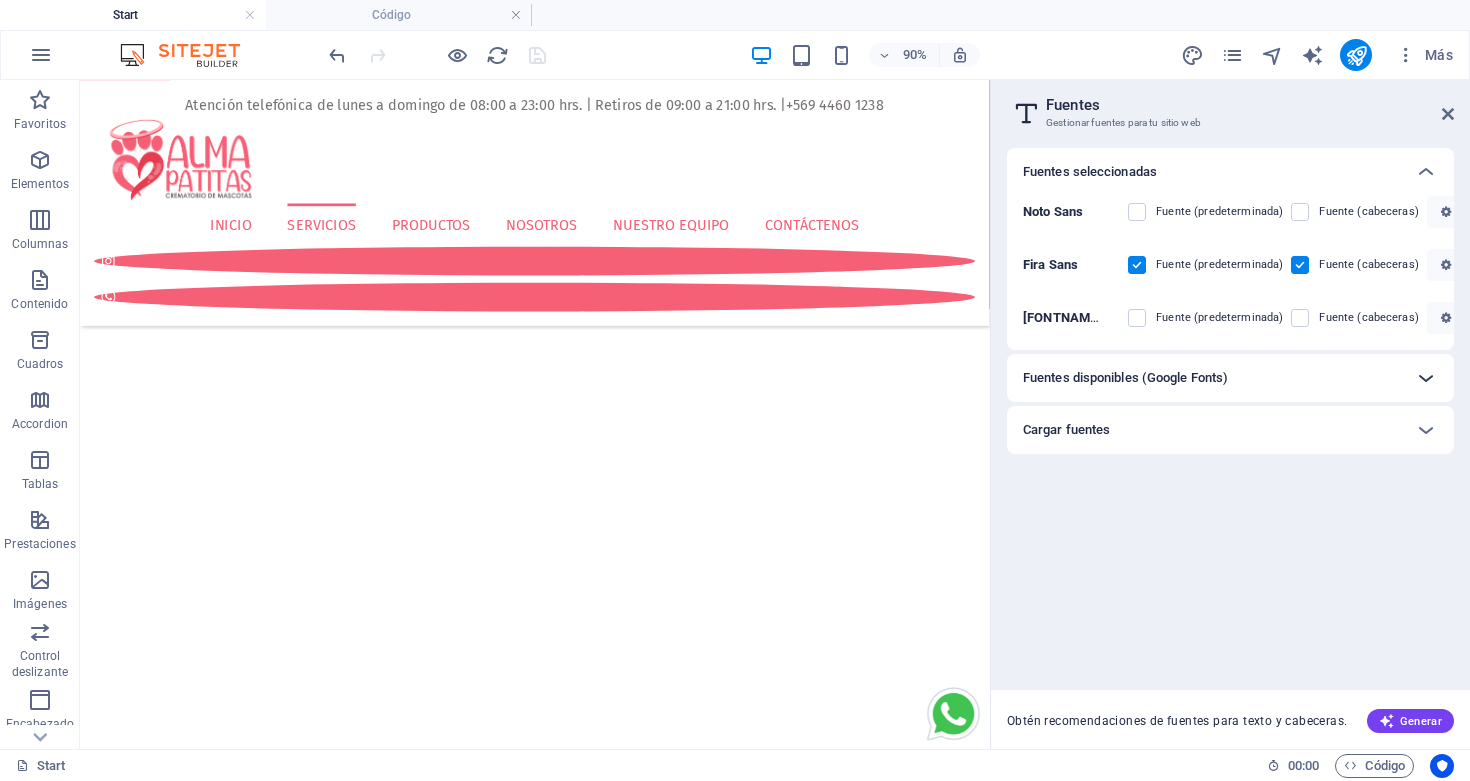 click at bounding box center [1426, 378] 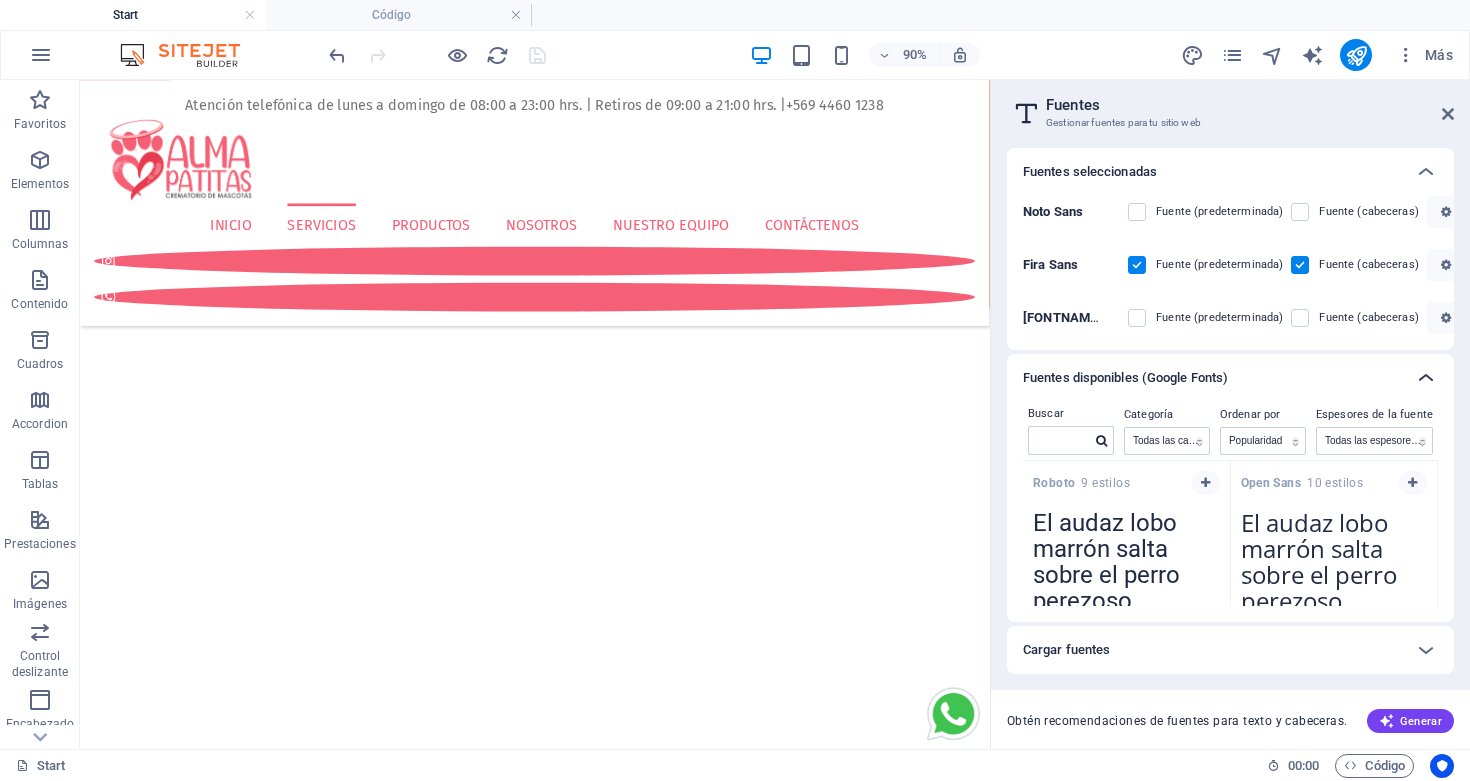 click at bounding box center [1426, 378] 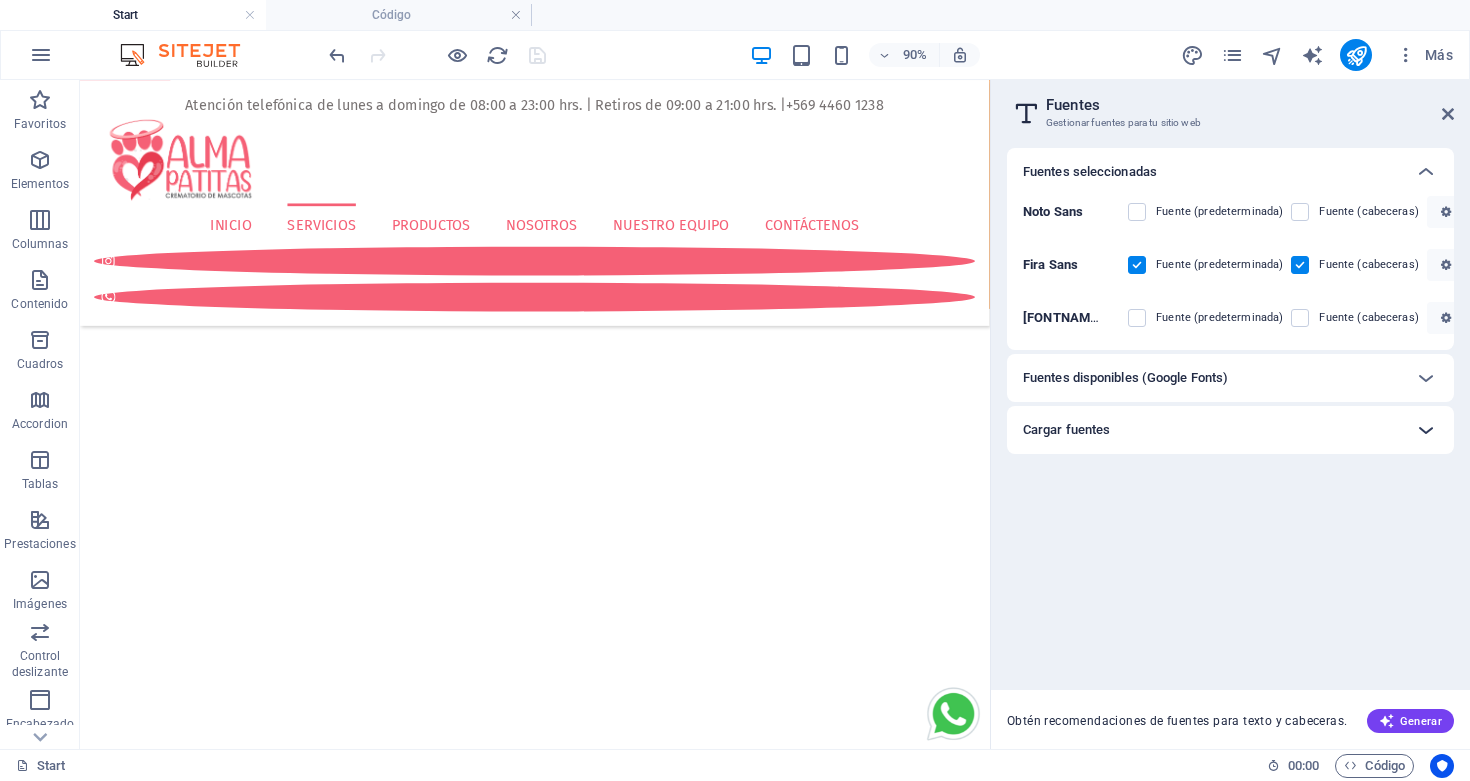 click at bounding box center (1426, 430) 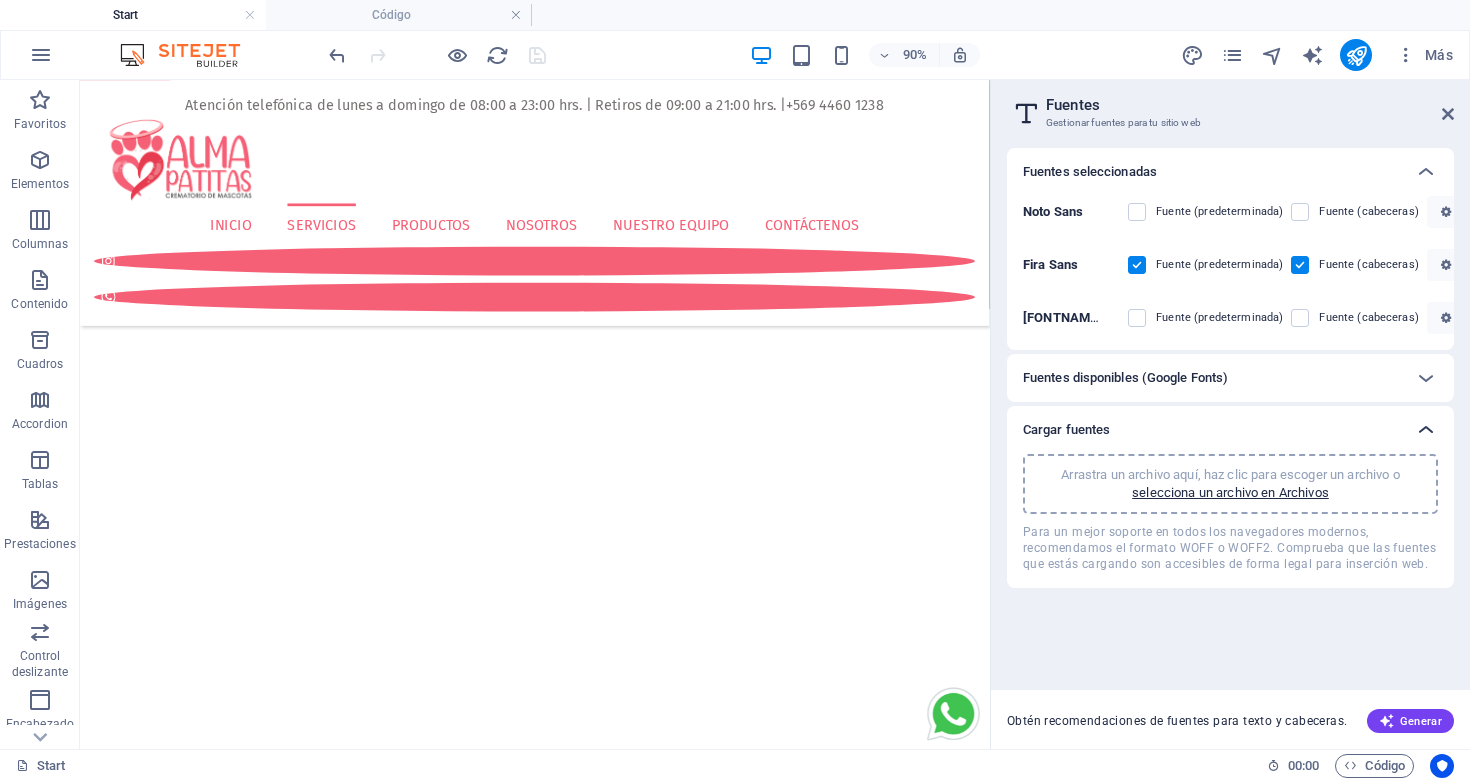 click at bounding box center (1426, 430) 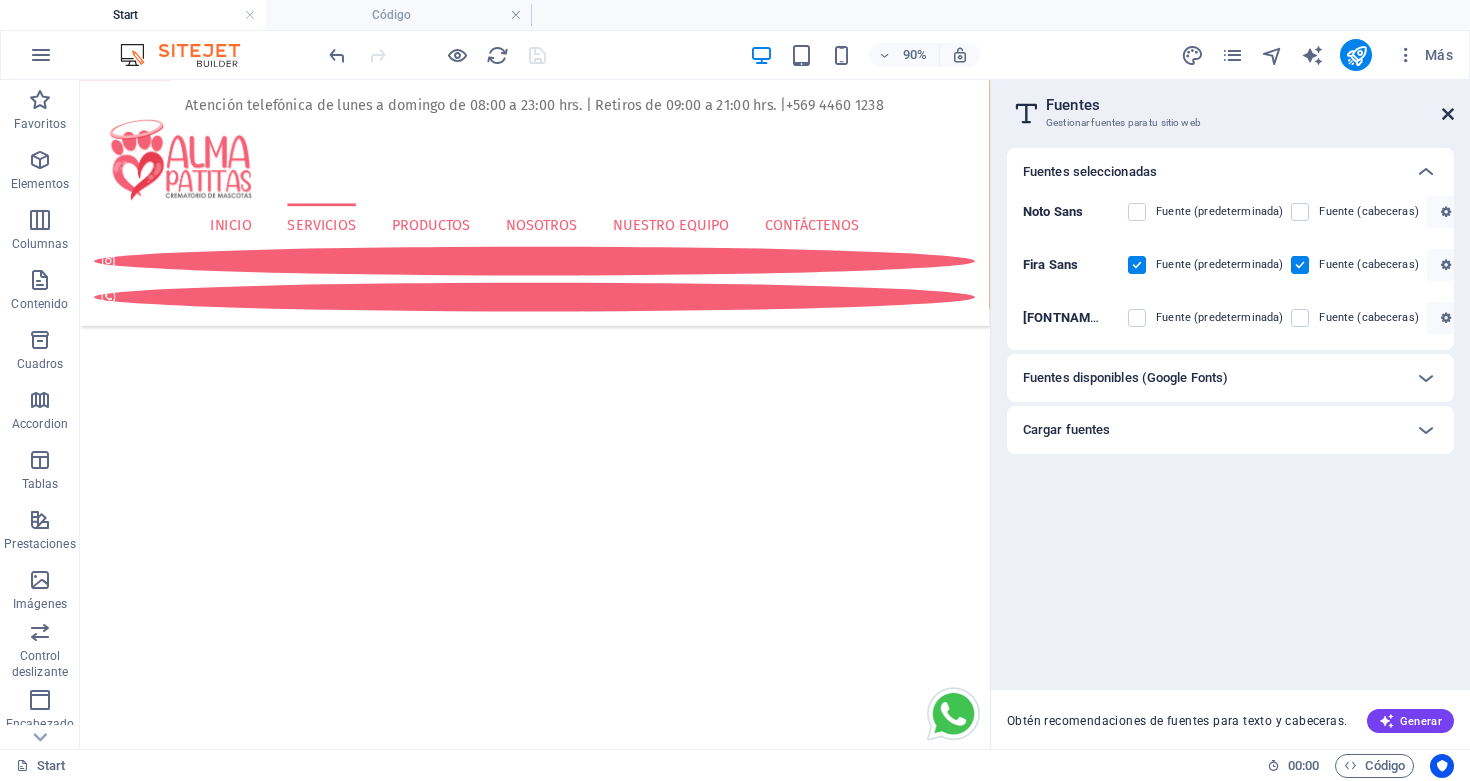 click at bounding box center [1448, 114] 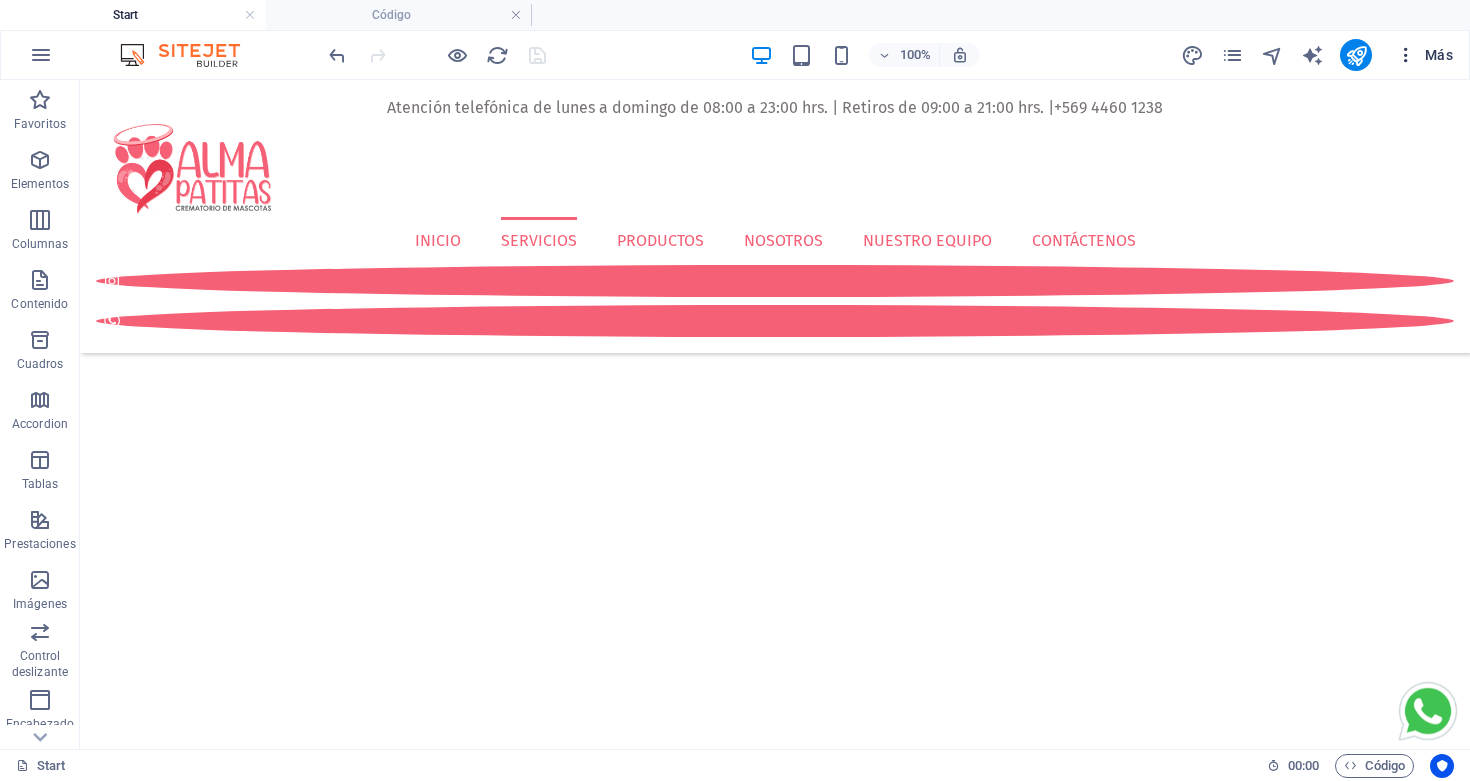 click on "Más" at bounding box center (1424, 55) 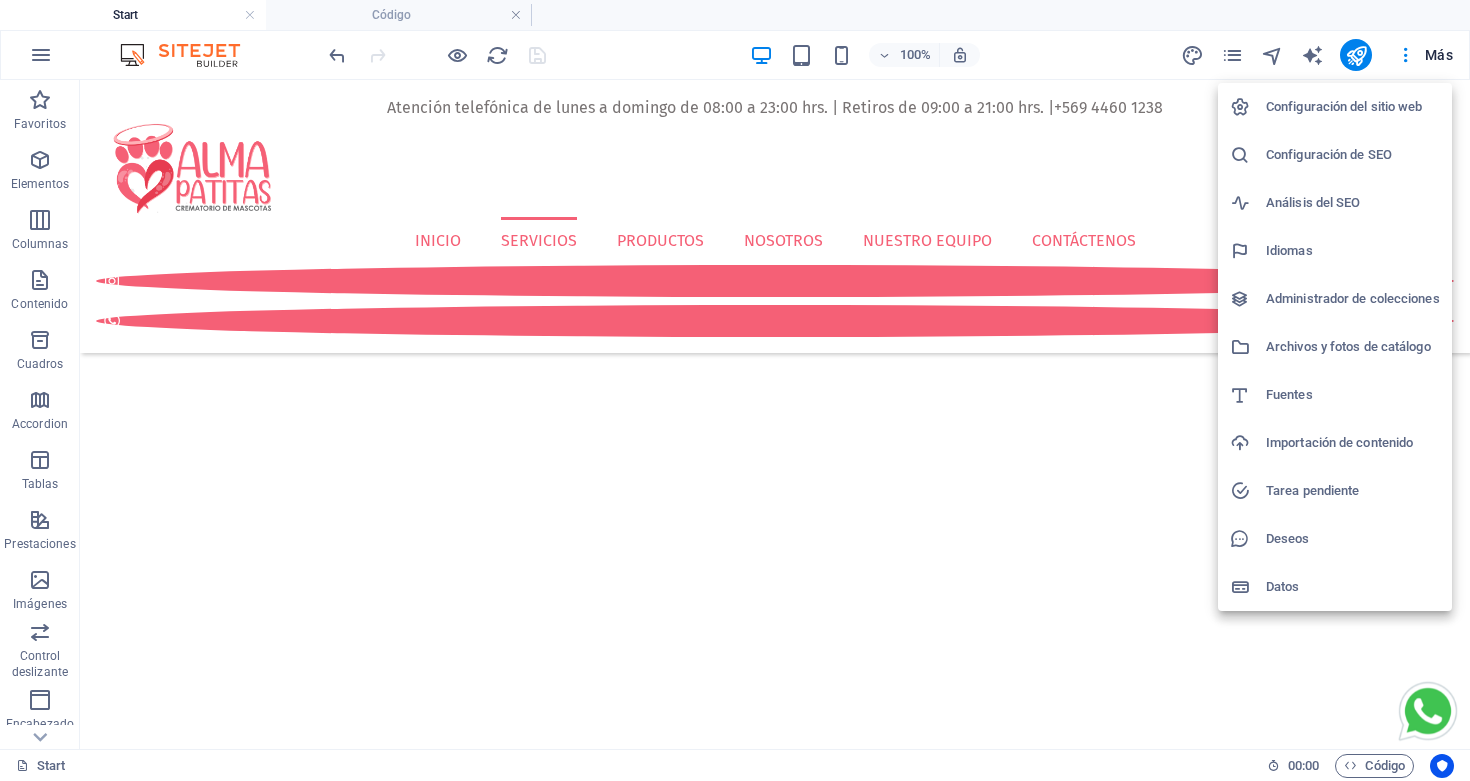 click on "Análisis del SEO" at bounding box center (1353, 203) 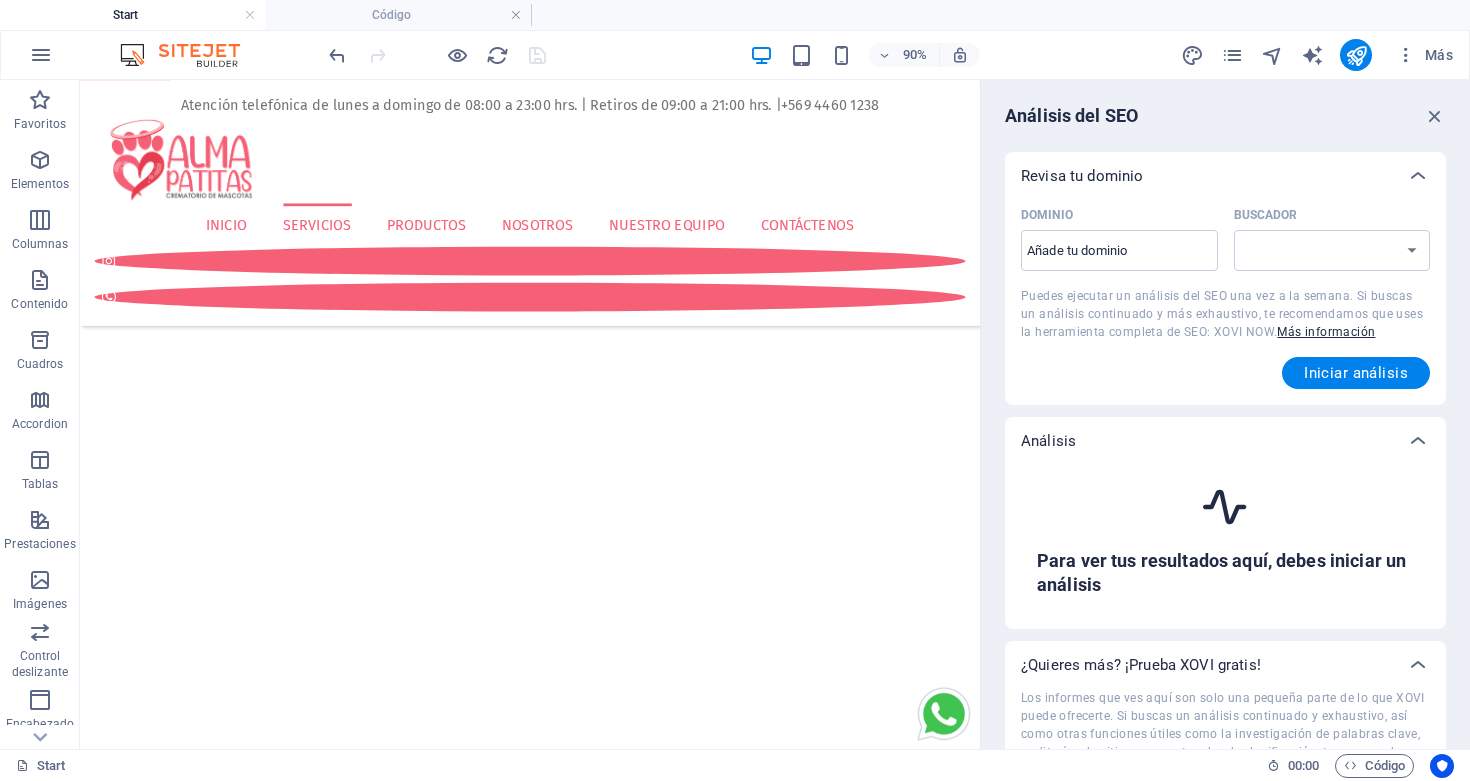 select on "google.com" 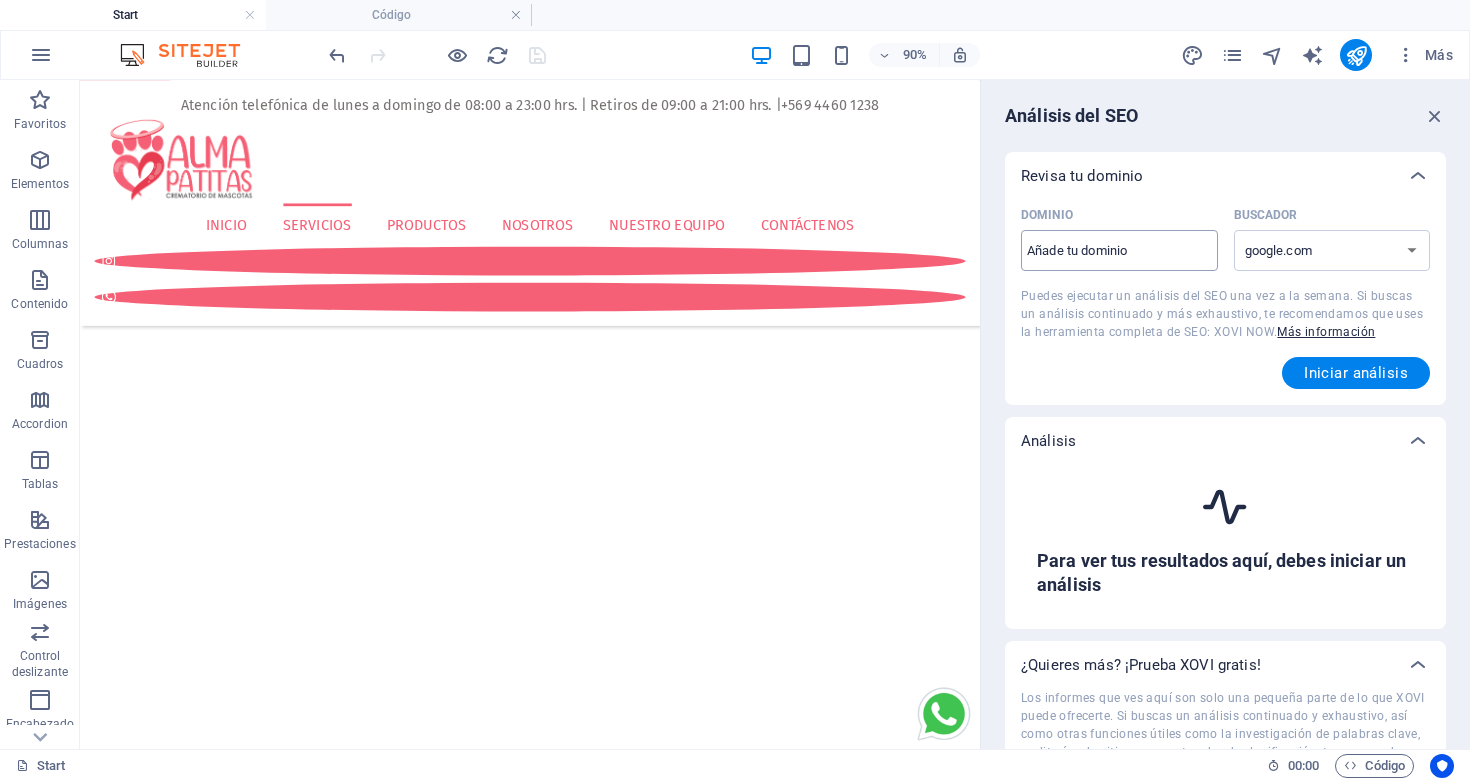 click on "Dominio ​" at bounding box center [1119, 251] 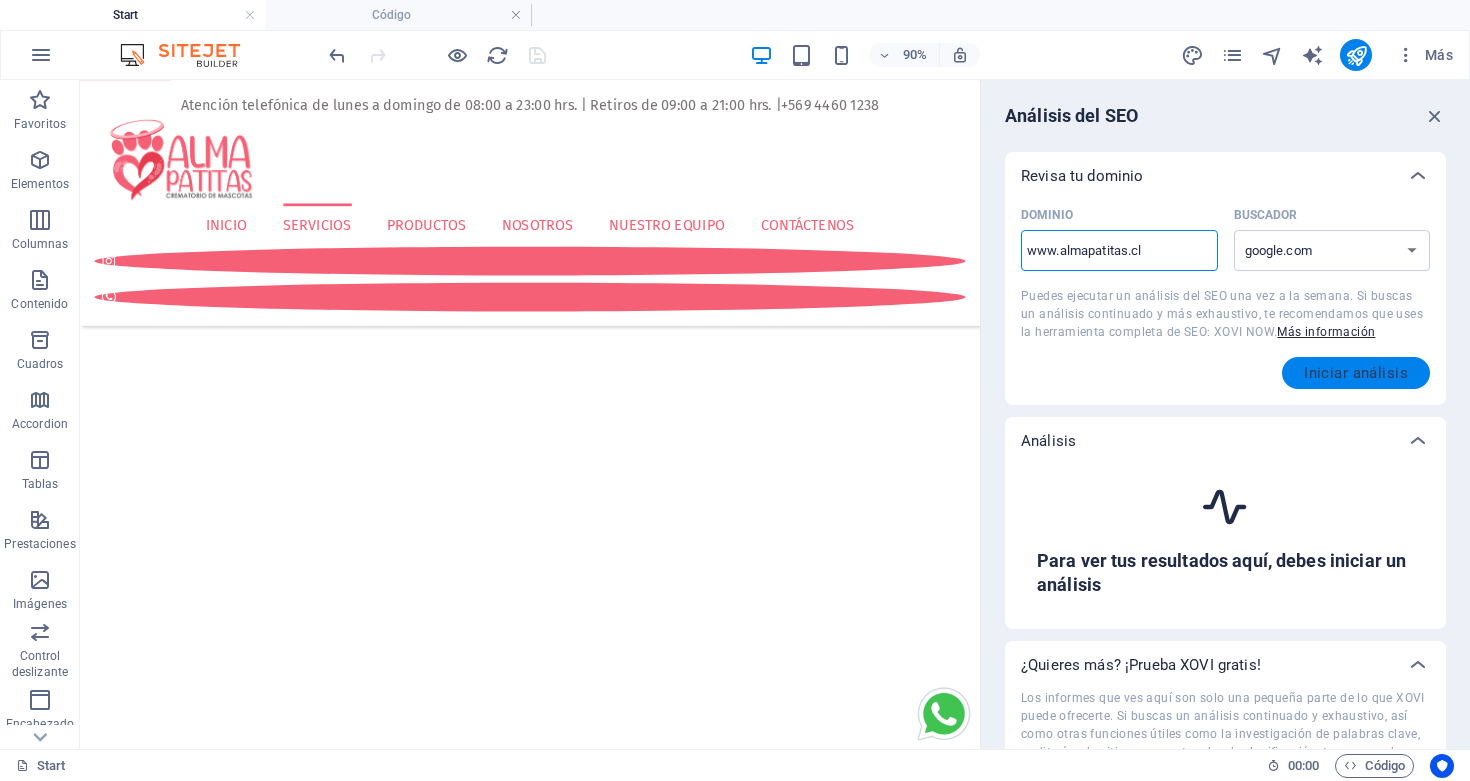 click on "Iniciar análisis" at bounding box center [1356, 373] 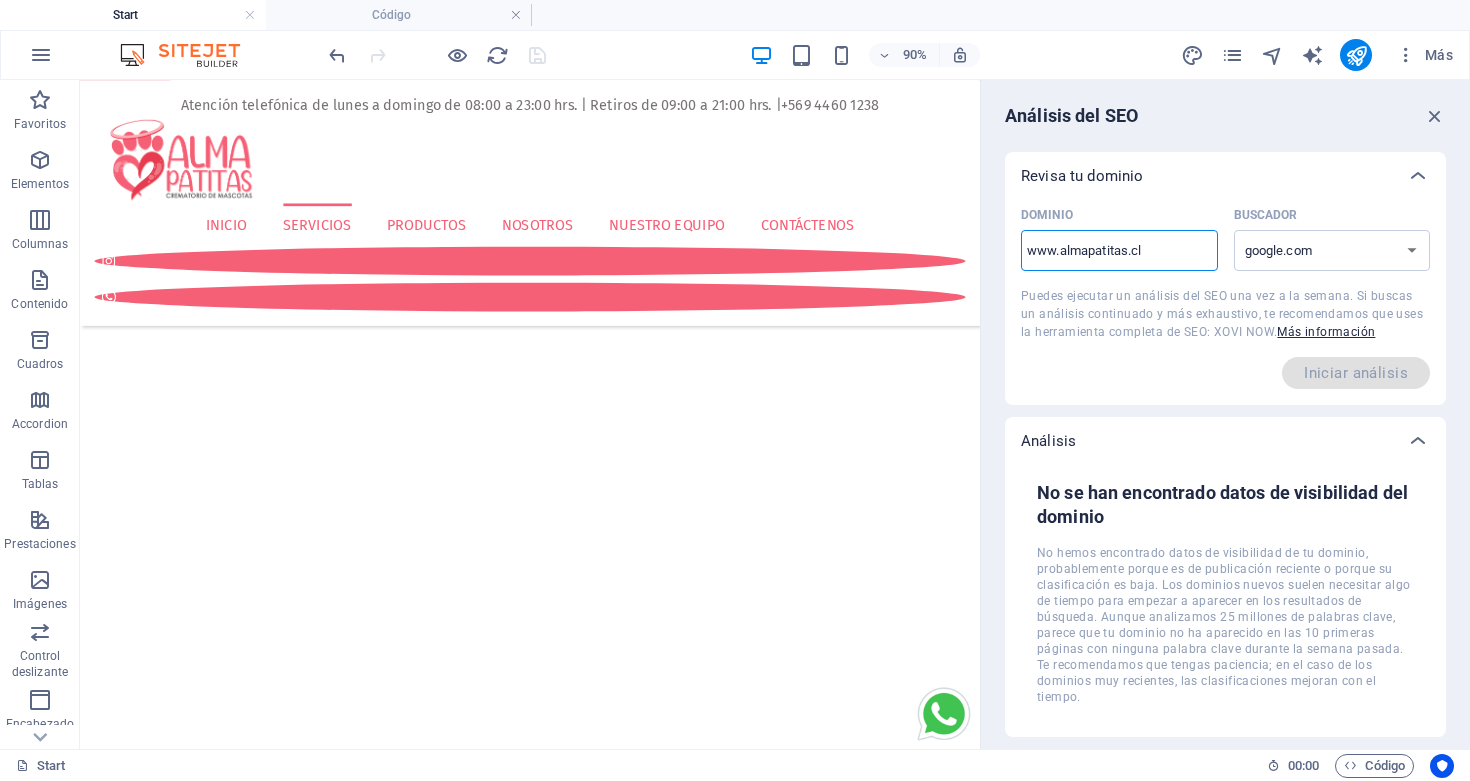 click on "www.almapatitas.cl" at bounding box center [1119, 251] 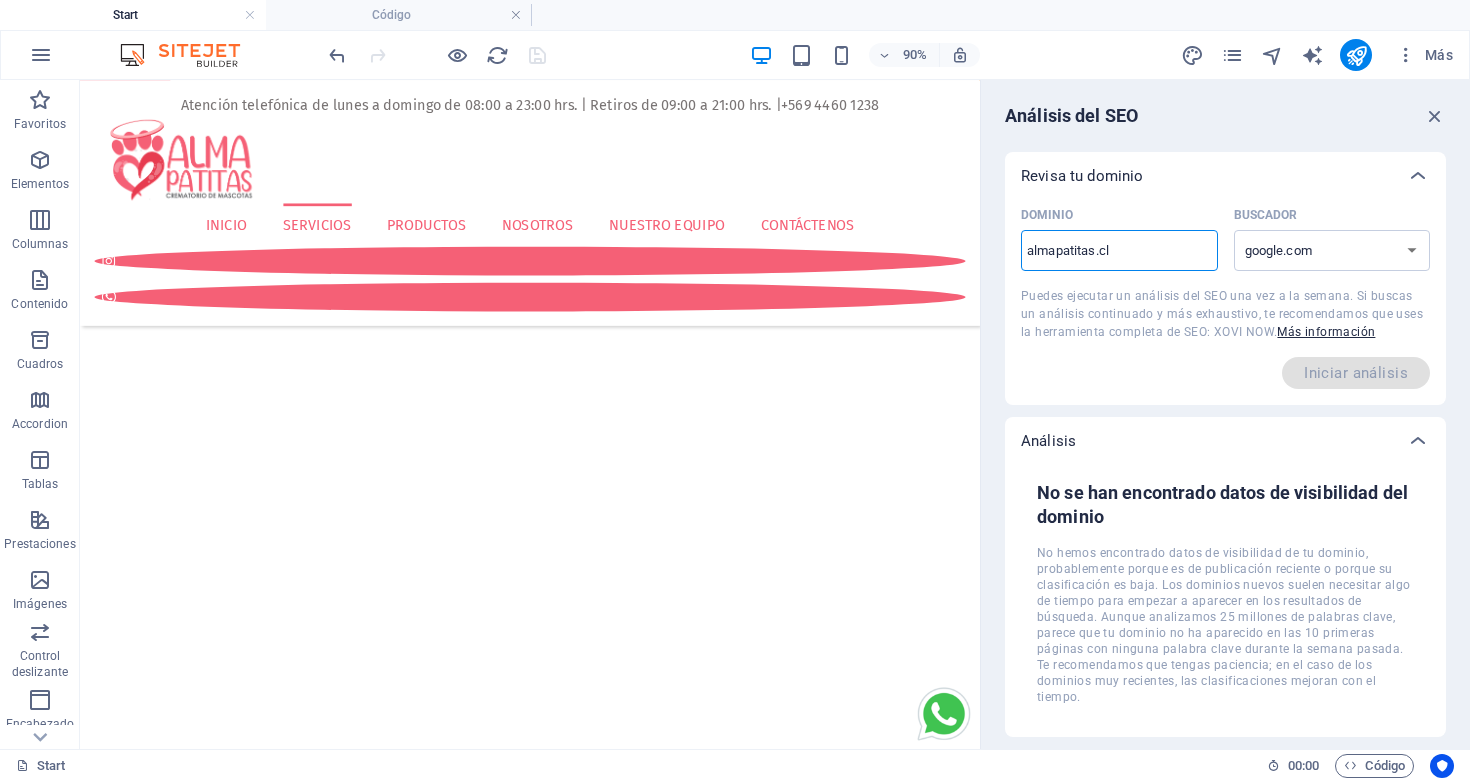 type on "almapatitas.cl" 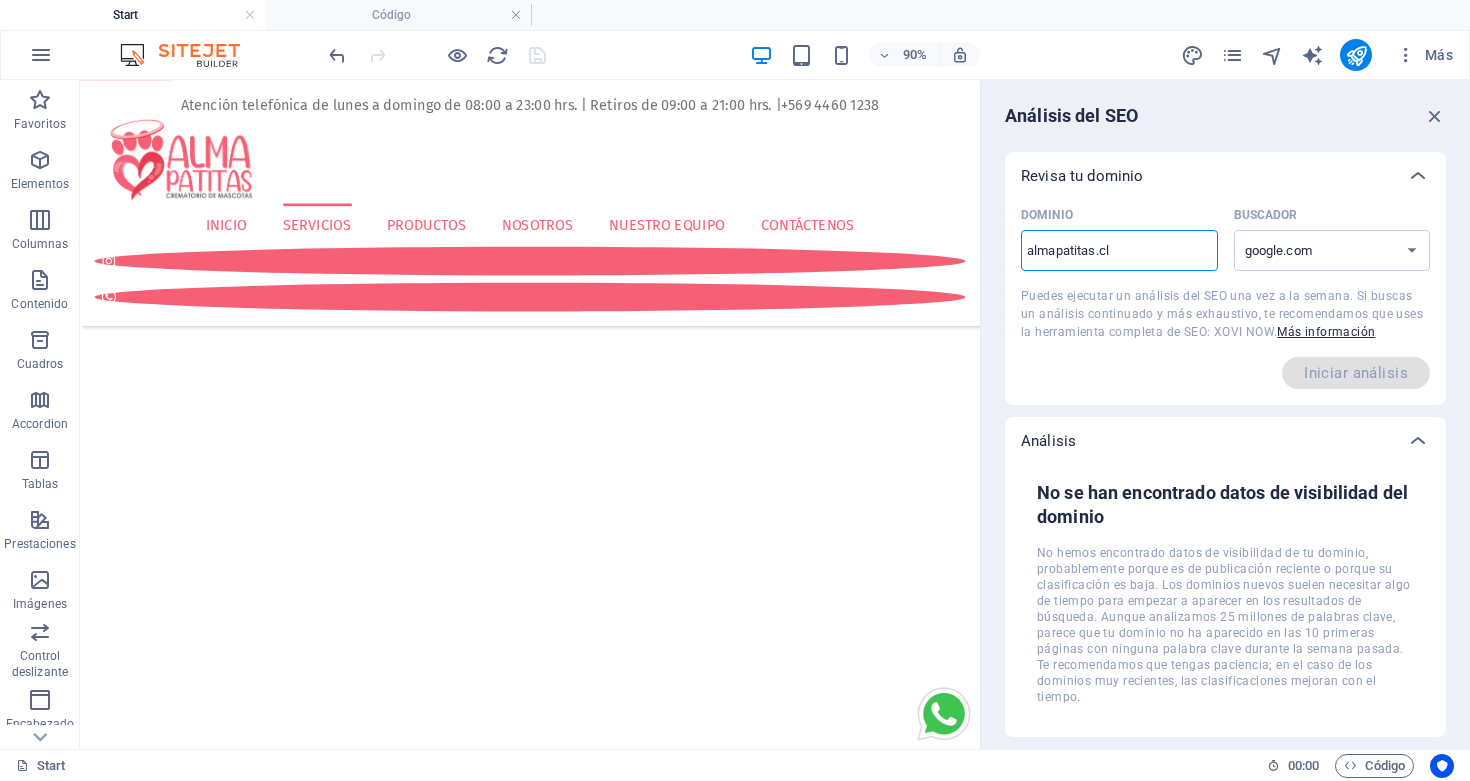 click on "almapatitas.cl" at bounding box center (1119, 251) 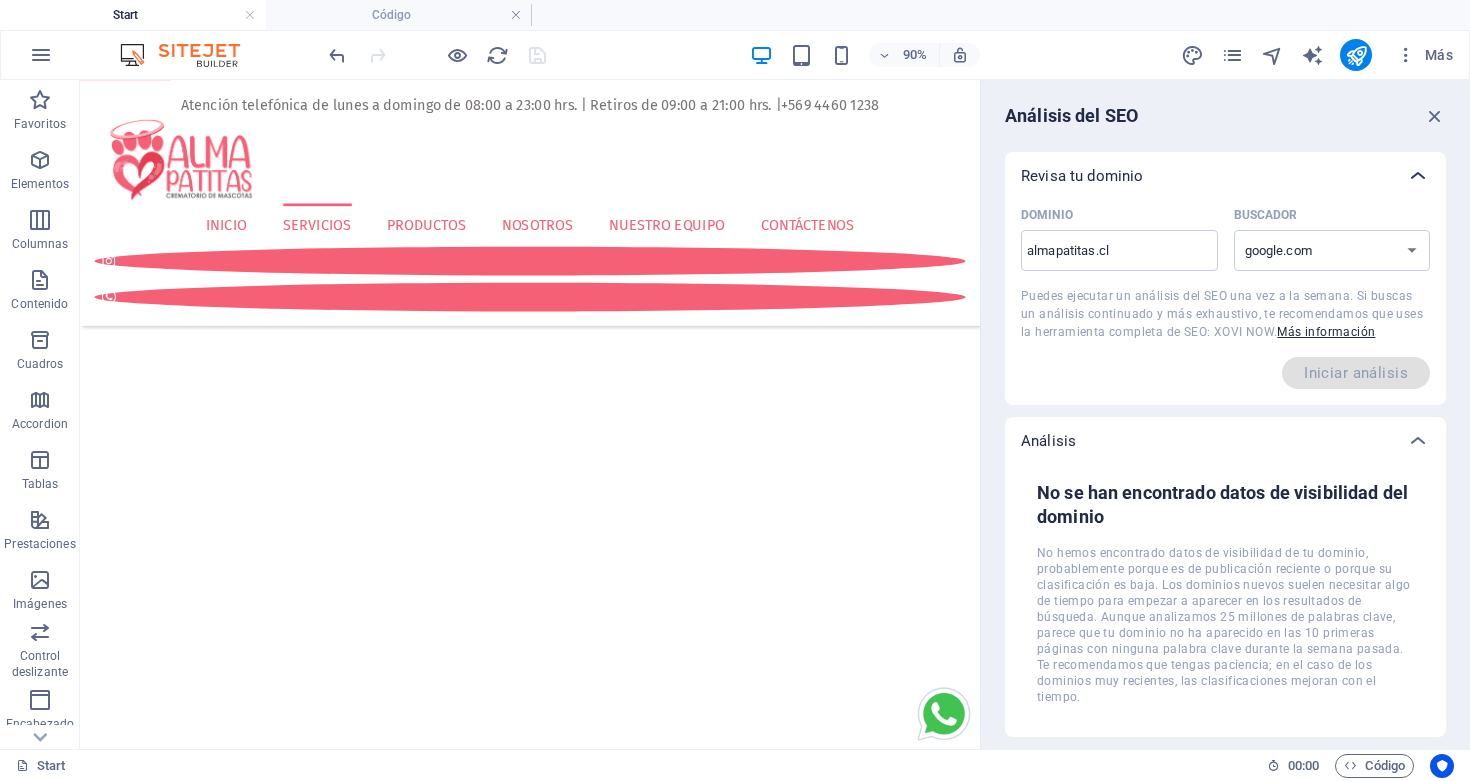 click at bounding box center [1418, 176] 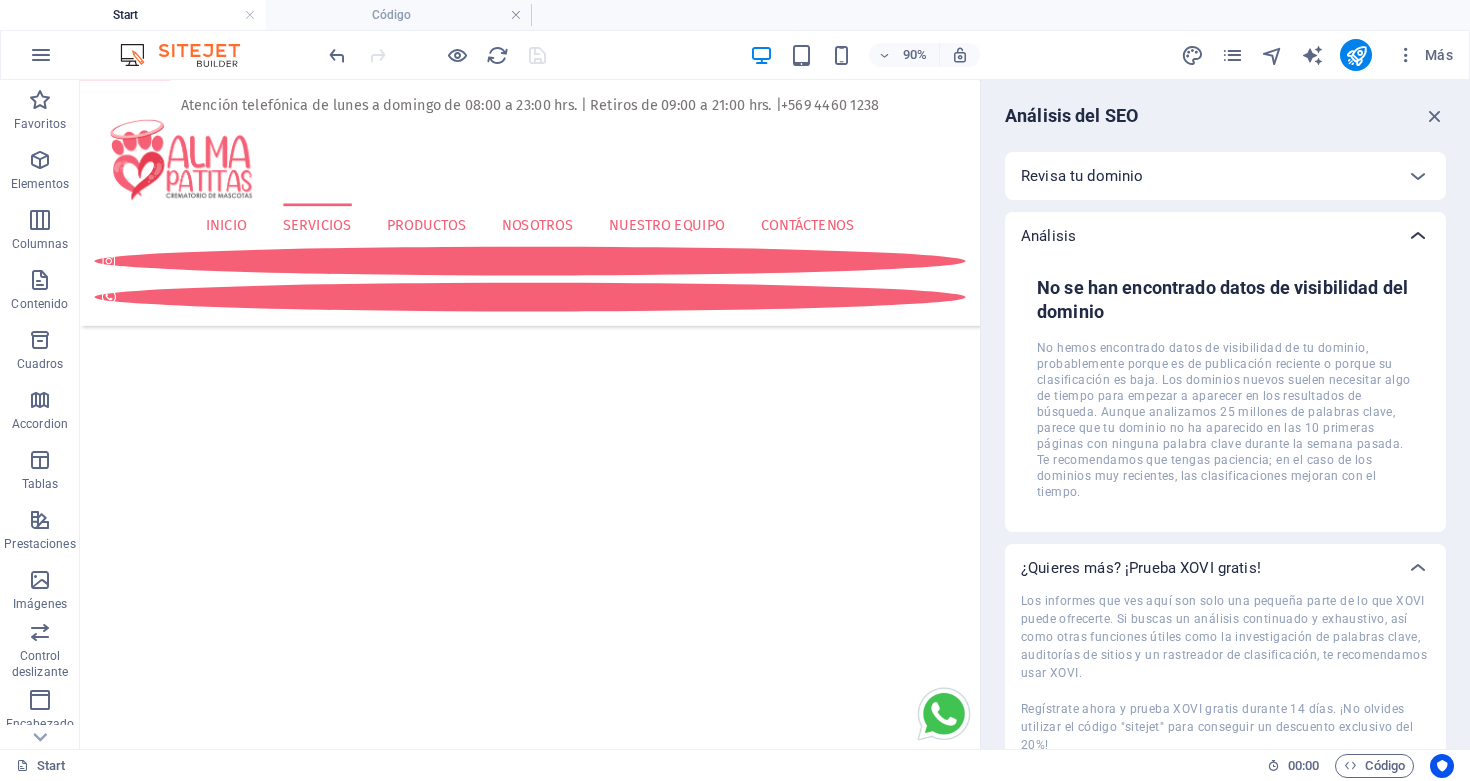 click at bounding box center (1418, 236) 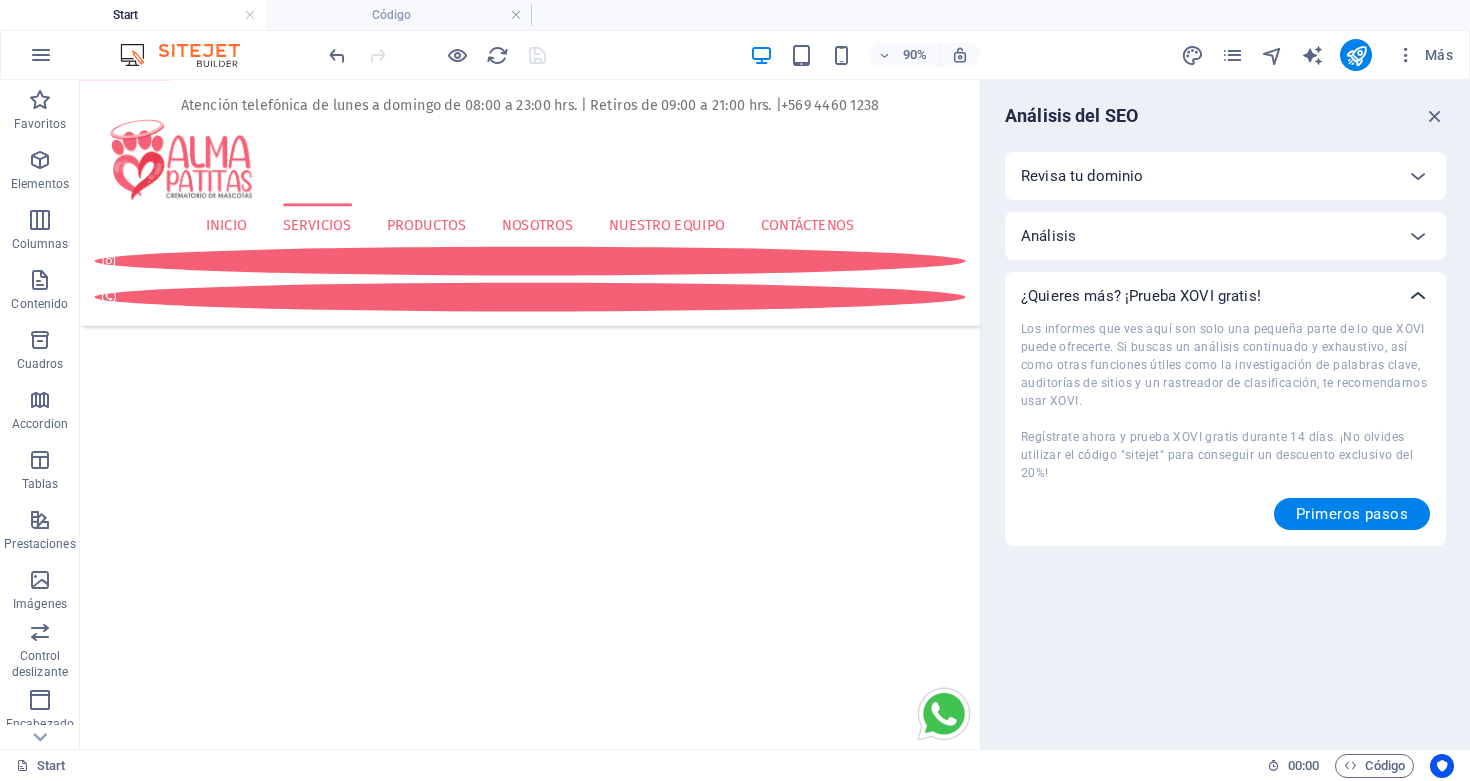 click at bounding box center (1418, 296) 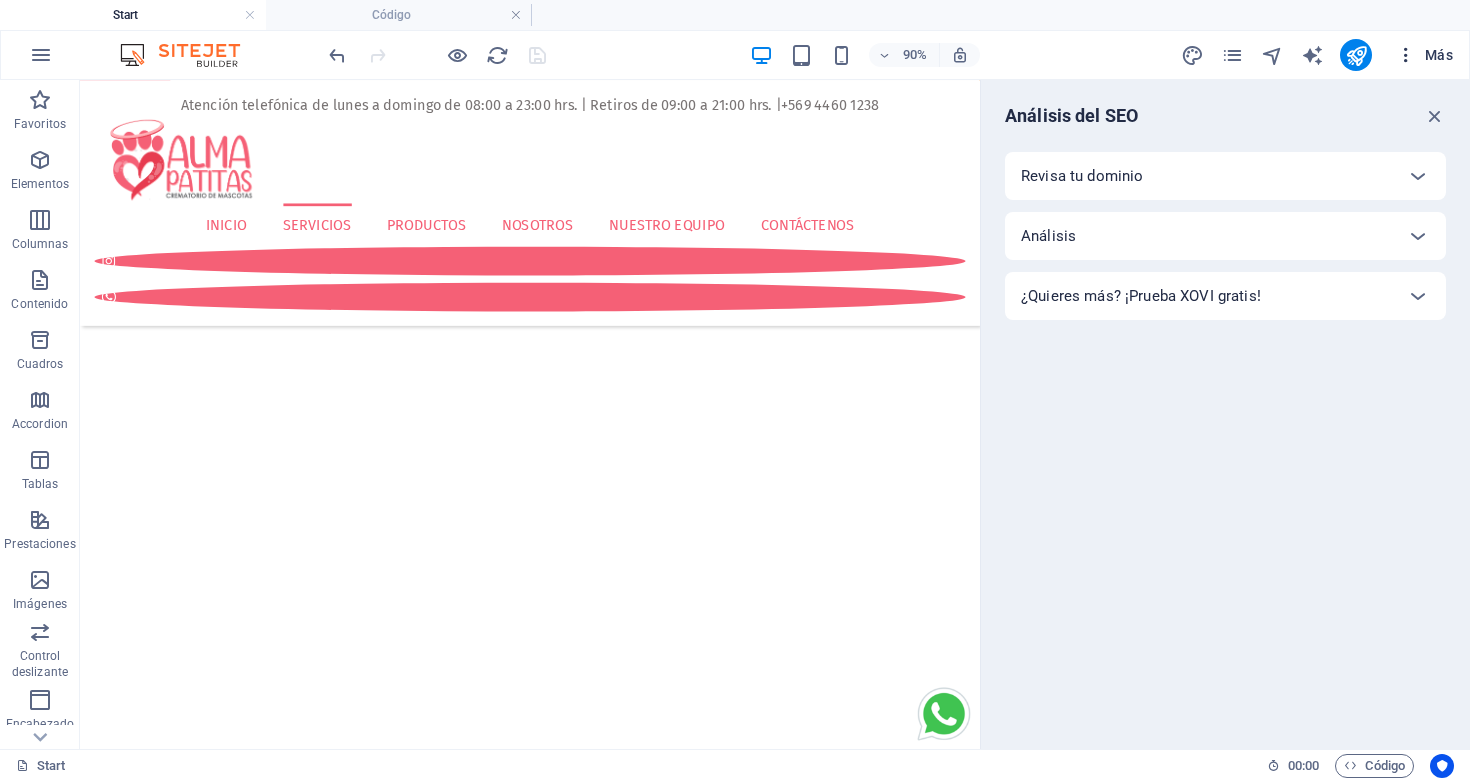 click on "Más" at bounding box center [1424, 55] 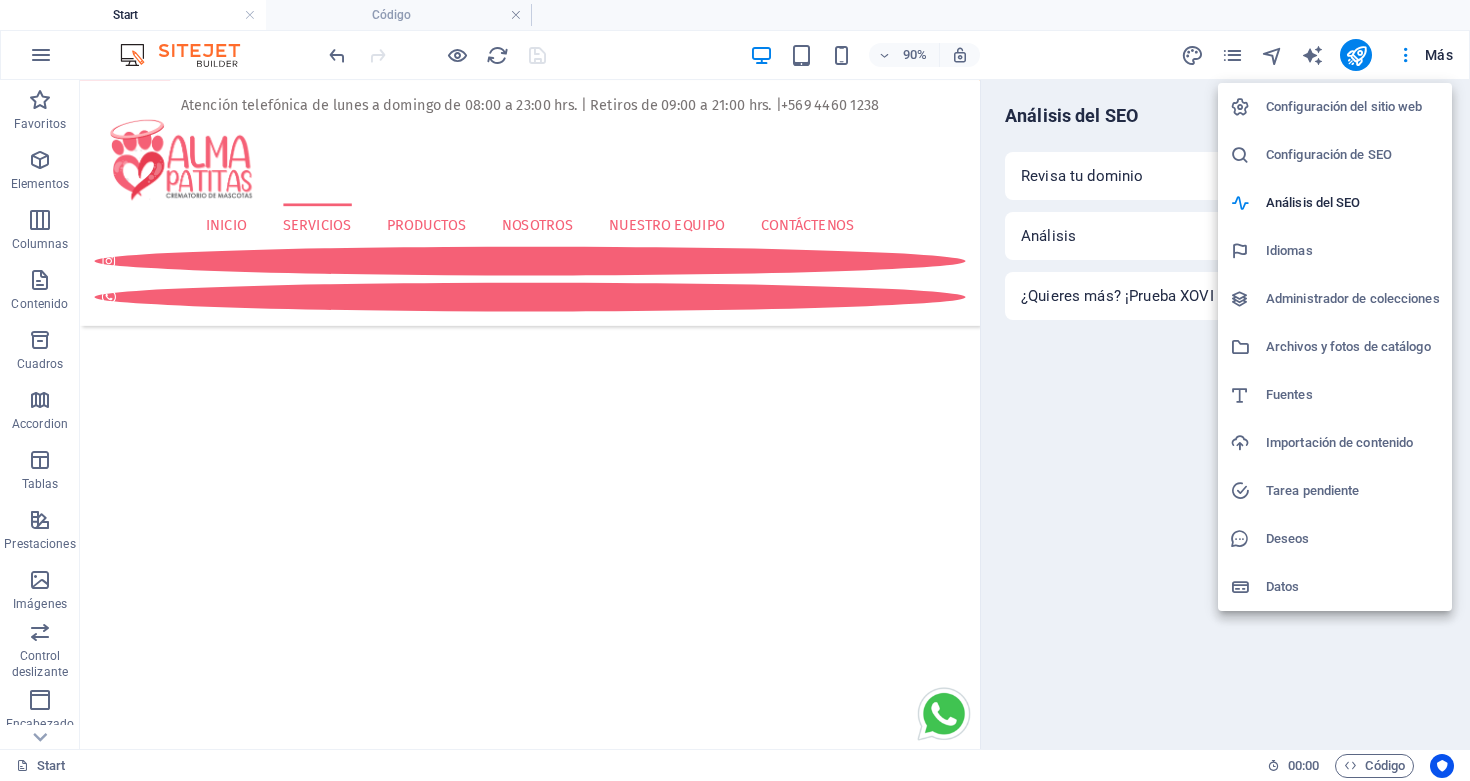 click on "Configuración de SEO" at bounding box center [1353, 155] 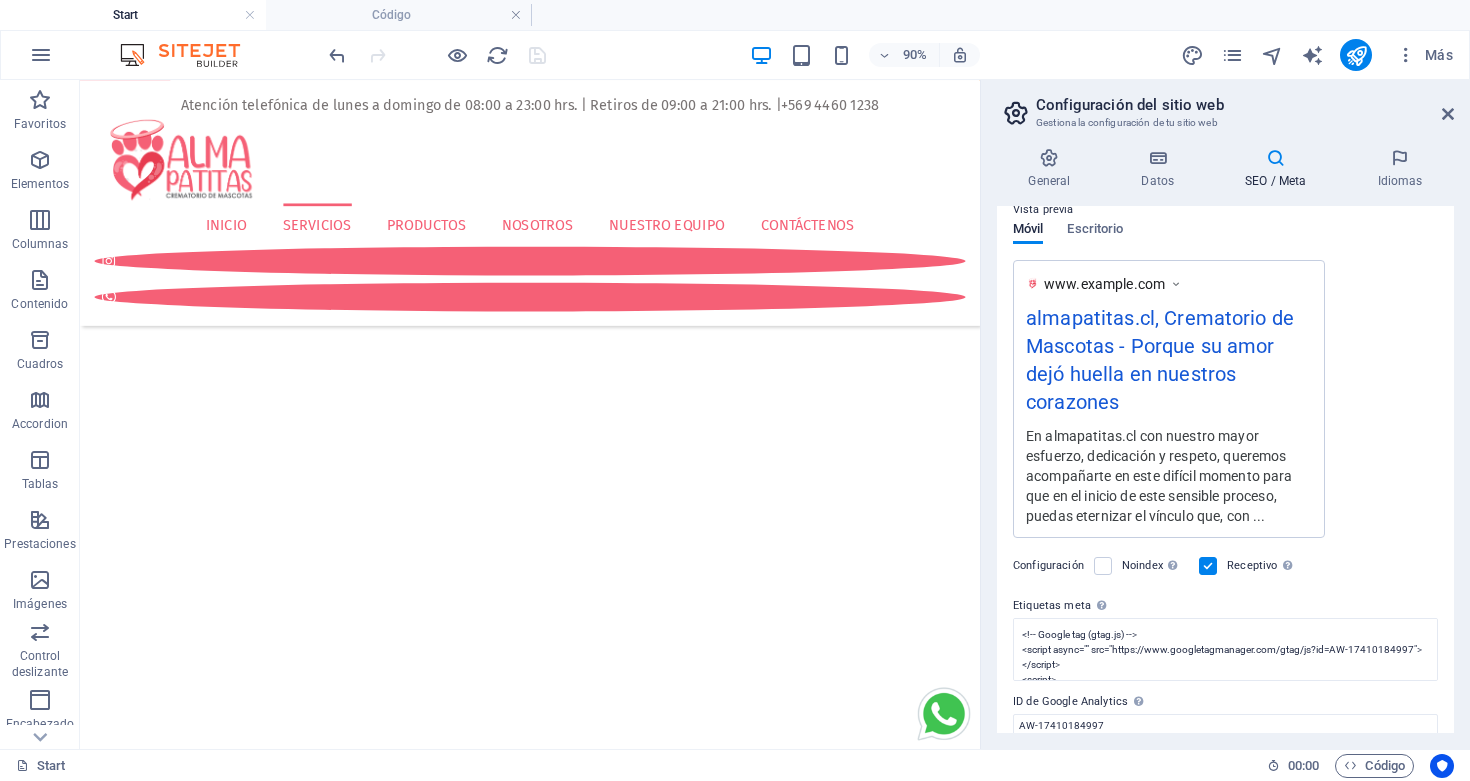 scroll, scrollTop: 372, scrollLeft: 0, axis: vertical 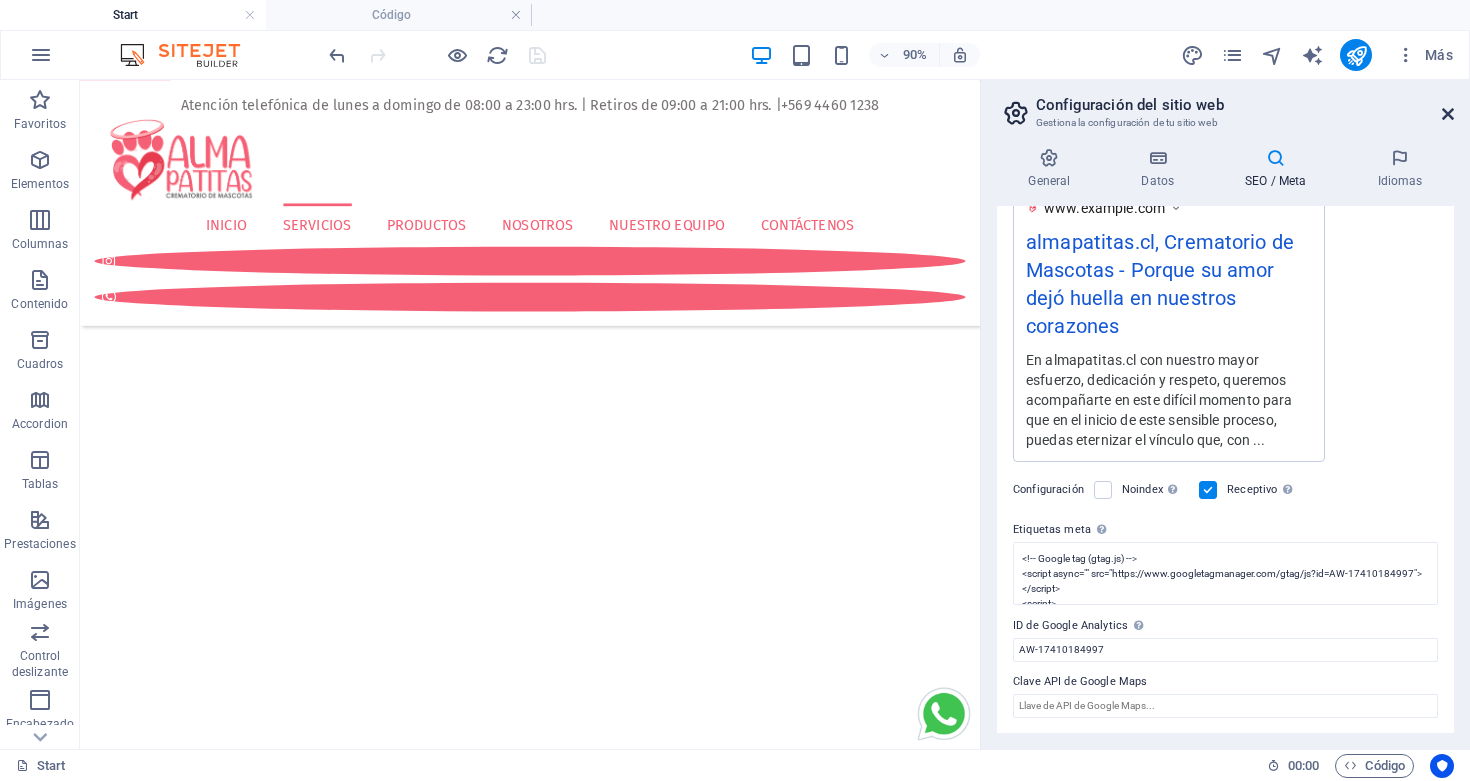 click at bounding box center (1448, 114) 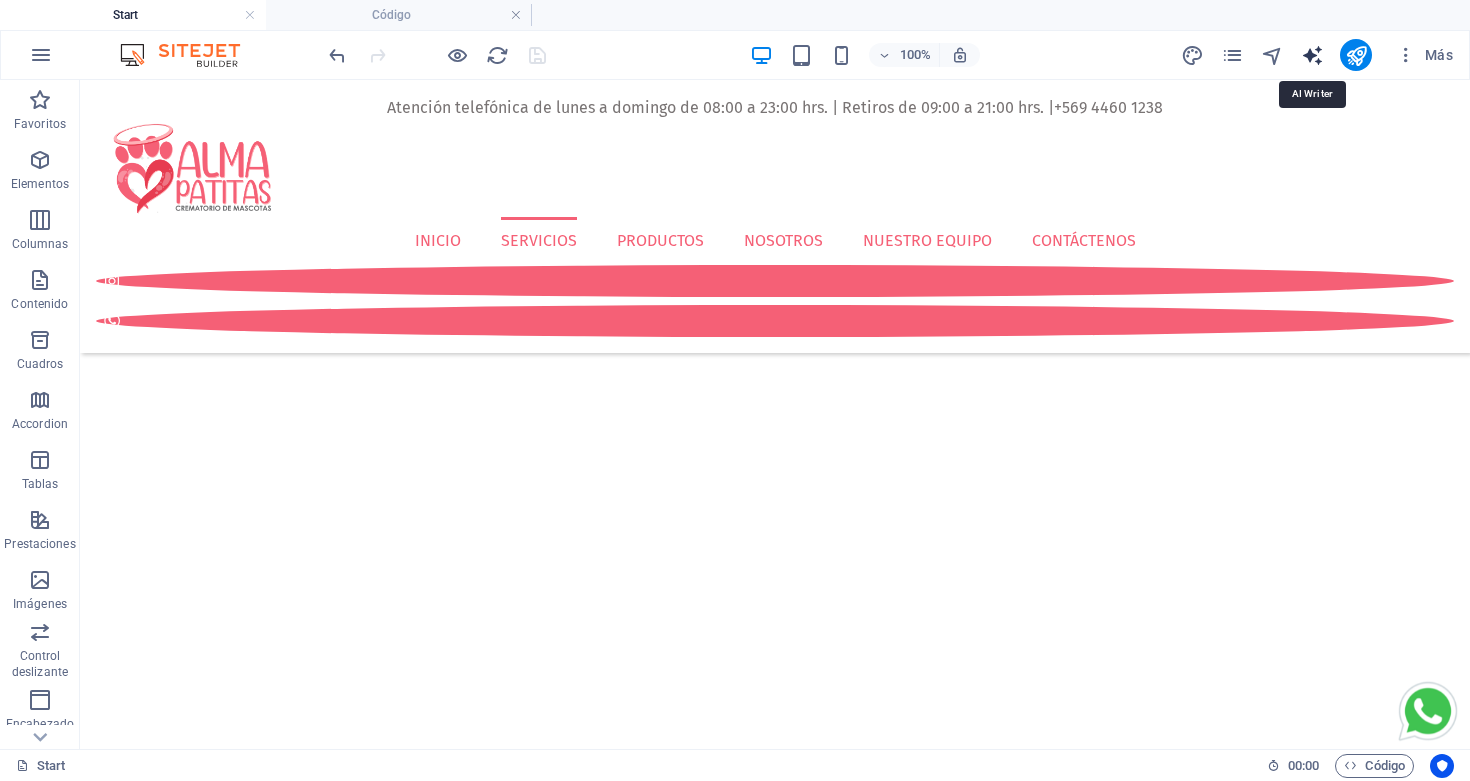click at bounding box center [1312, 55] 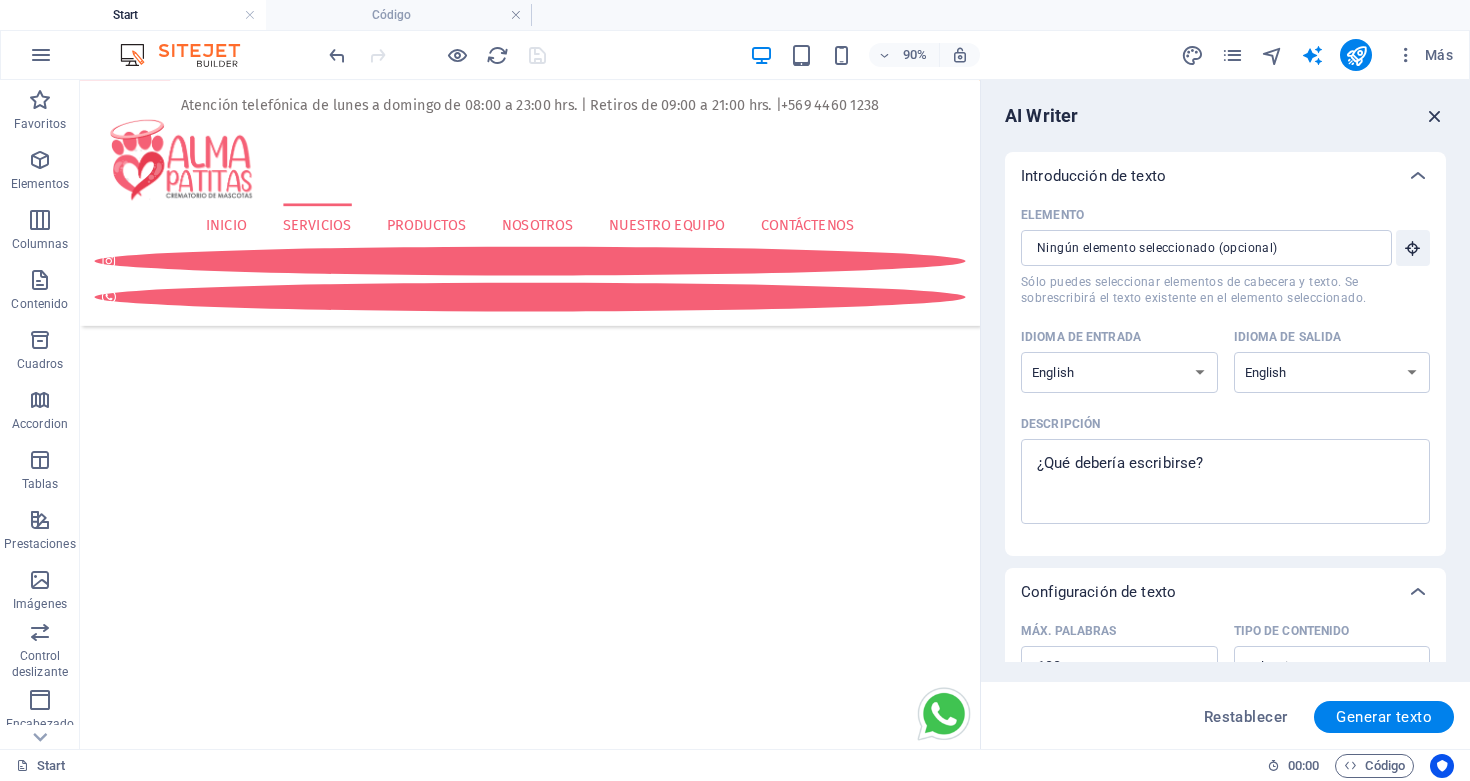 click at bounding box center (1435, 116) 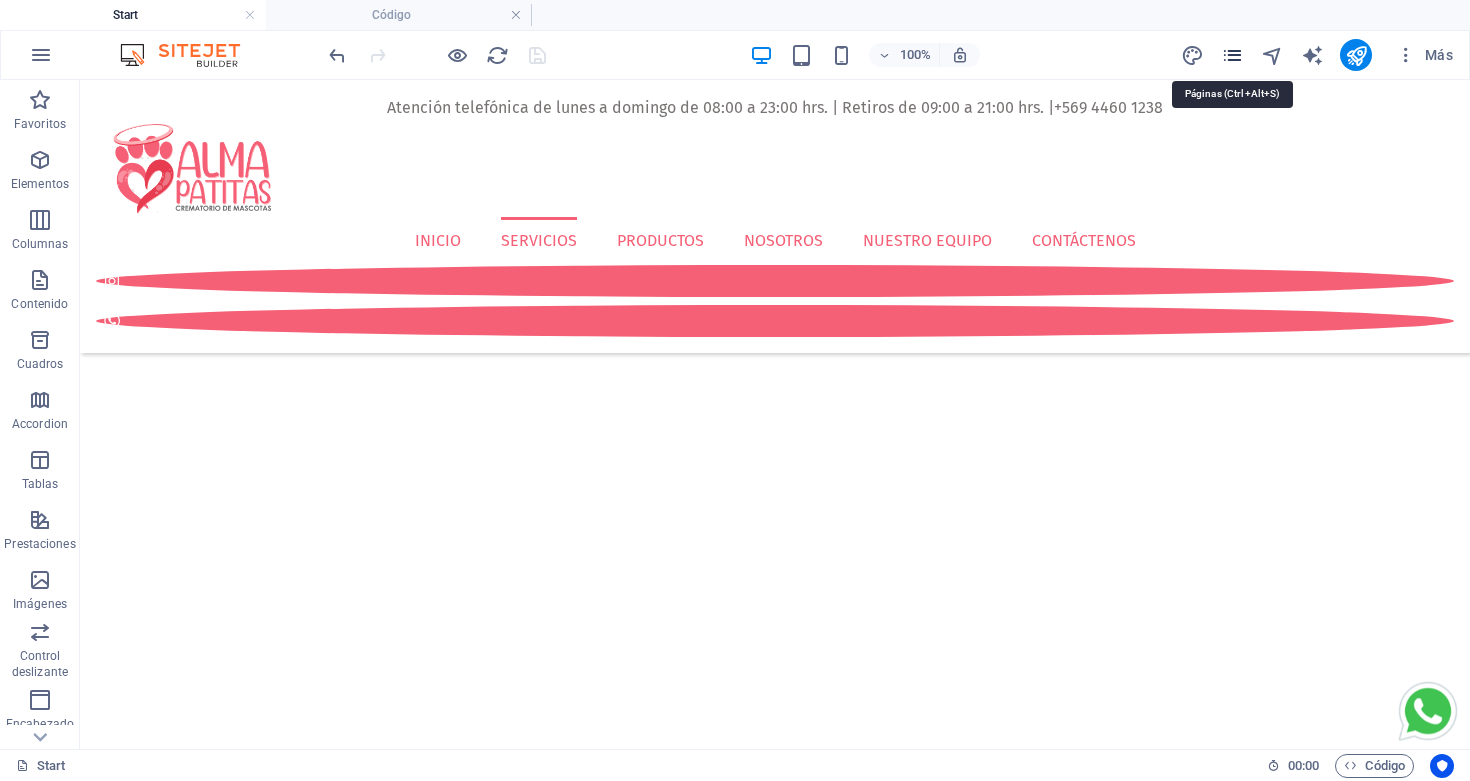 click at bounding box center (1232, 55) 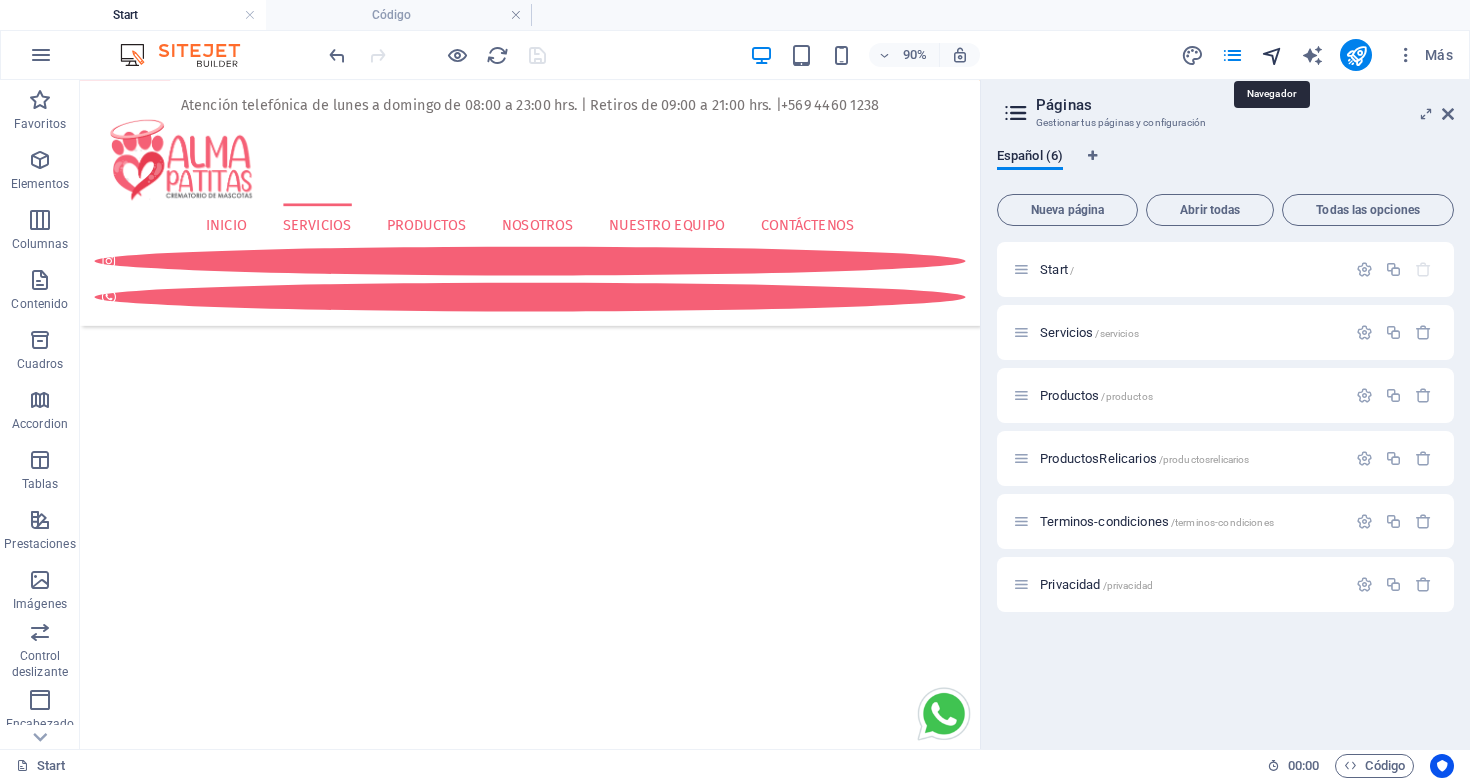 click at bounding box center [1272, 55] 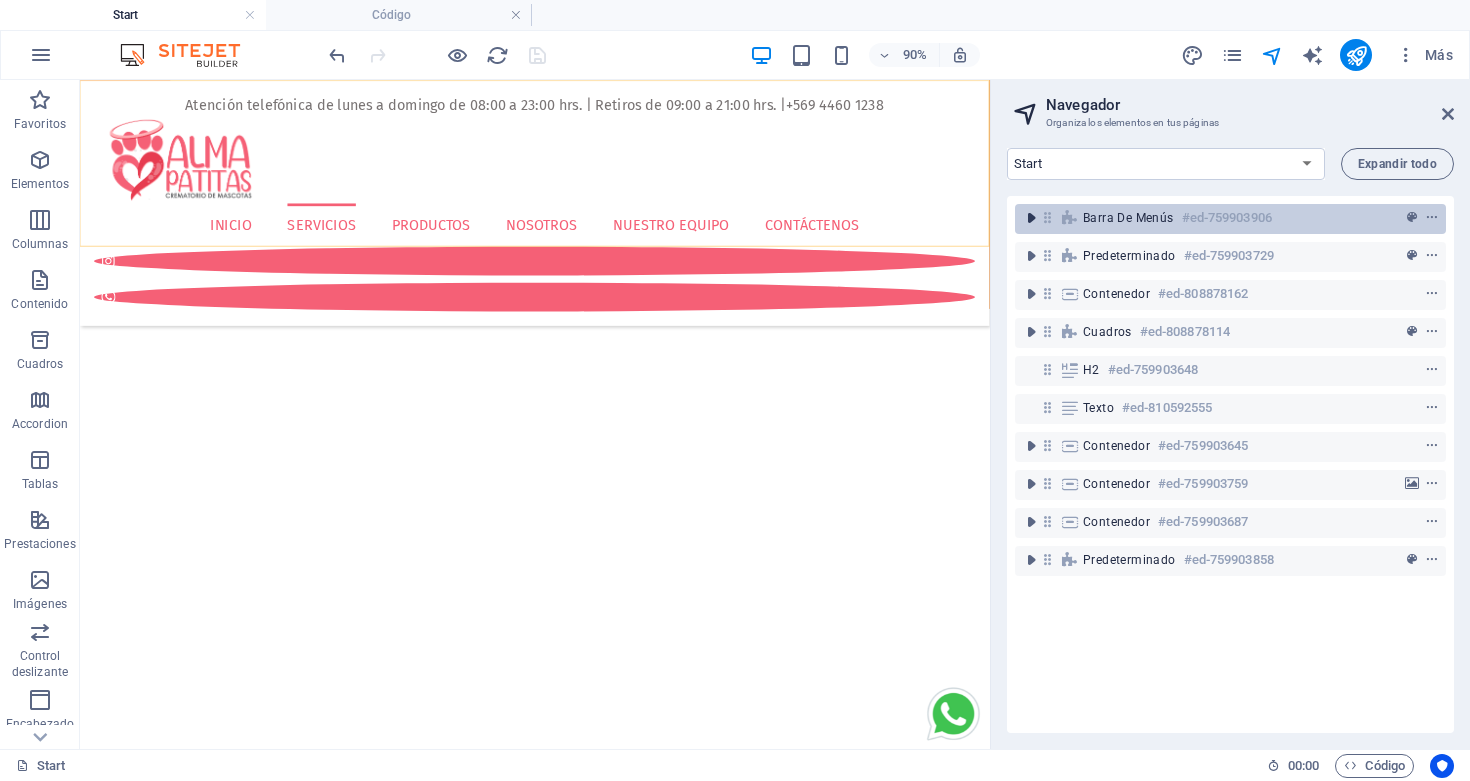 click at bounding box center (1031, 218) 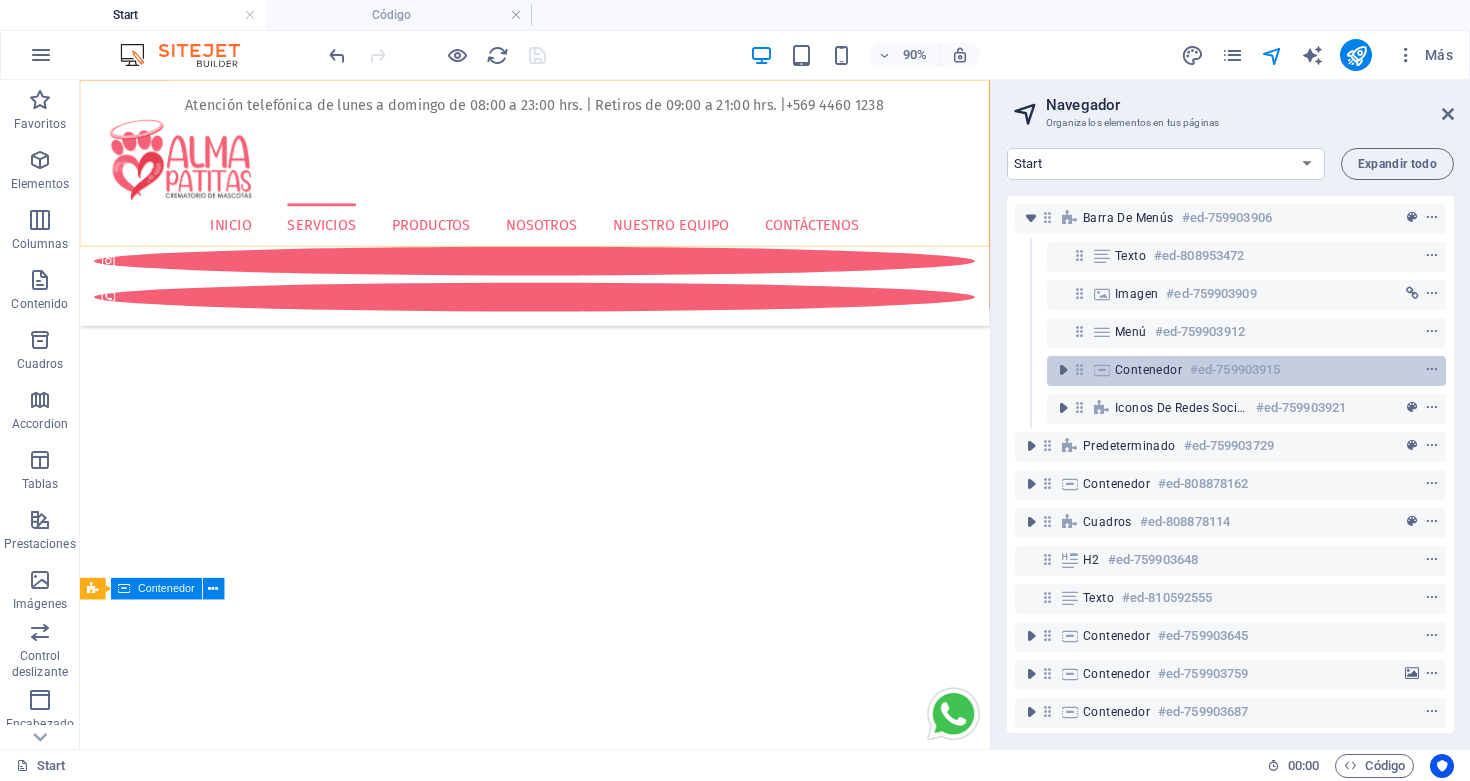 click on "Contenedor" at bounding box center (1148, 370) 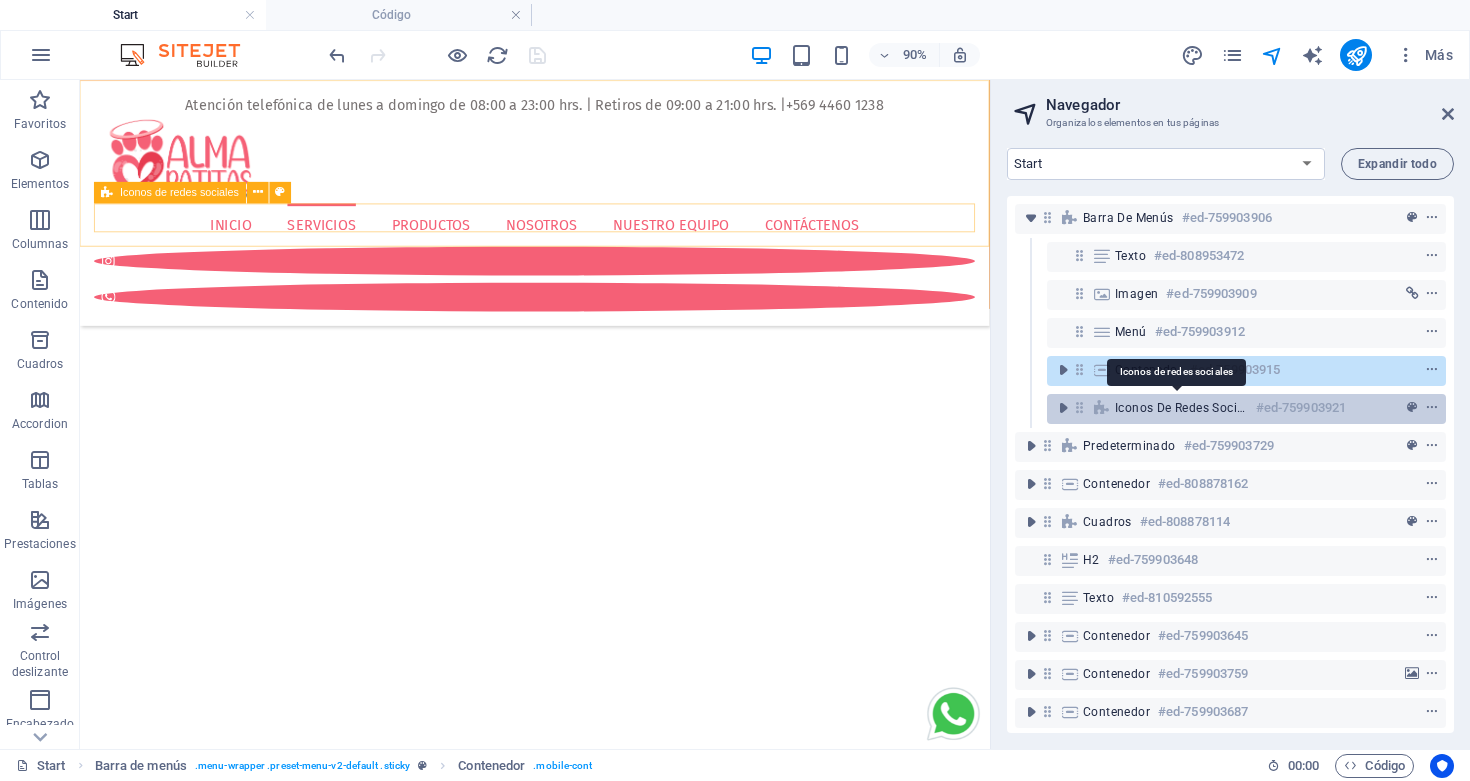 click on "Iconos de redes sociales" at bounding box center [1181, 408] 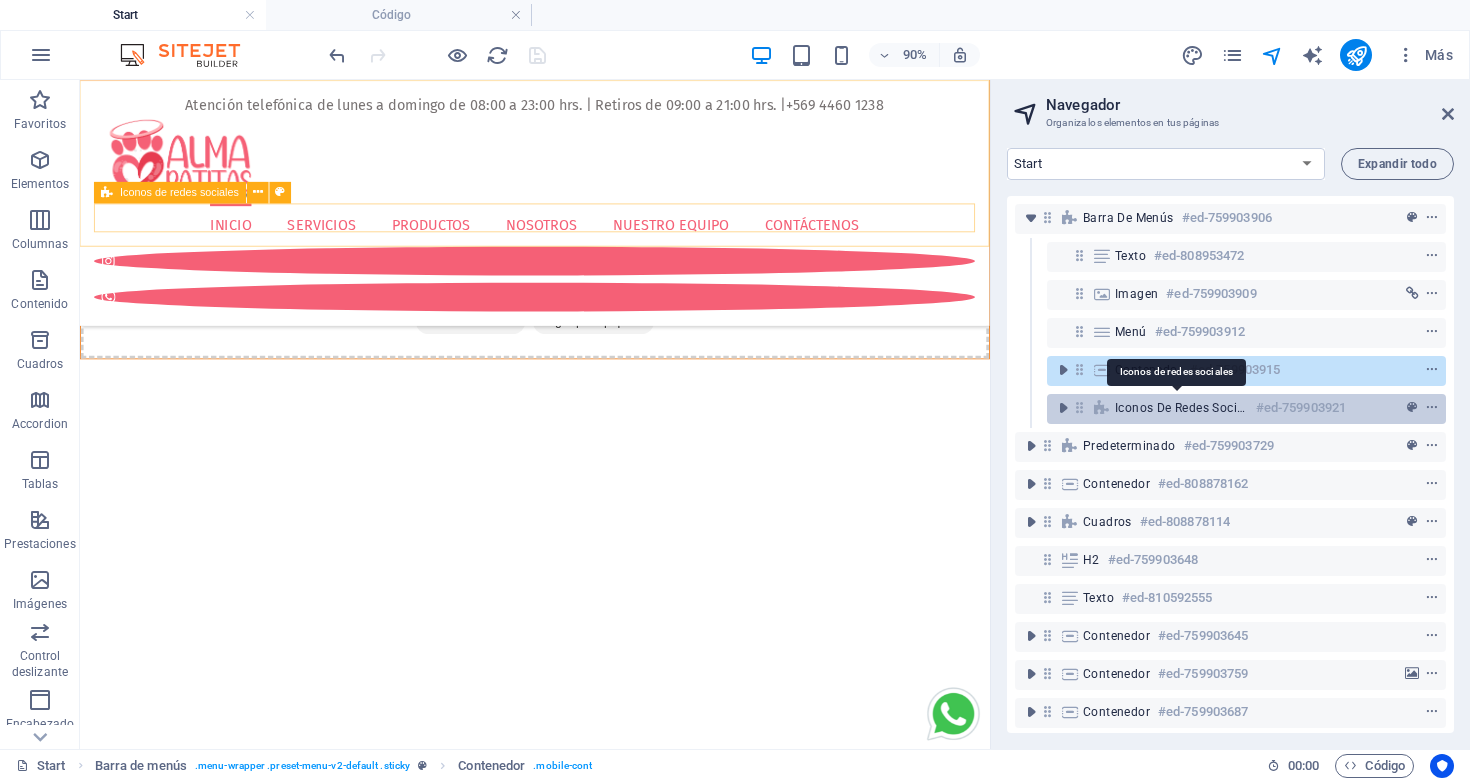 scroll, scrollTop: 358, scrollLeft: 0, axis: vertical 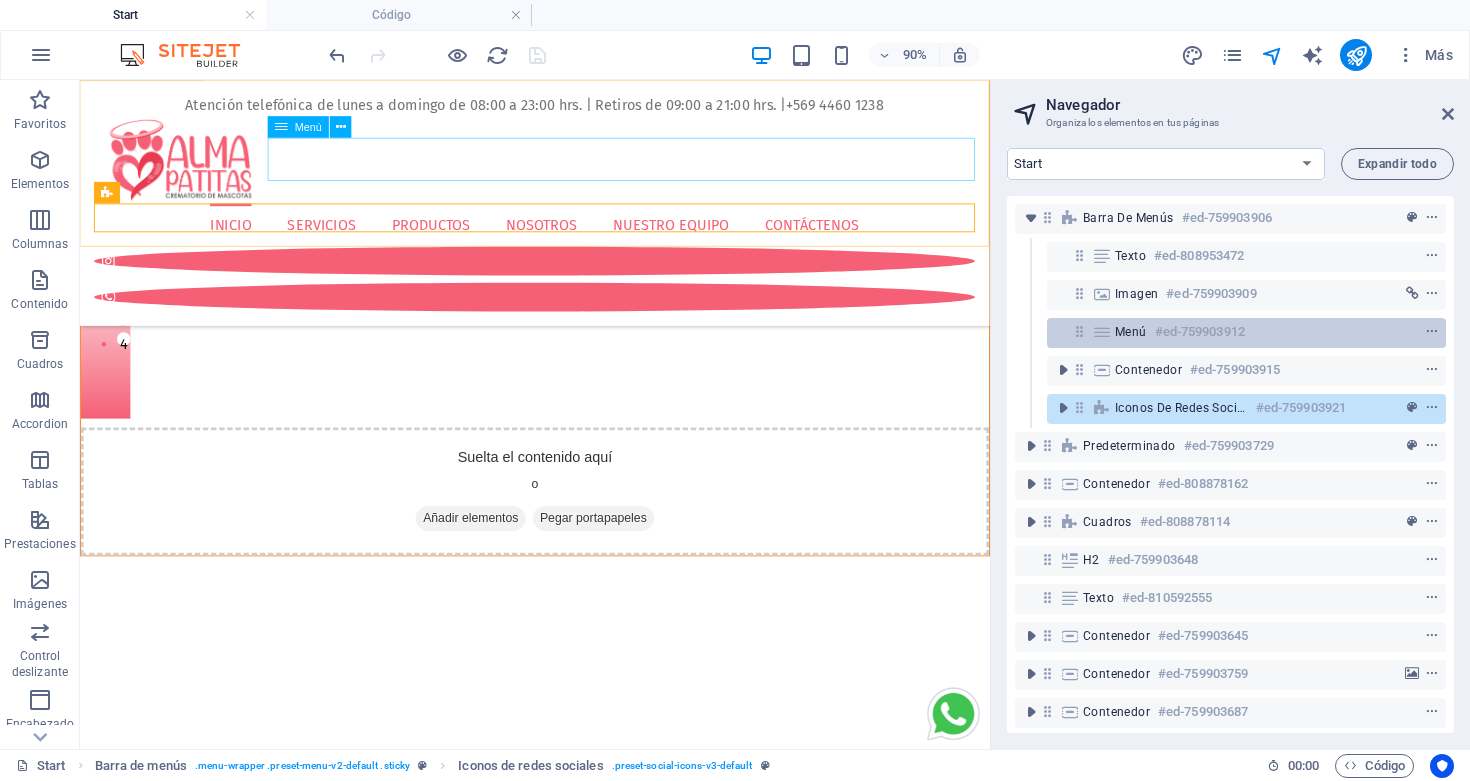 click on "Menú #ed-759903912" at bounding box center (1230, 332) 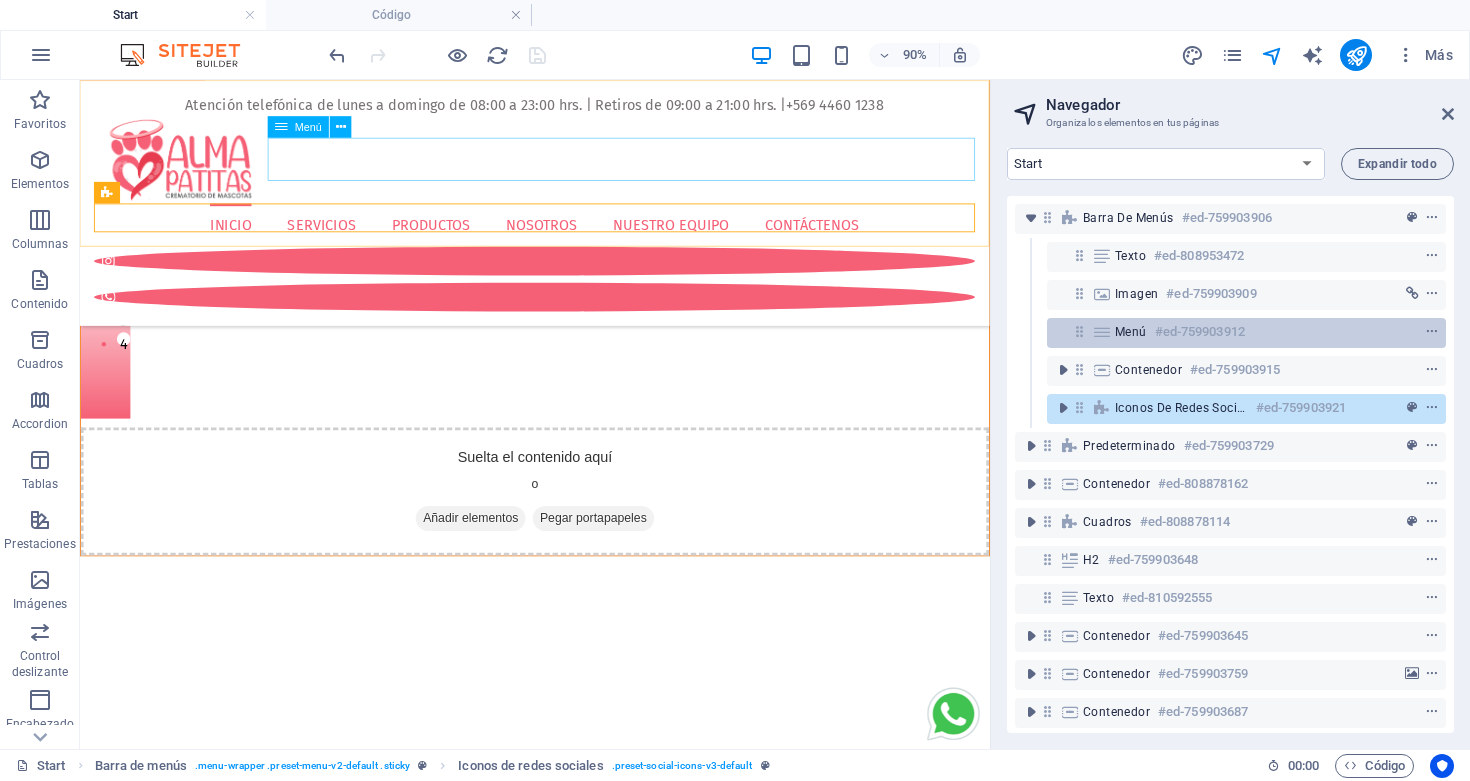 scroll, scrollTop: 75, scrollLeft: 0, axis: vertical 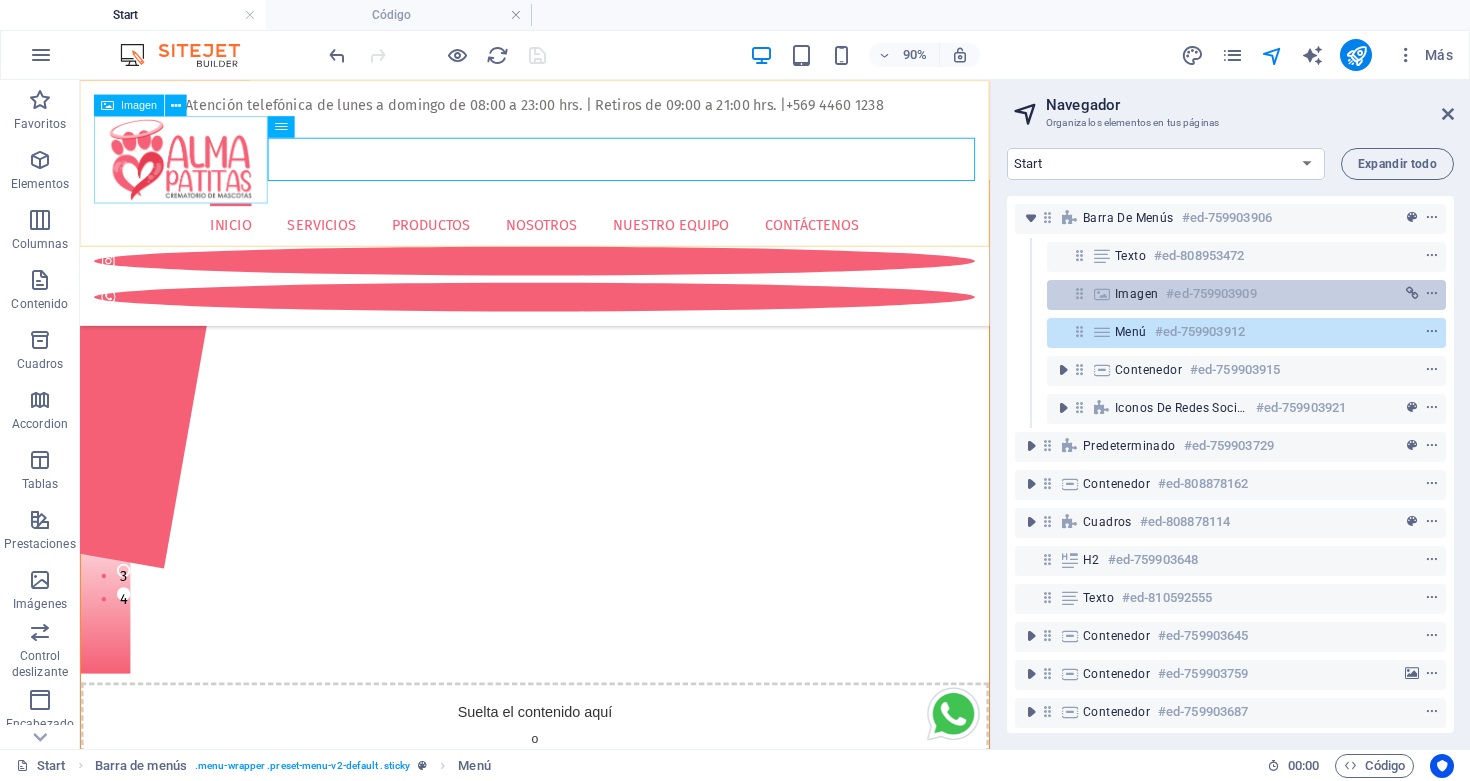 click on "Imagen" at bounding box center (1136, 294) 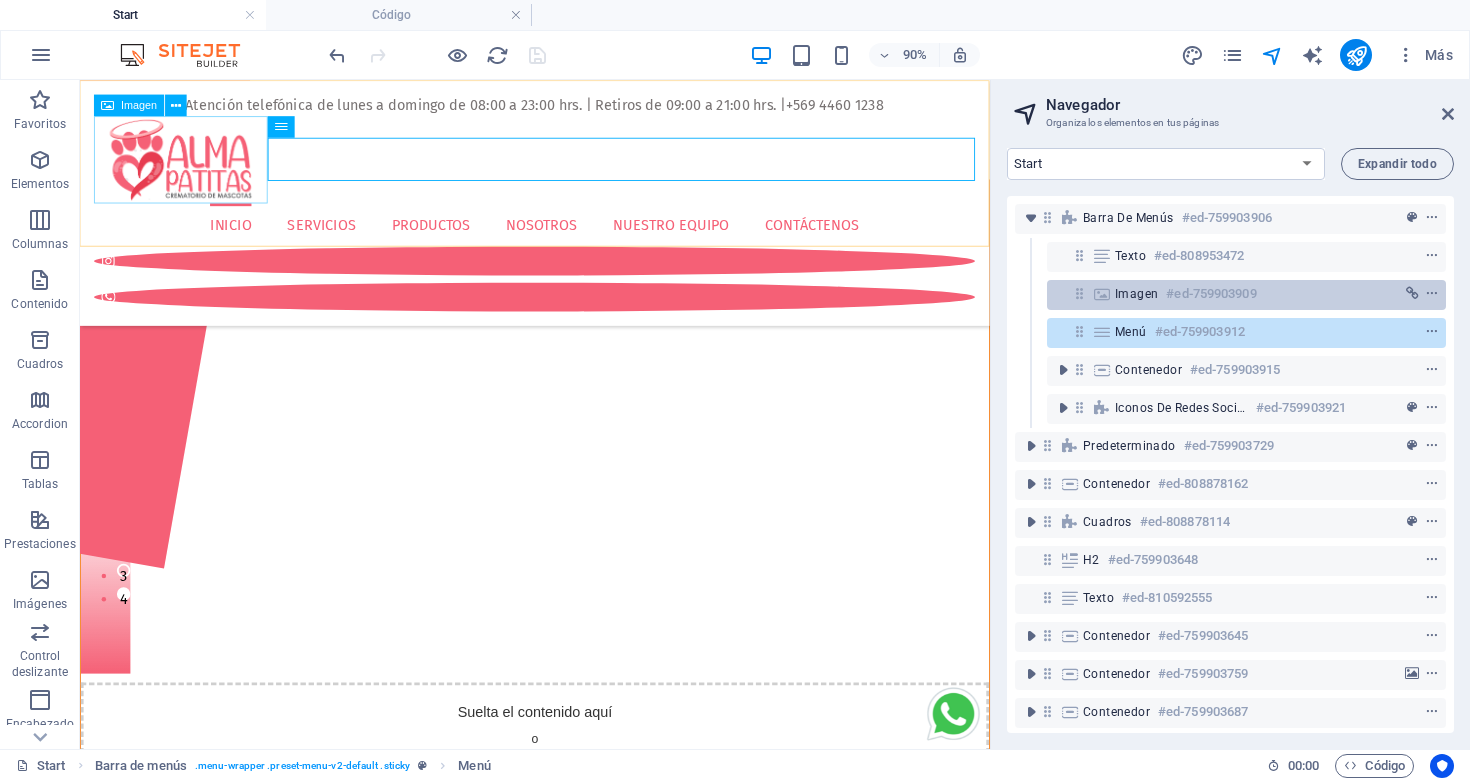 scroll, scrollTop: 0, scrollLeft: 0, axis: both 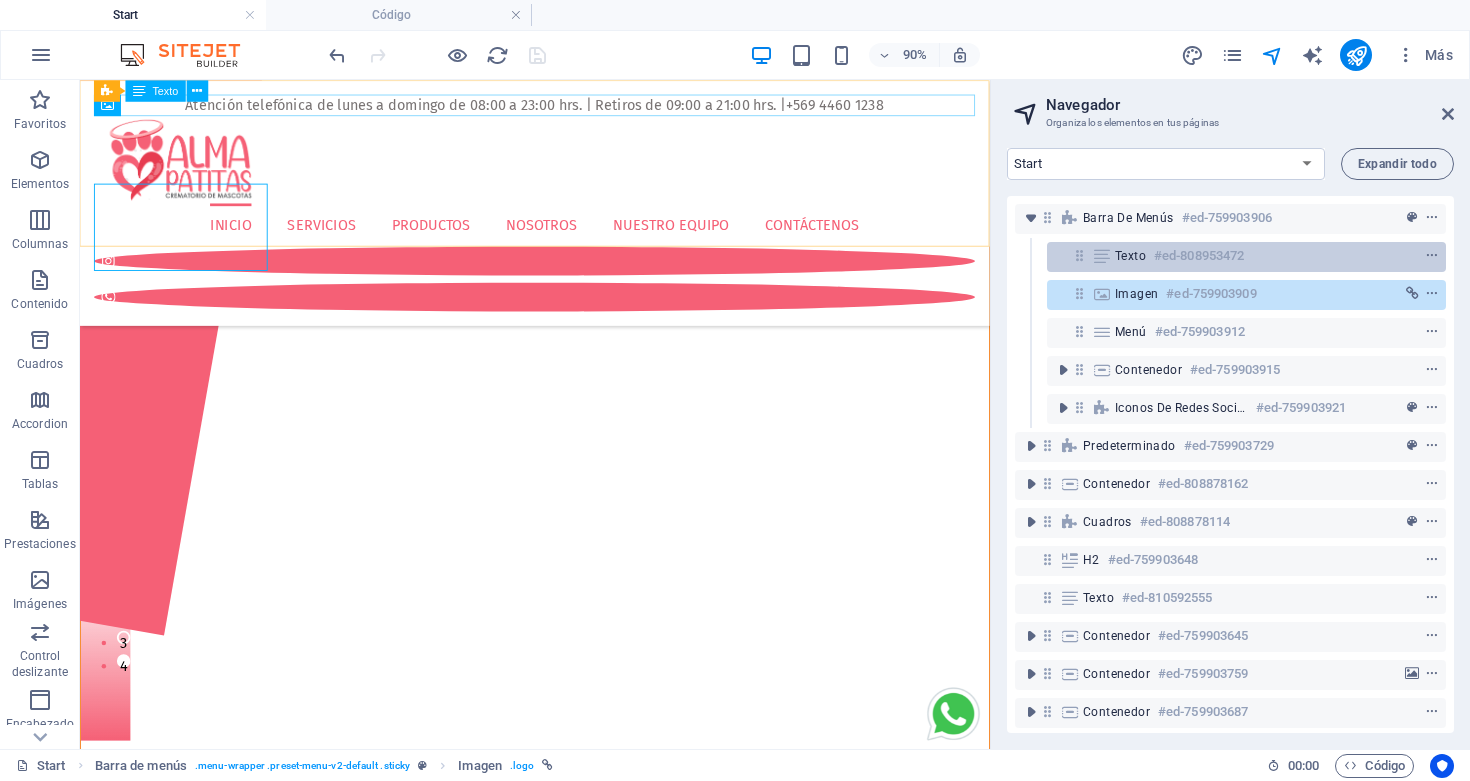 click on "Texto" at bounding box center (1130, 256) 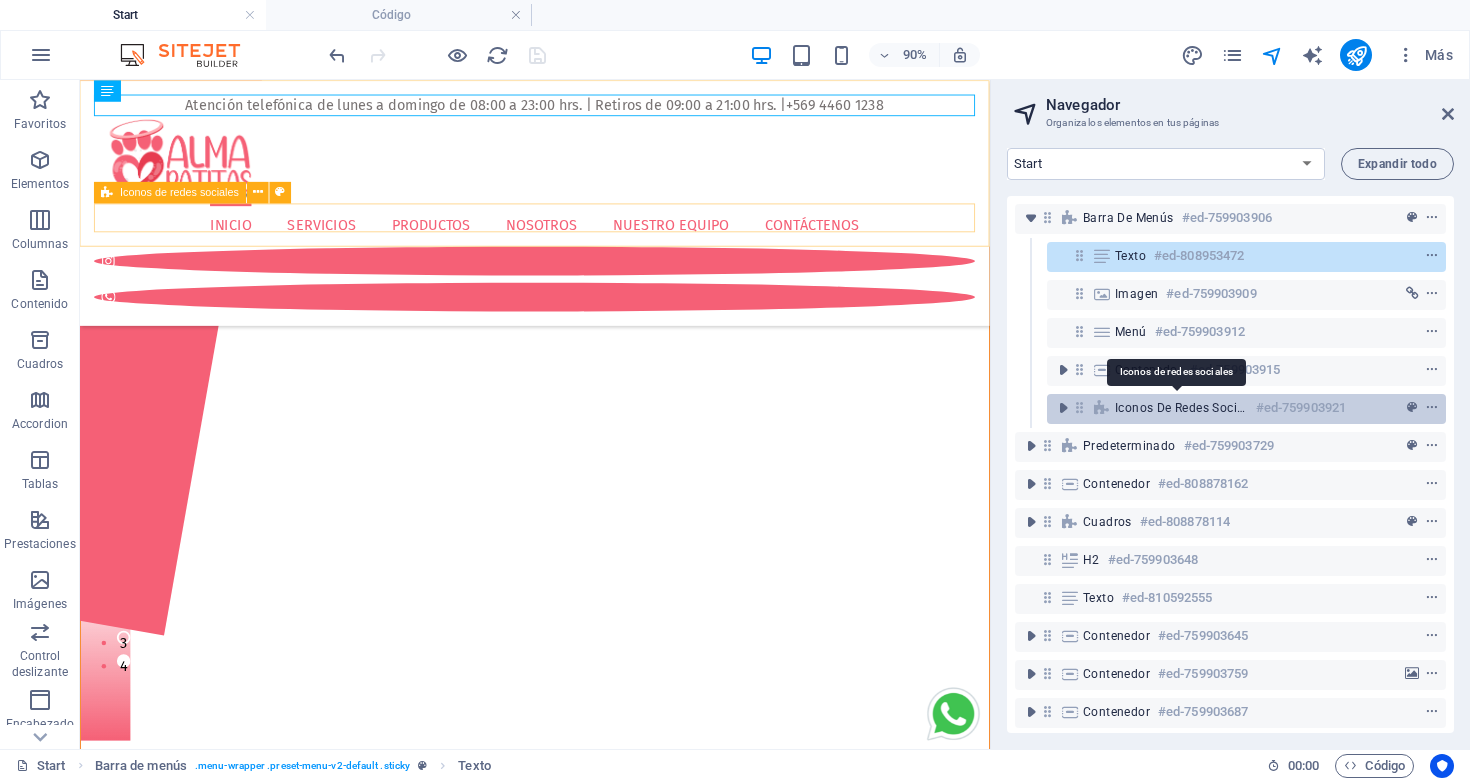 click on "Iconos de redes sociales" at bounding box center [1181, 408] 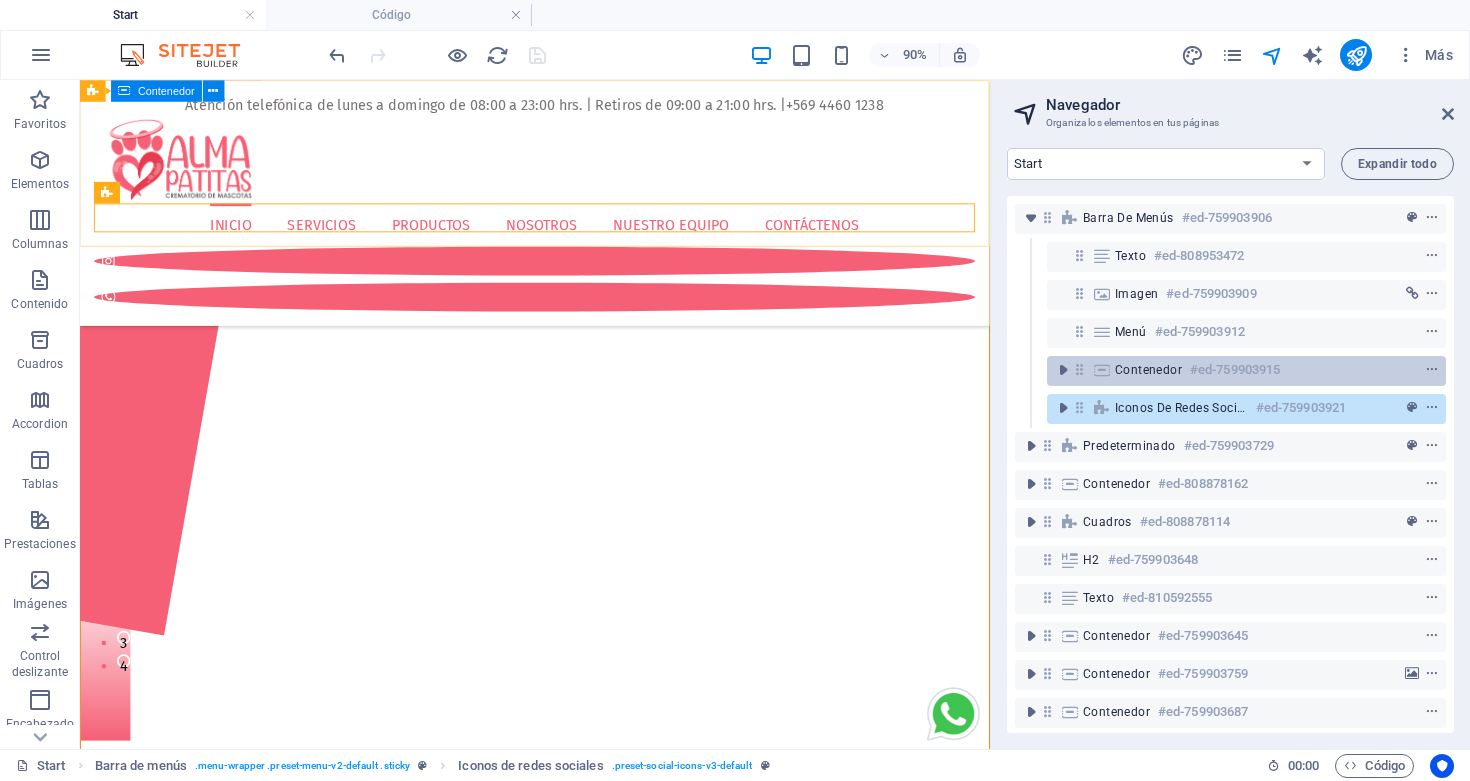 click on "Contenedor" at bounding box center (1148, 370) 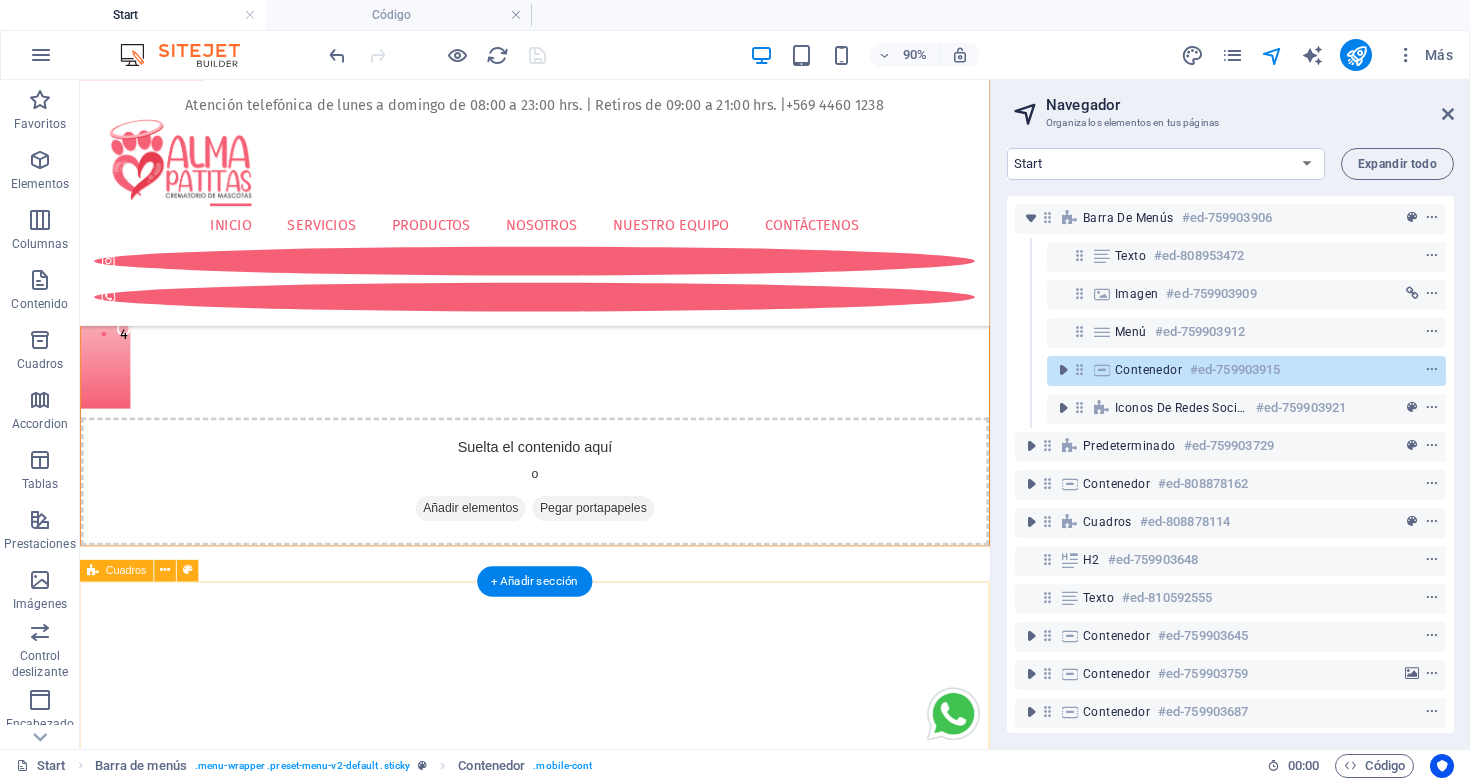 scroll, scrollTop: 372, scrollLeft: 0, axis: vertical 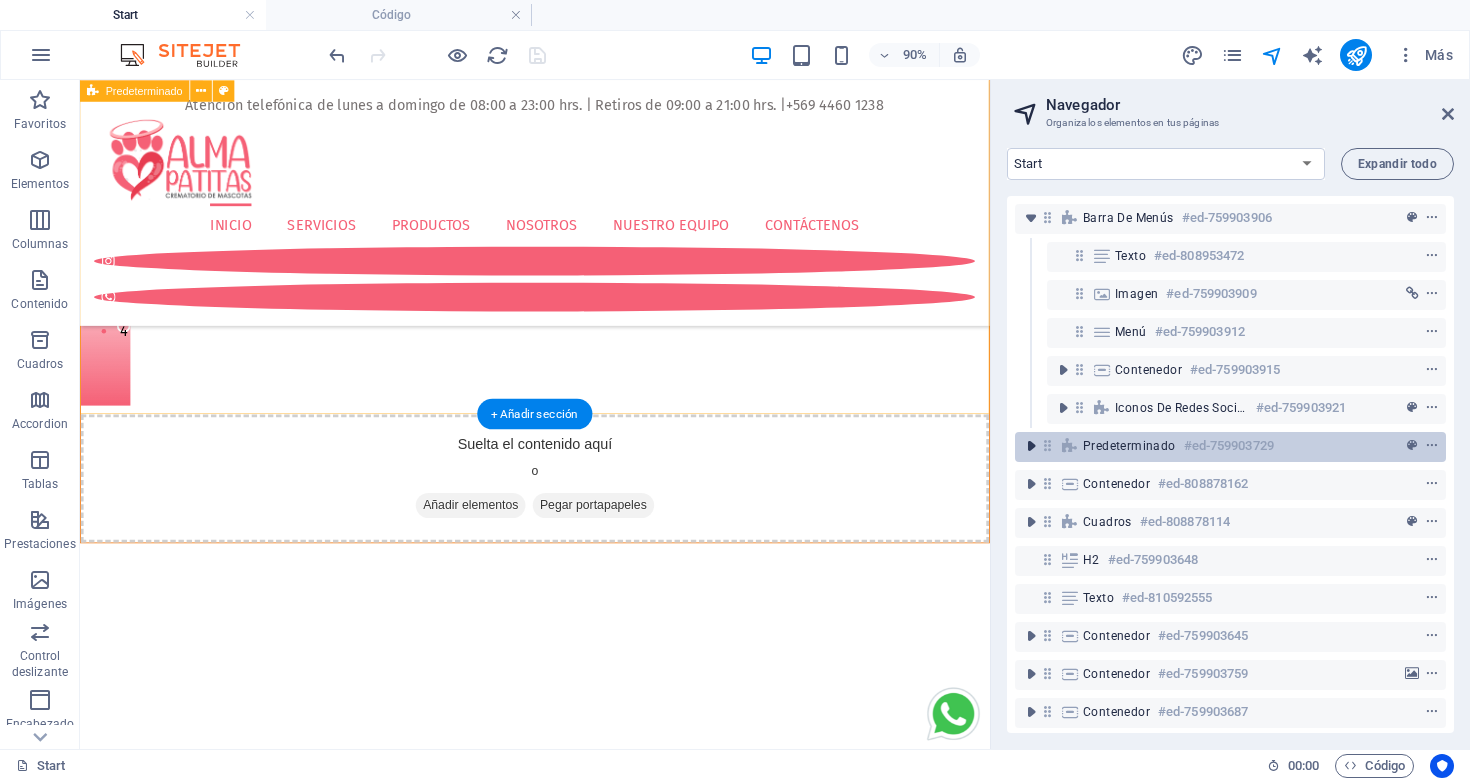click at bounding box center (1031, 446) 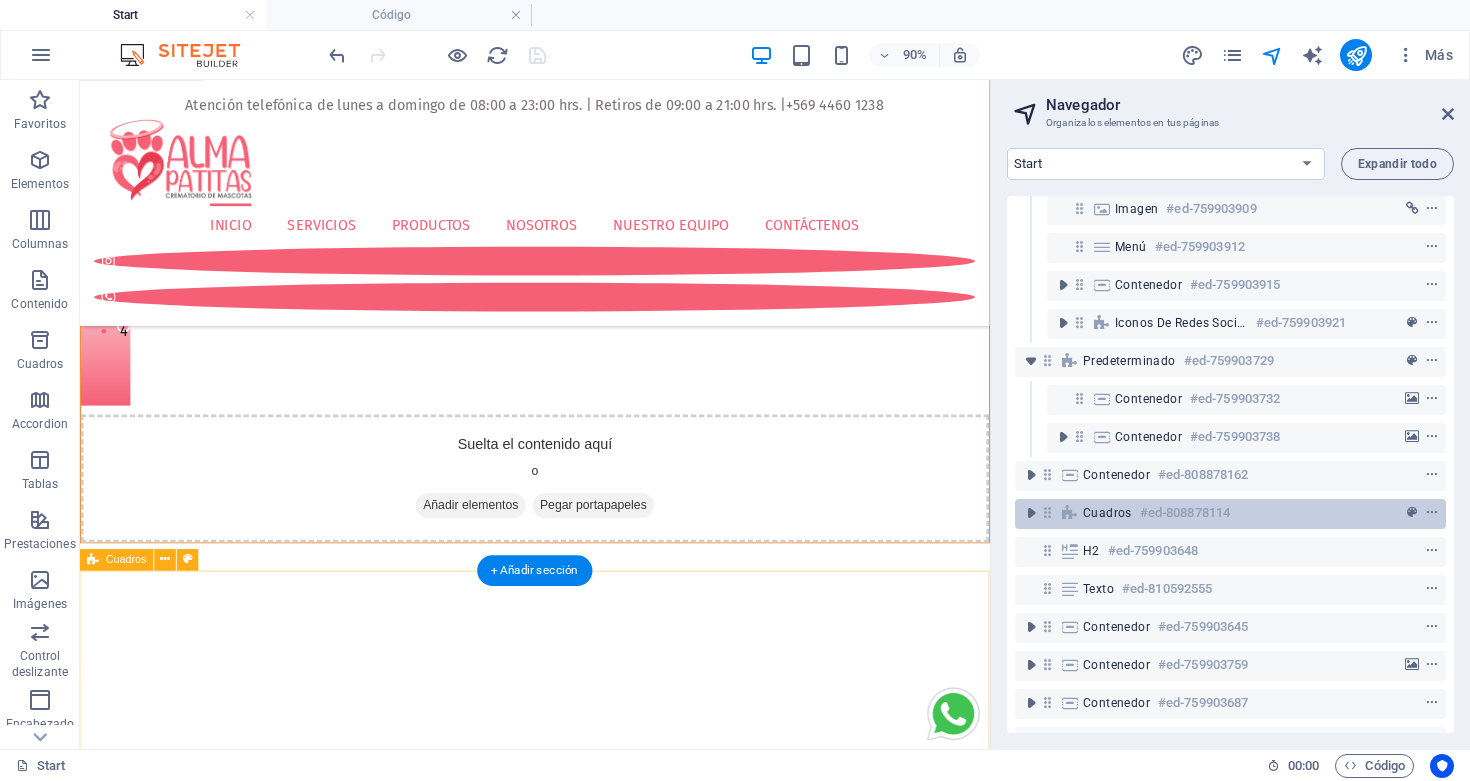 scroll, scrollTop: 133, scrollLeft: 0, axis: vertical 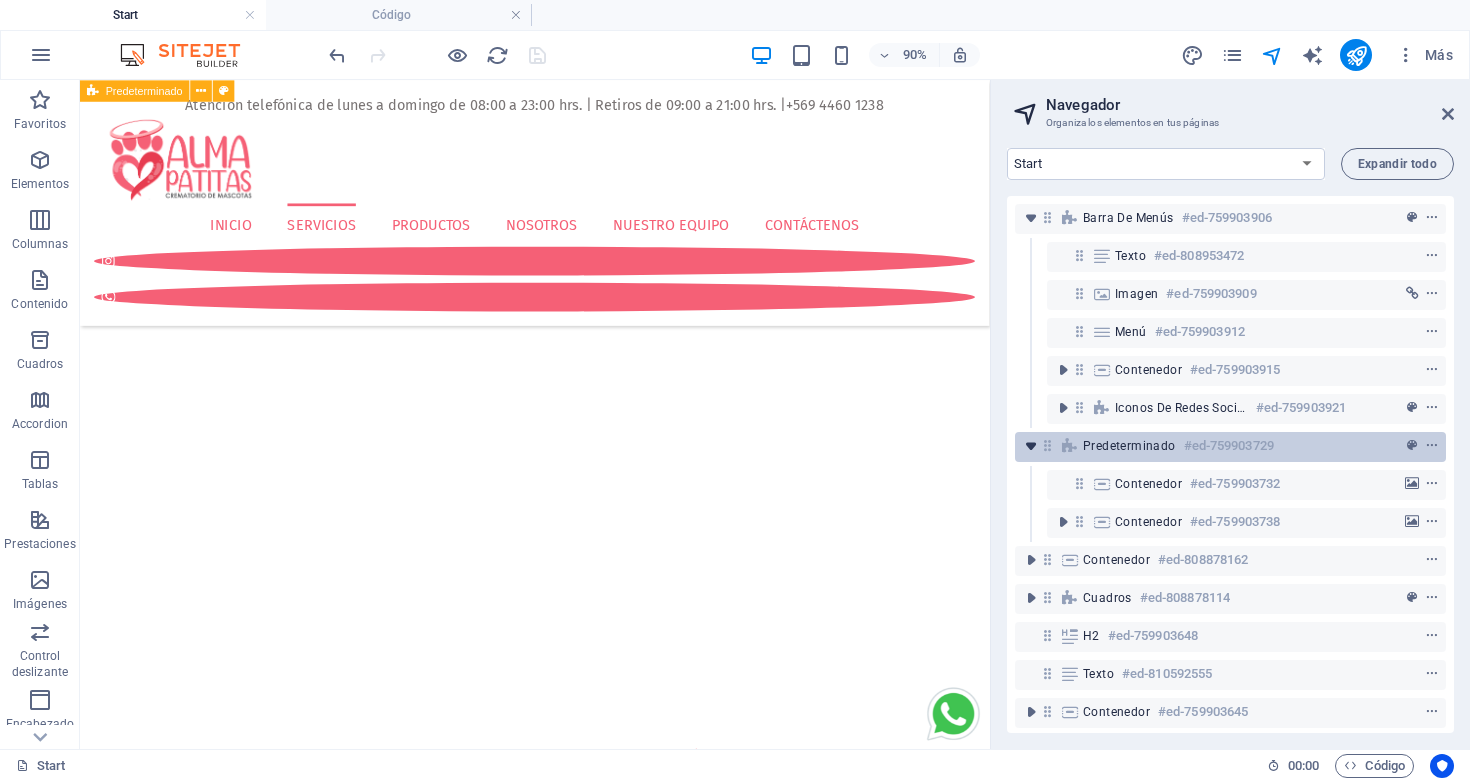 click at bounding box center [1031, 446] 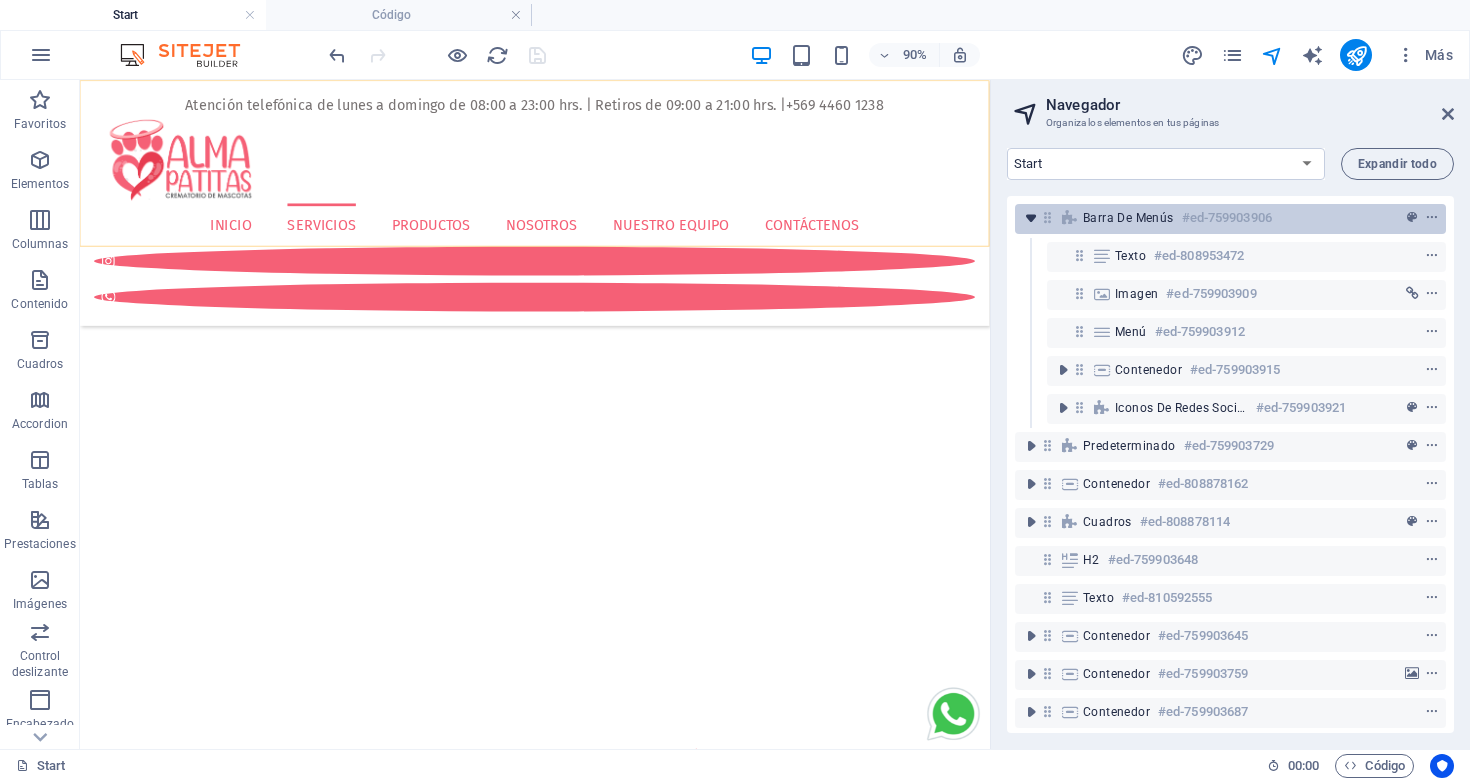 click at bounding box center (1031, 218) 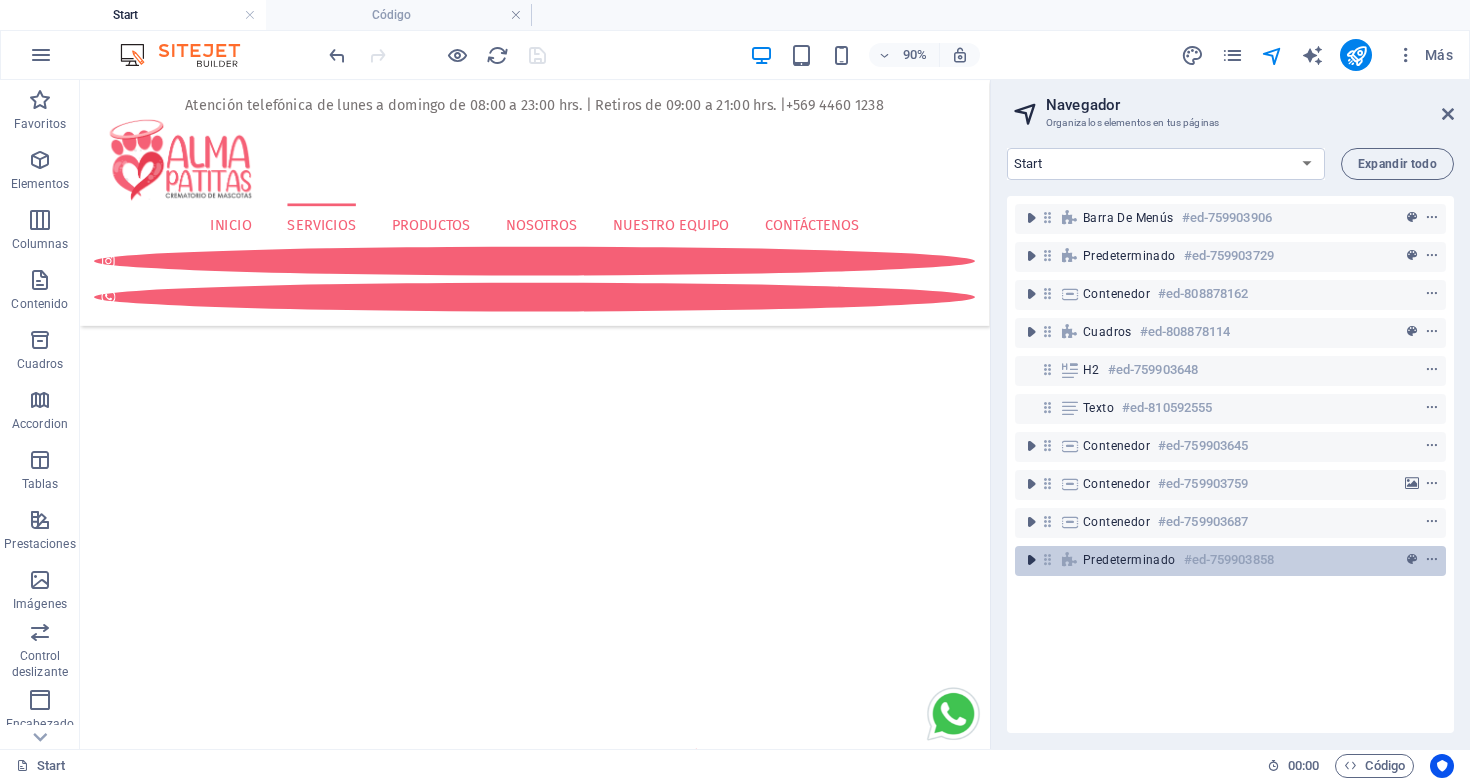 click at bounding box center (1031, 560) 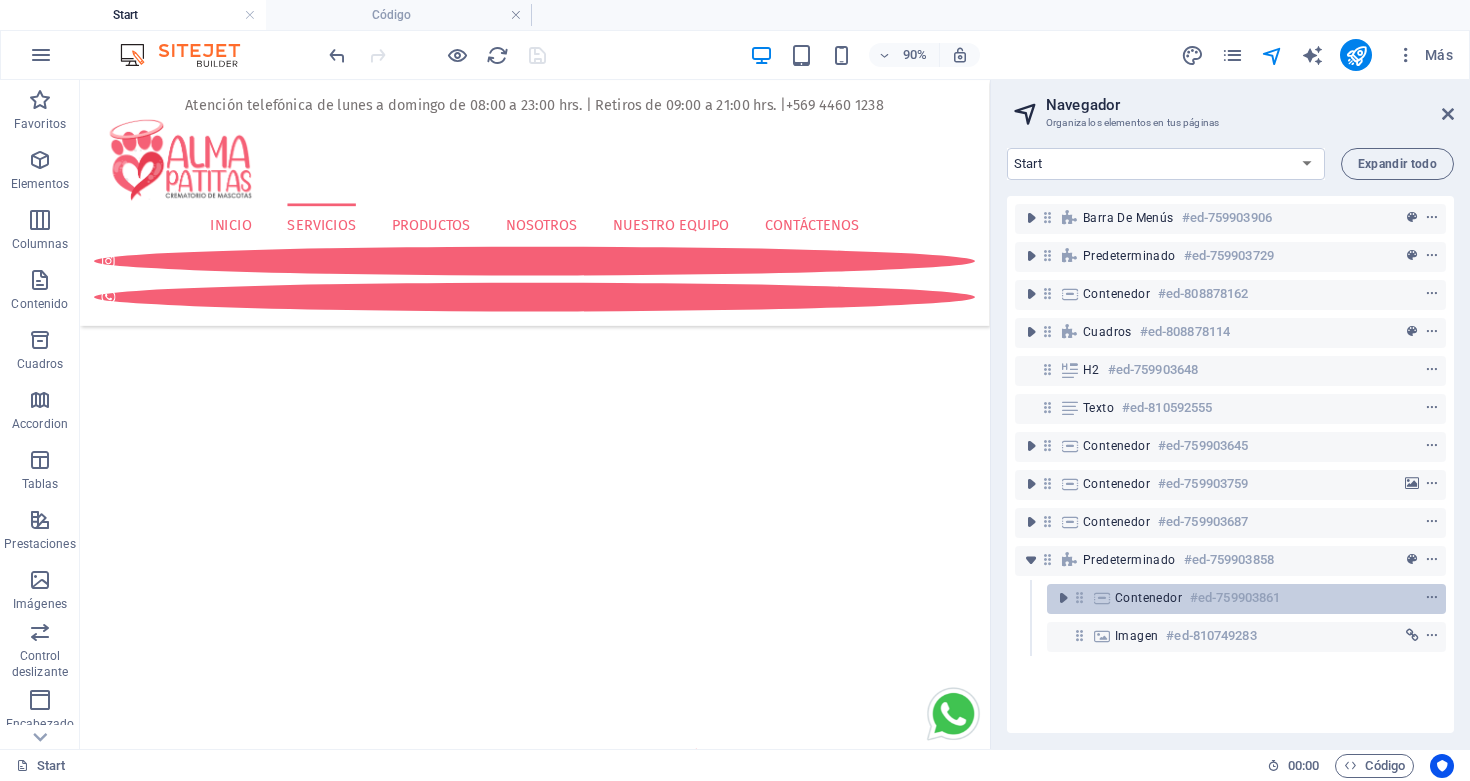 click on "Contenedor" at bounding box center (1148, 598) 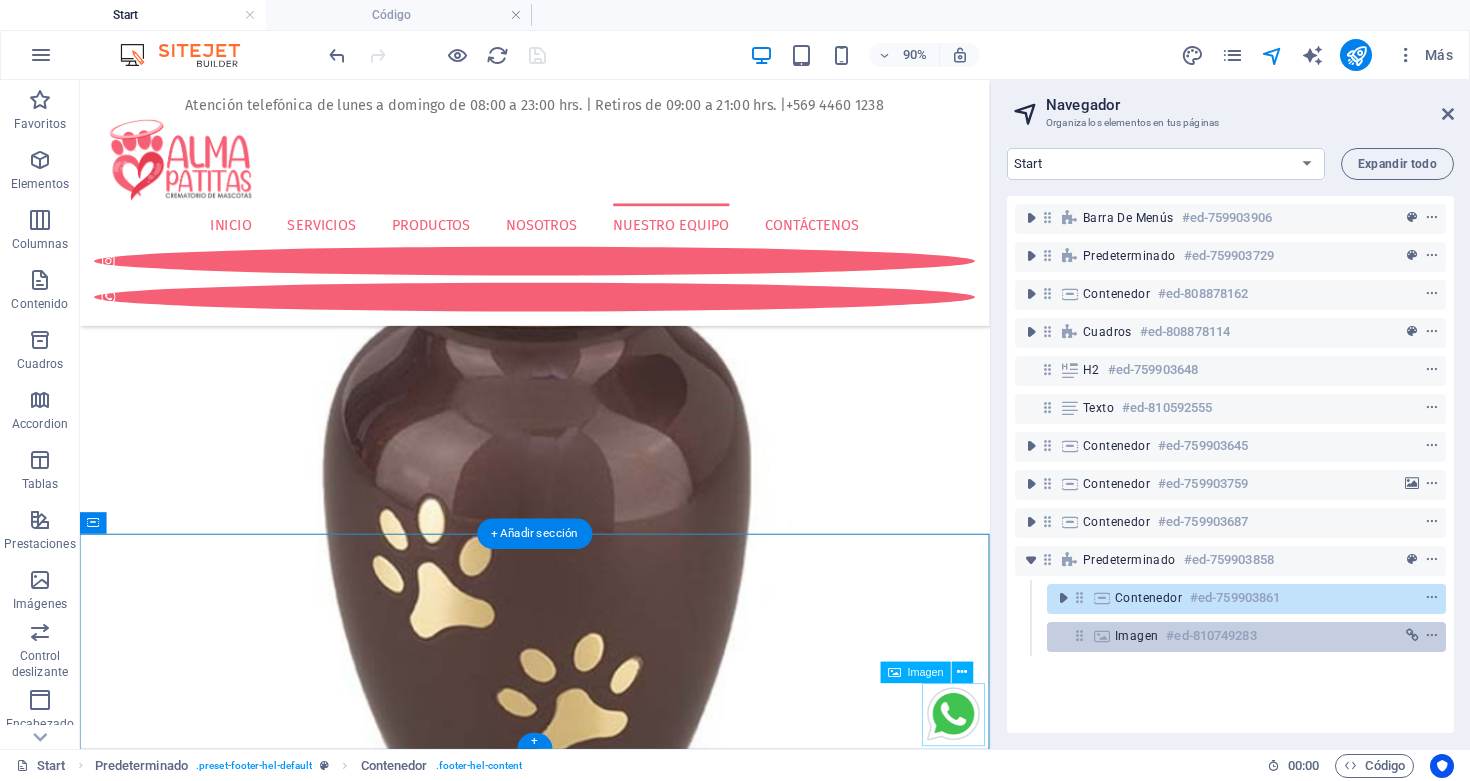 click on "Imagen" at bounding box center (1136, 636) 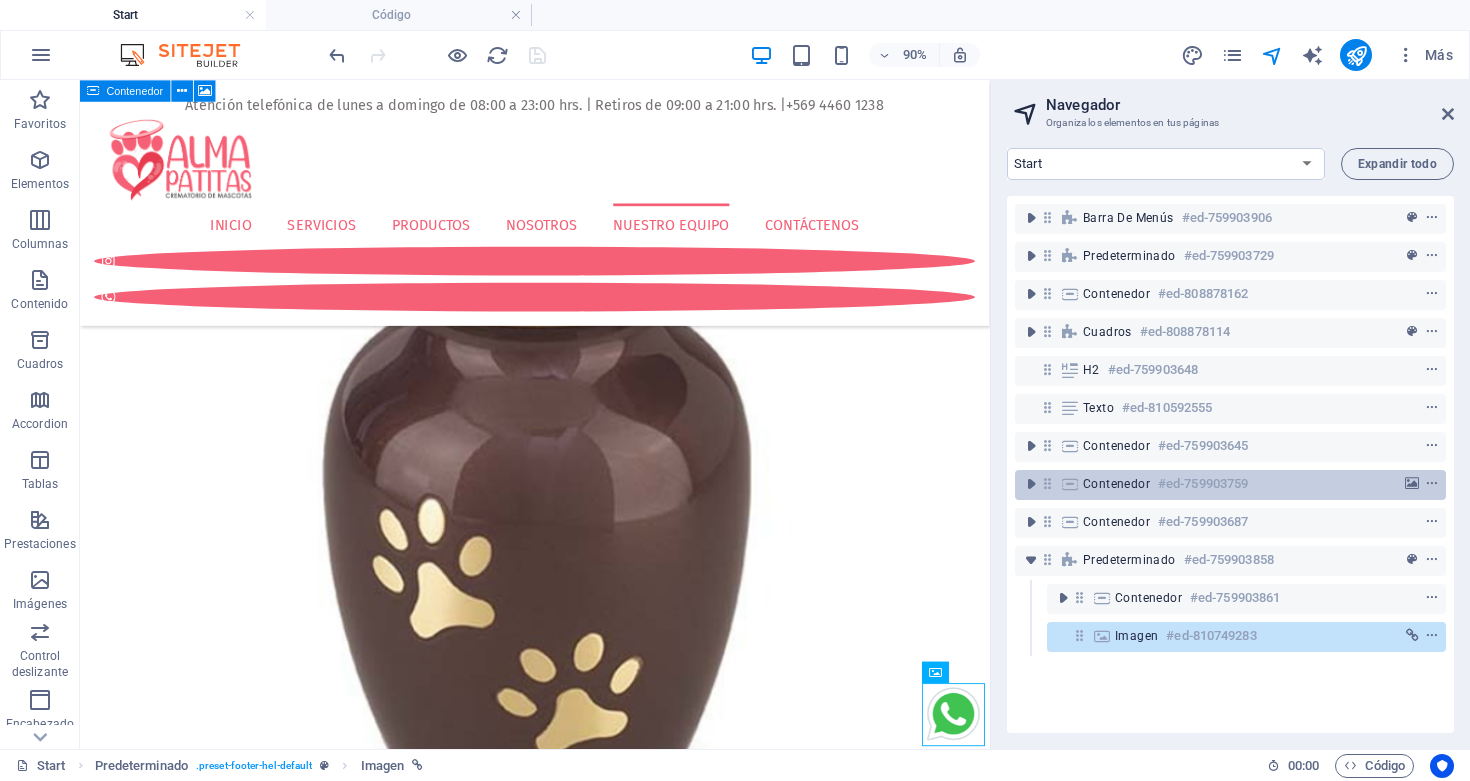 click at bounding box center (1395, 484) 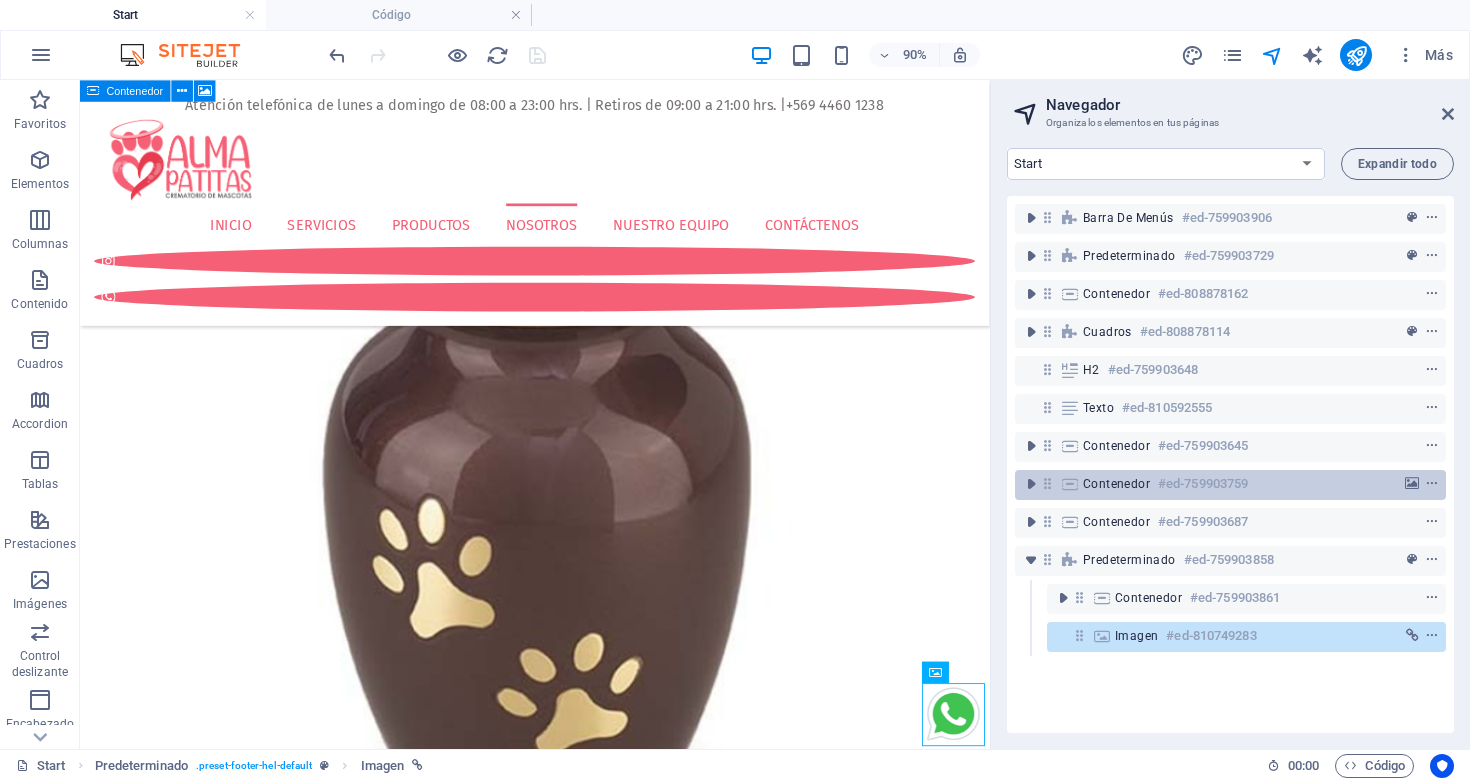 scroll, scrollTop: 3556, scrollLeft: 0, axis: vertical 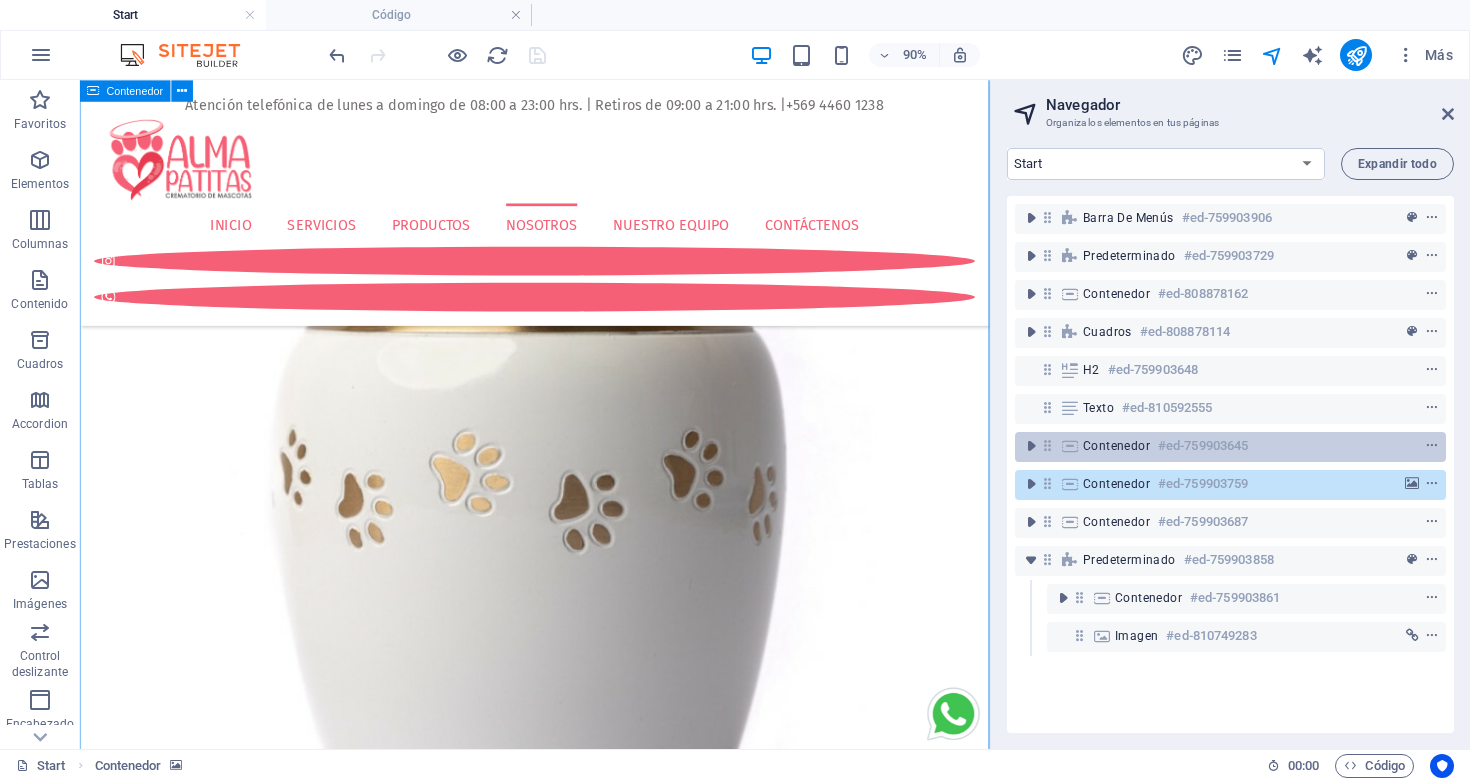 click on "Contenedor #ed-759903645" at bounding box center [1214, 446] 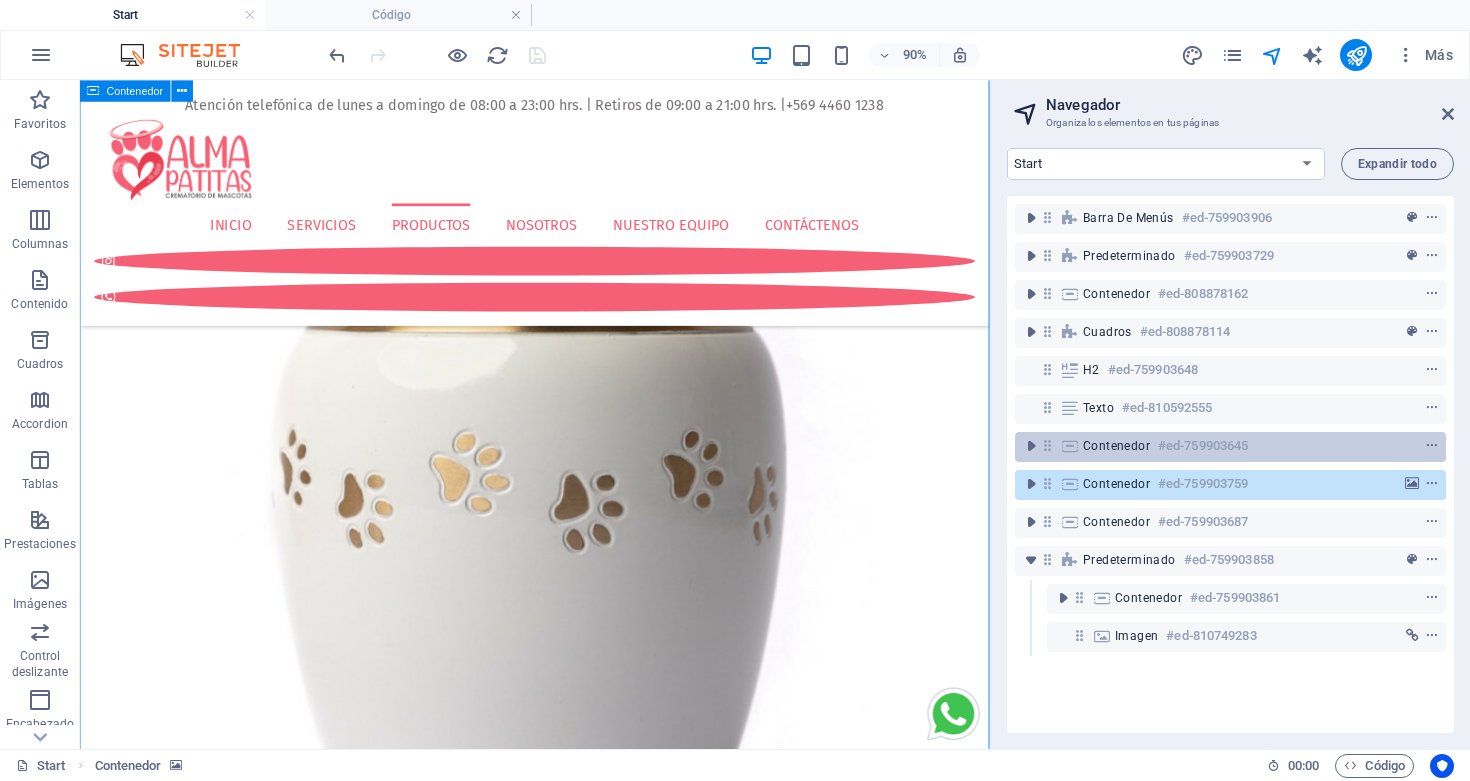 scroll, scrollTop: 2203, scrollLeft: 0, axis: vertical 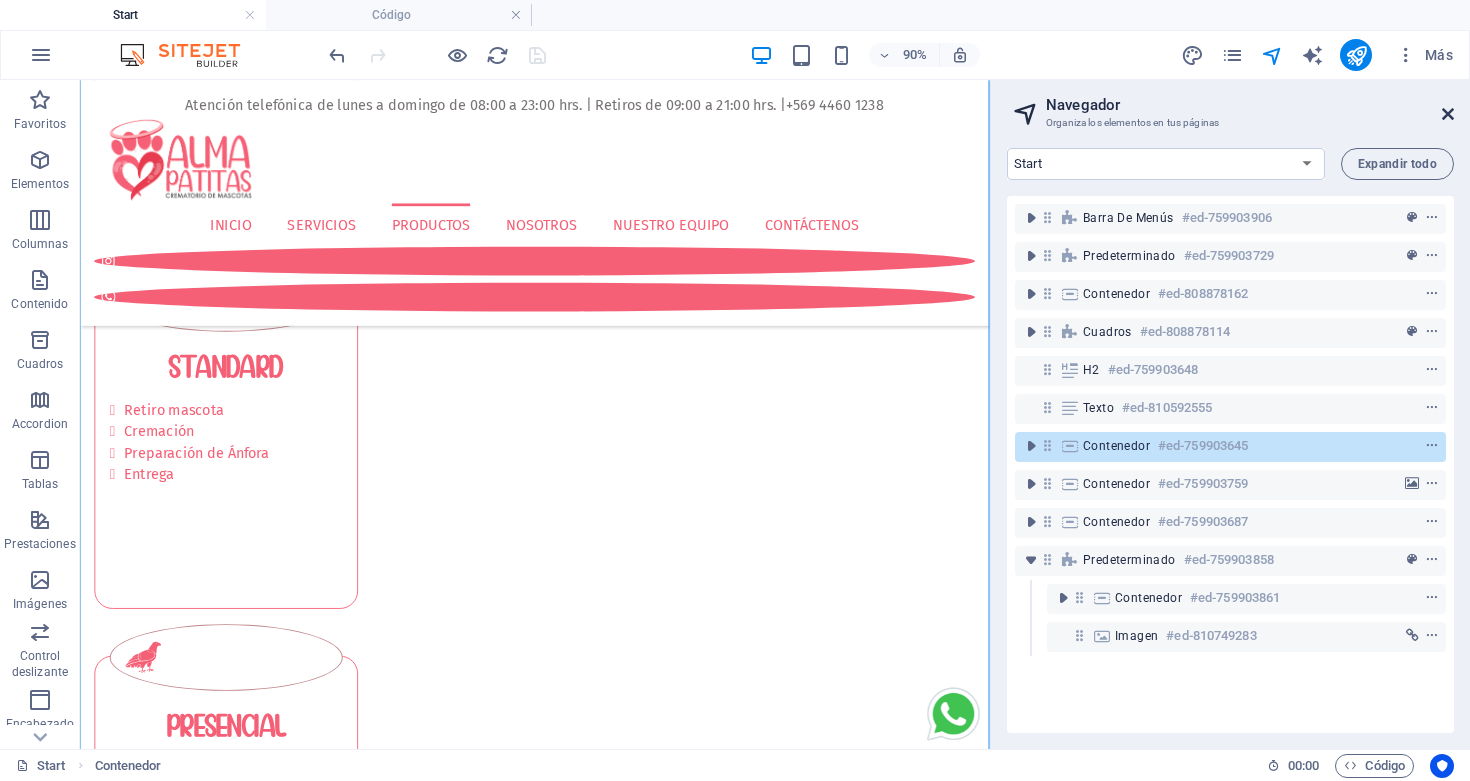click at bounding box center [1448, 114] 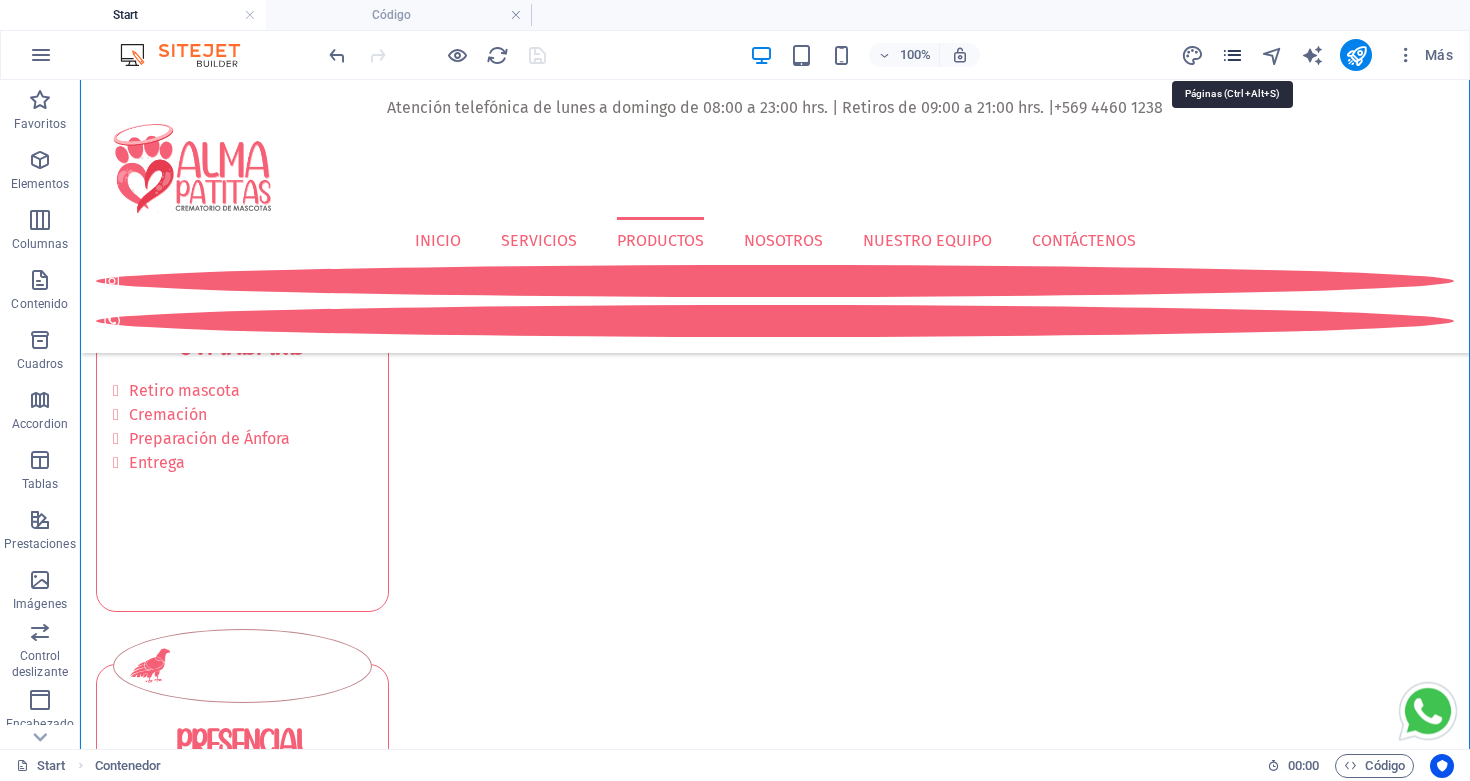 click at bounding box center (1232, 55) 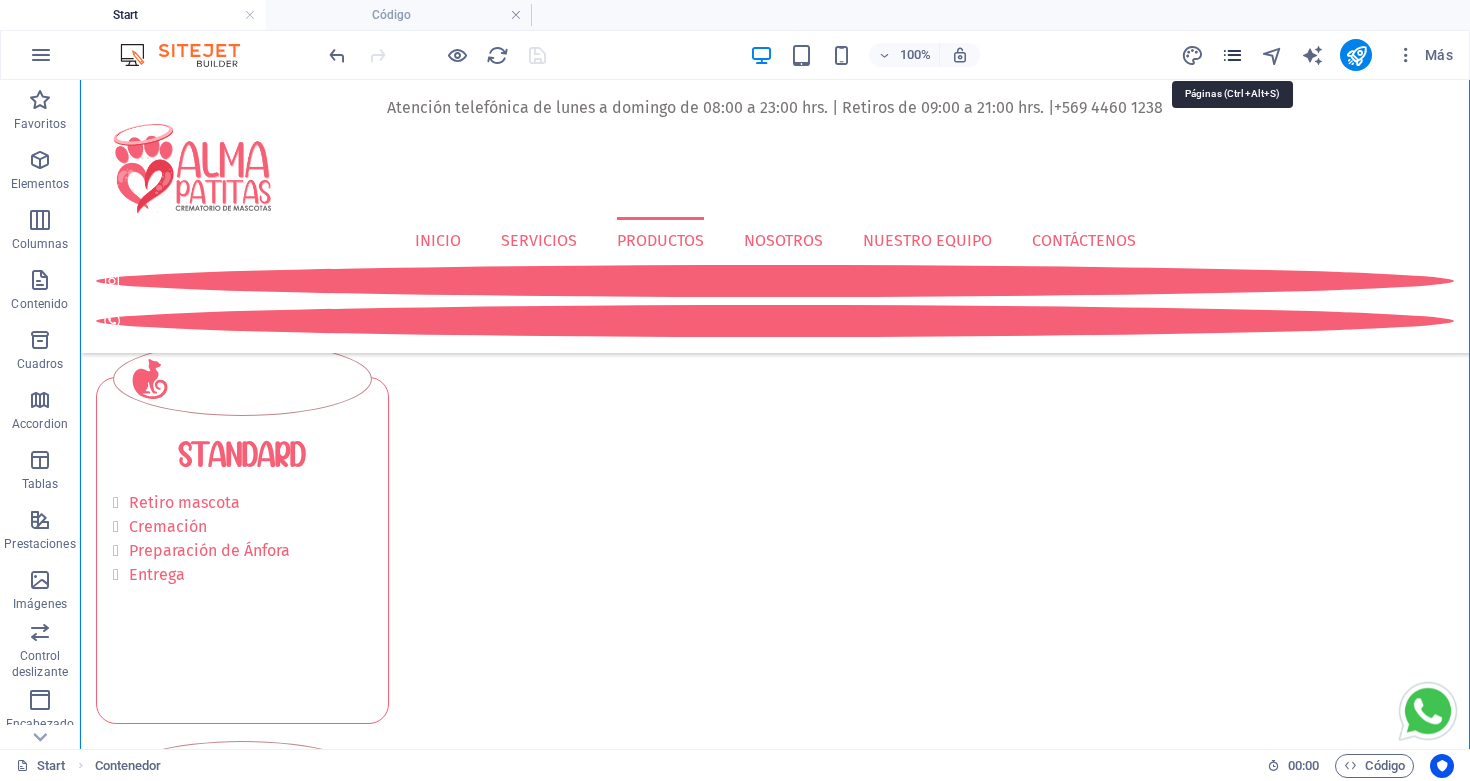 scroll, scrollTop: 2203, scrollLeft: 0, axis: vertical 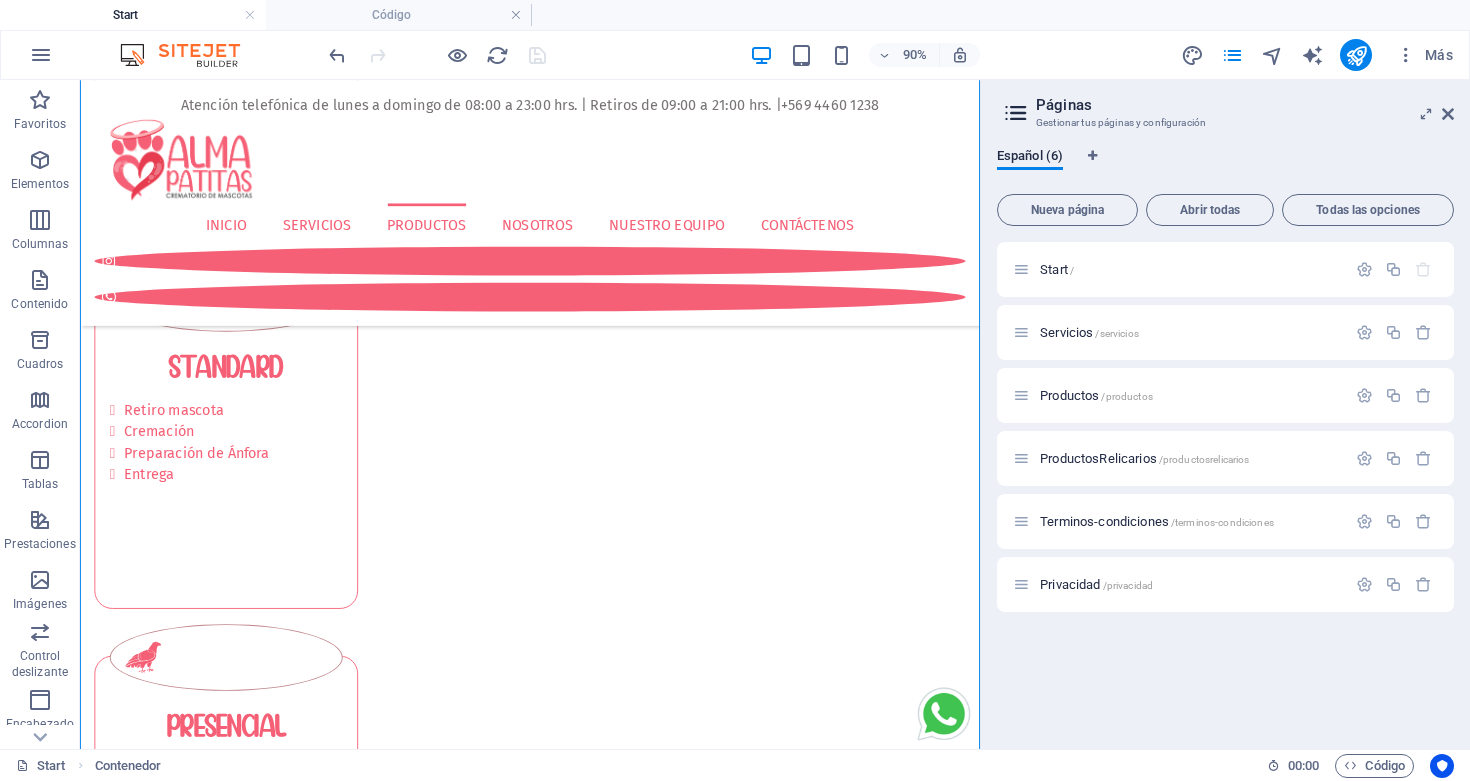 type 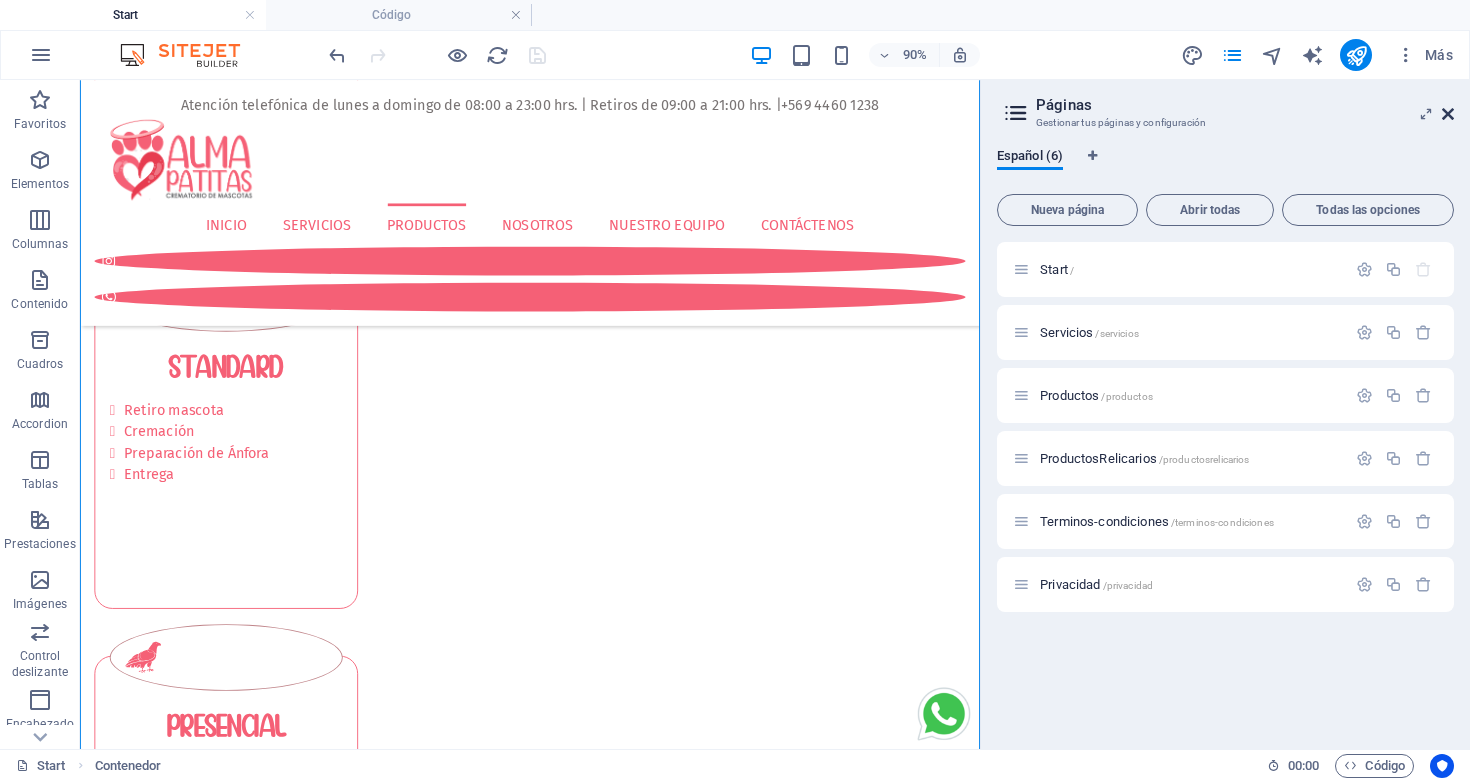 click at bounding box center (1448, 114) 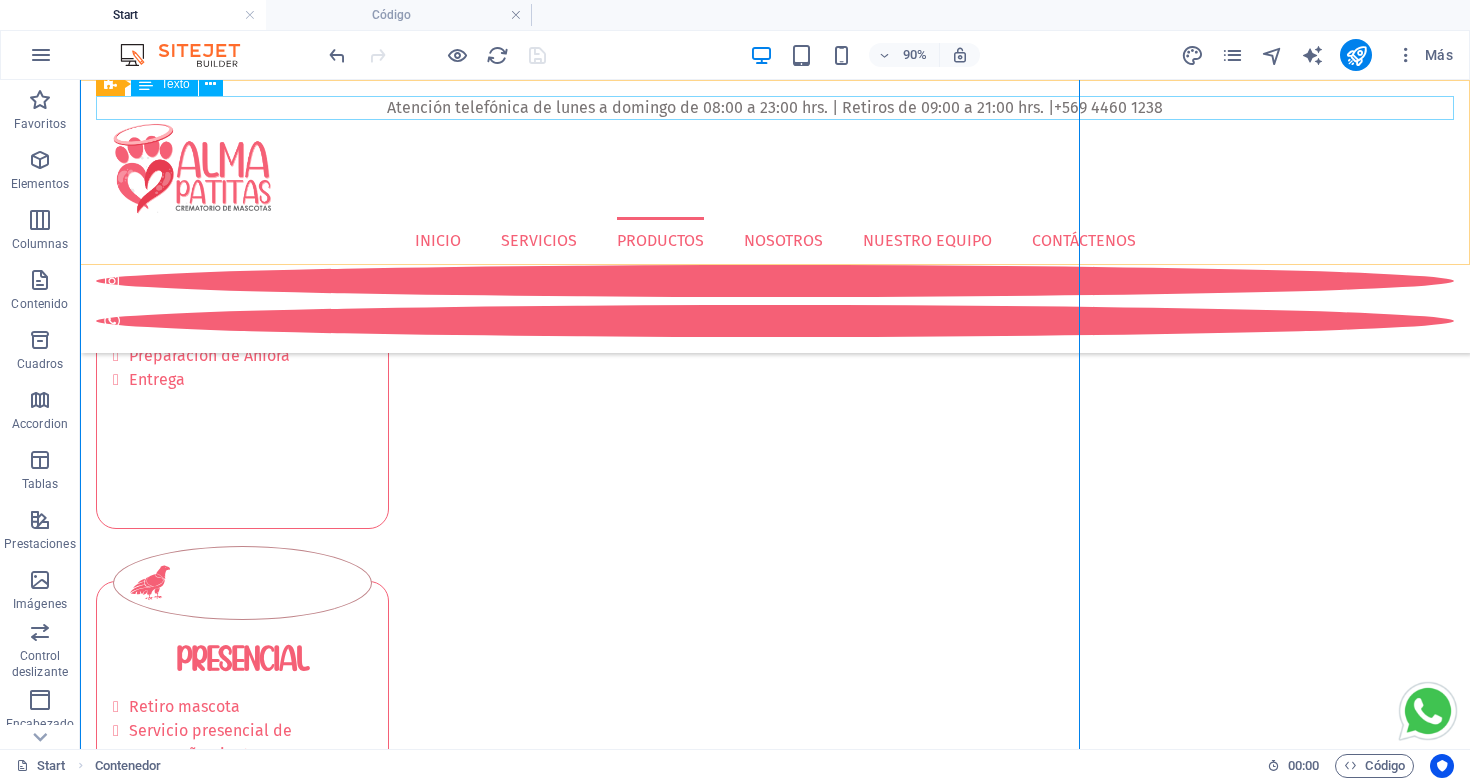 scroll, scrollTop: 2120, scrollLeft: 0, axis: vertical 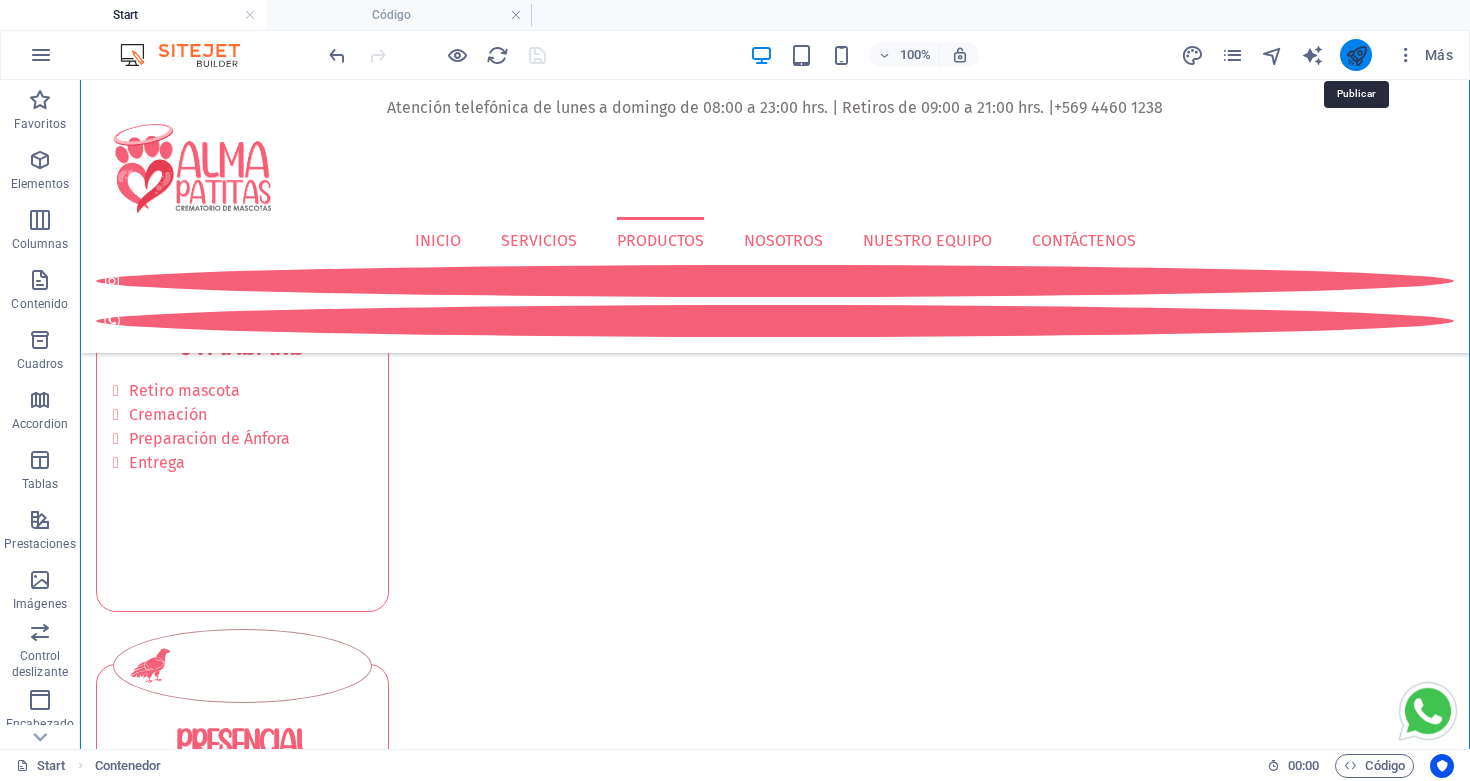 click at bounding box center [1356, 55] 